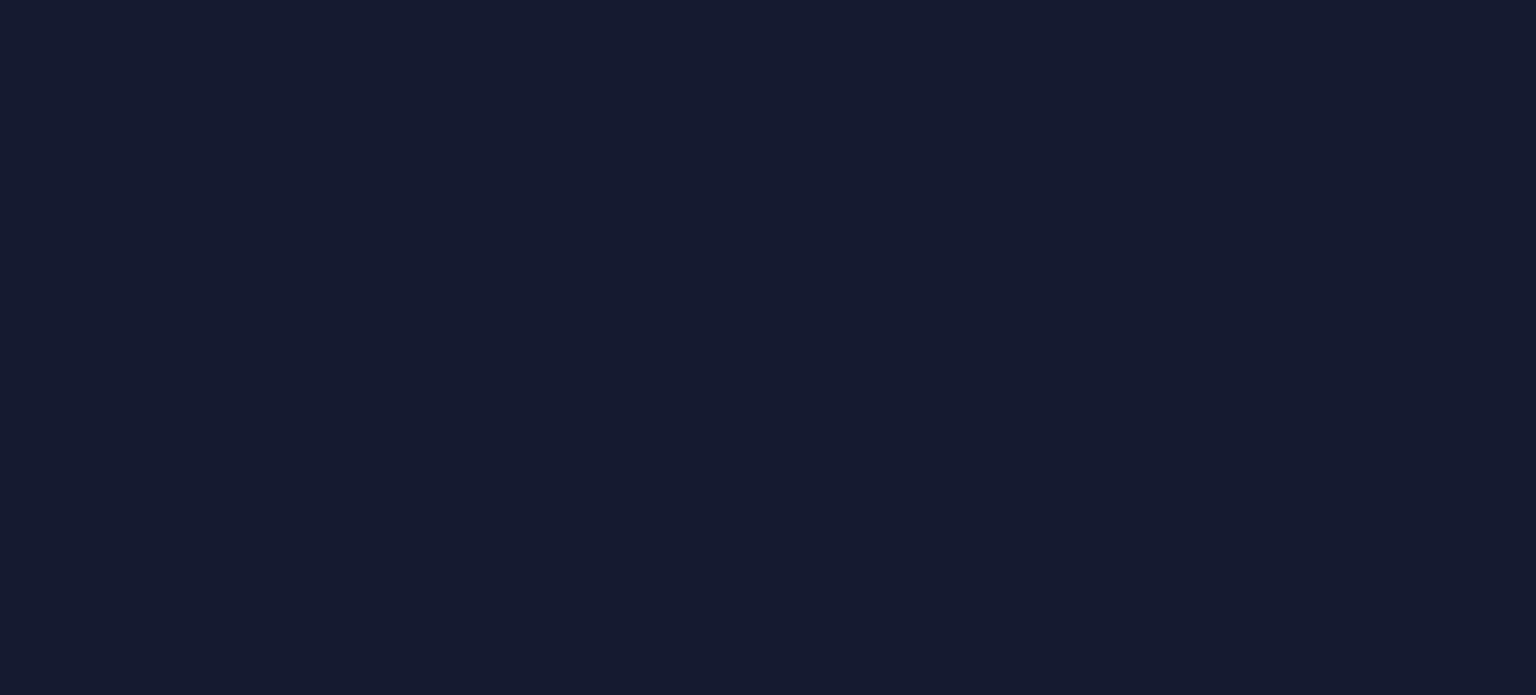scroll, scrollTop: 0, scrollLeft: 0, axis: both 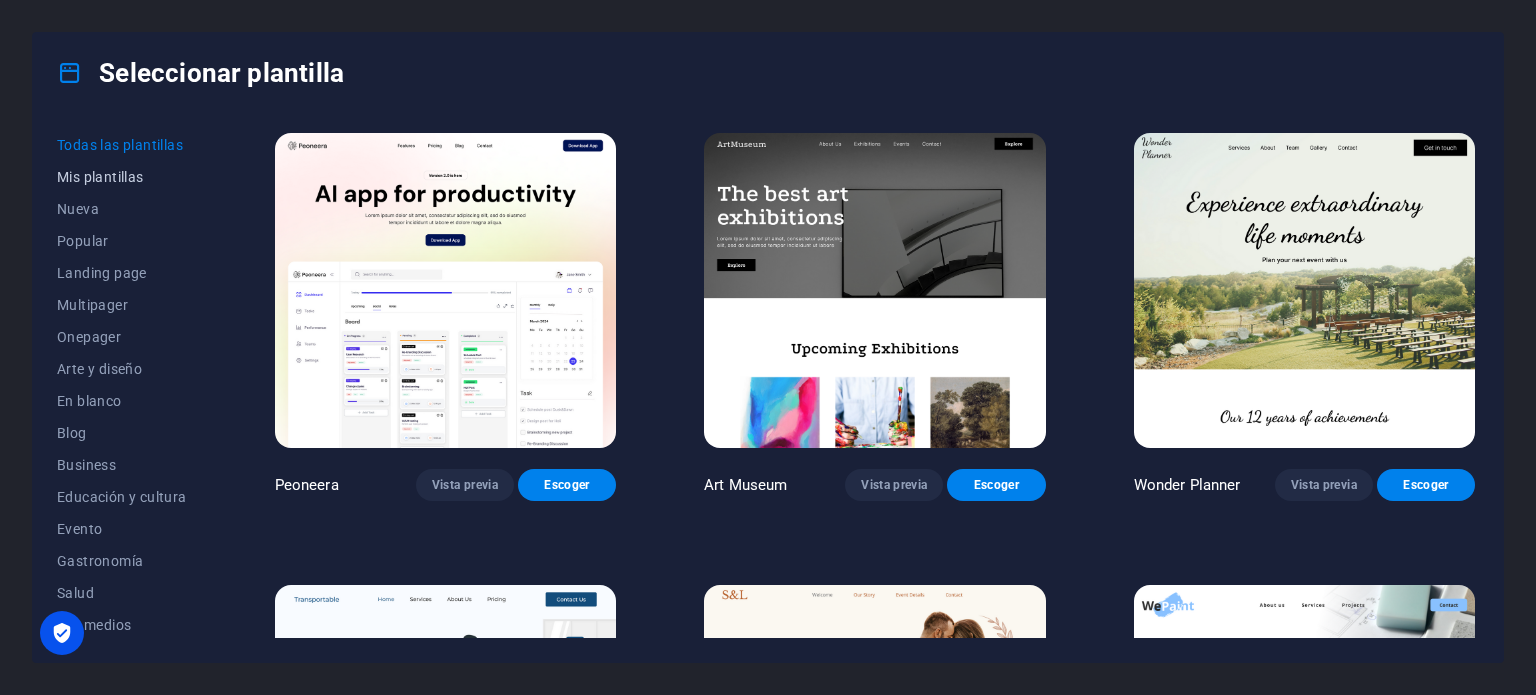 click on "Mis plantillas" at bounding box center (122, 177) 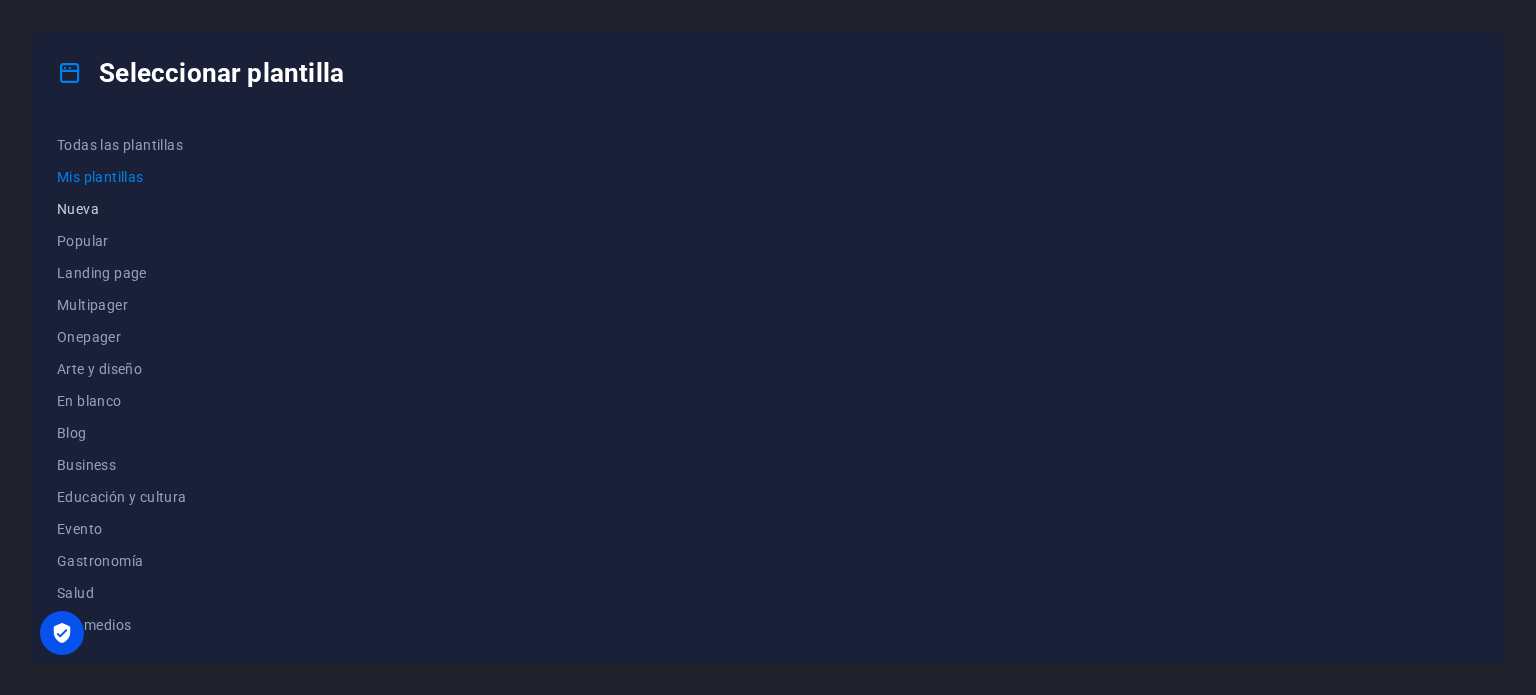 click on "Nueva" at bounding box center [122, 209] 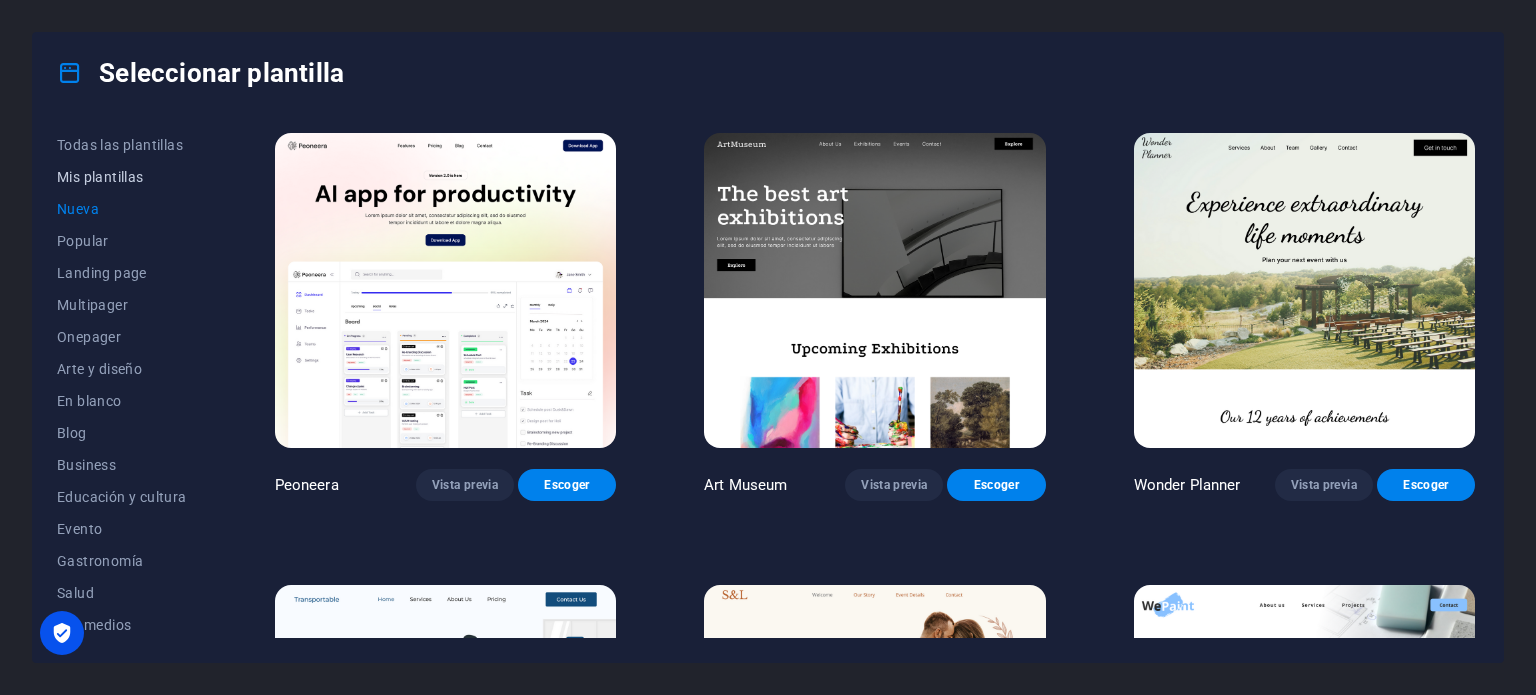 click on "Mis plantillas" at bounding box center (122, 177) 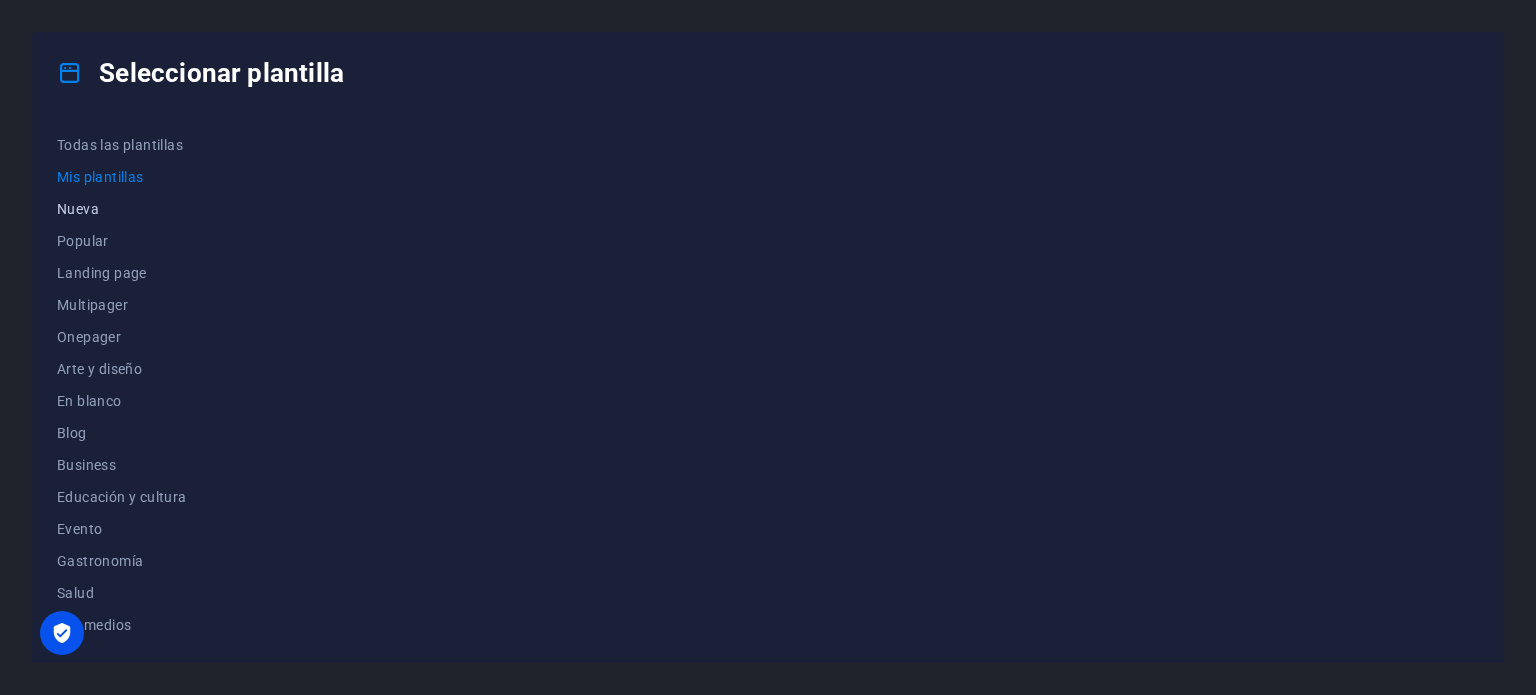 click on "Nueva" at bounding box center [122, 209] 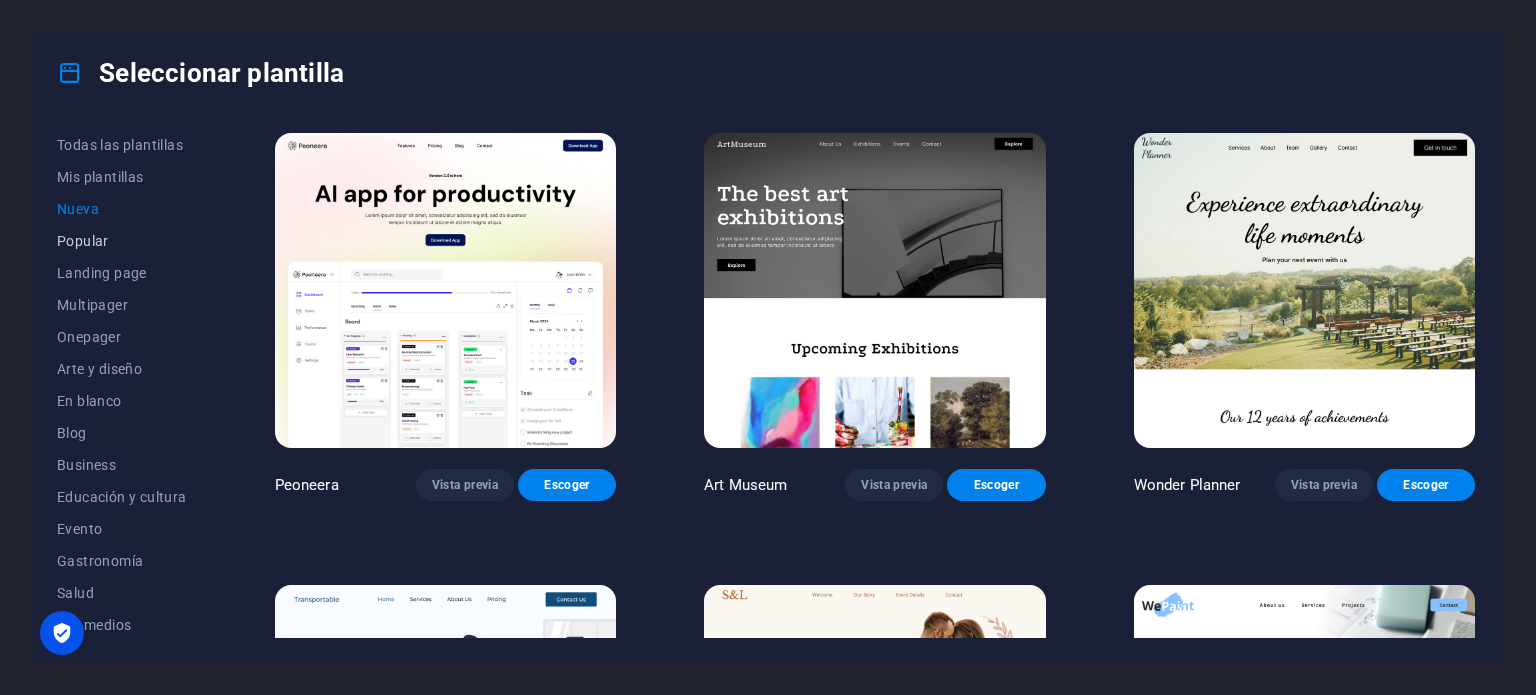 click on "Popular" at bounding box center (122, 241) 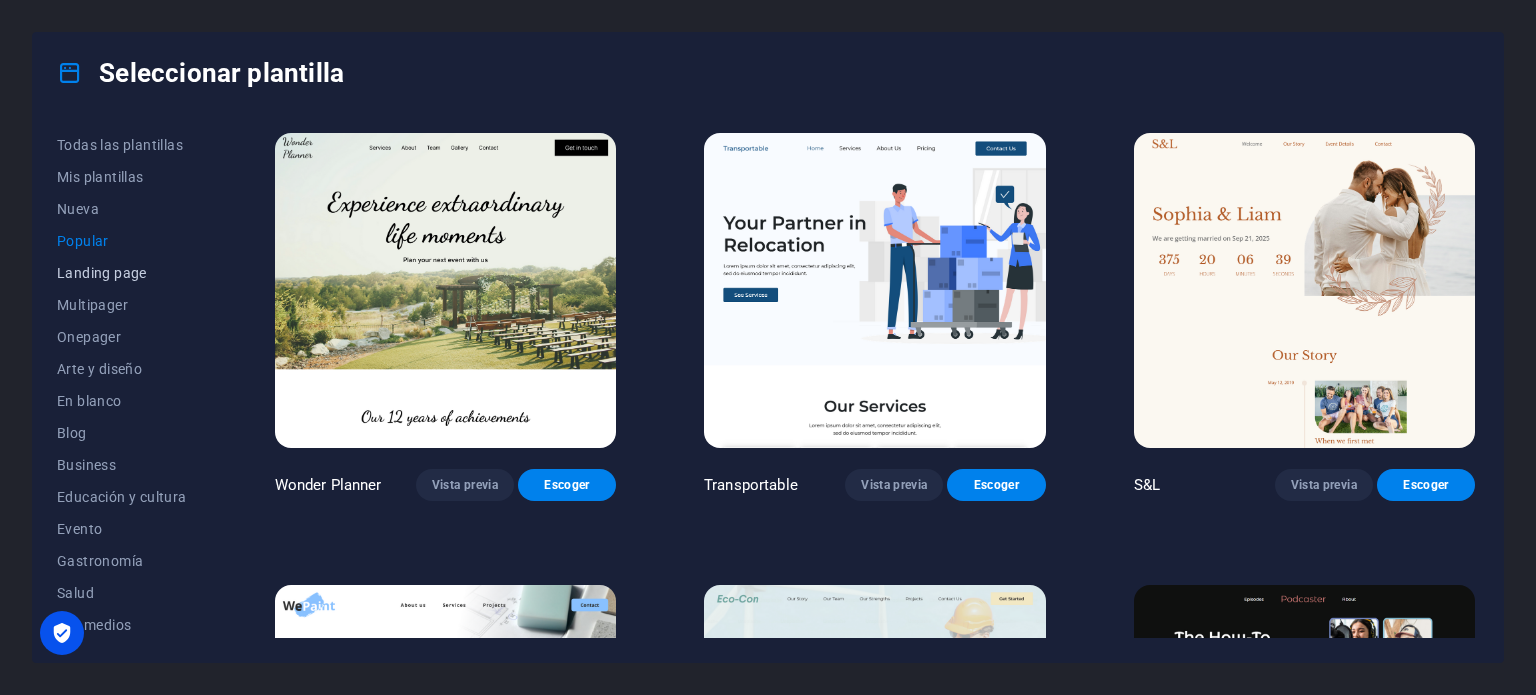 click on "Landing page" at bounding box center (122, 273) 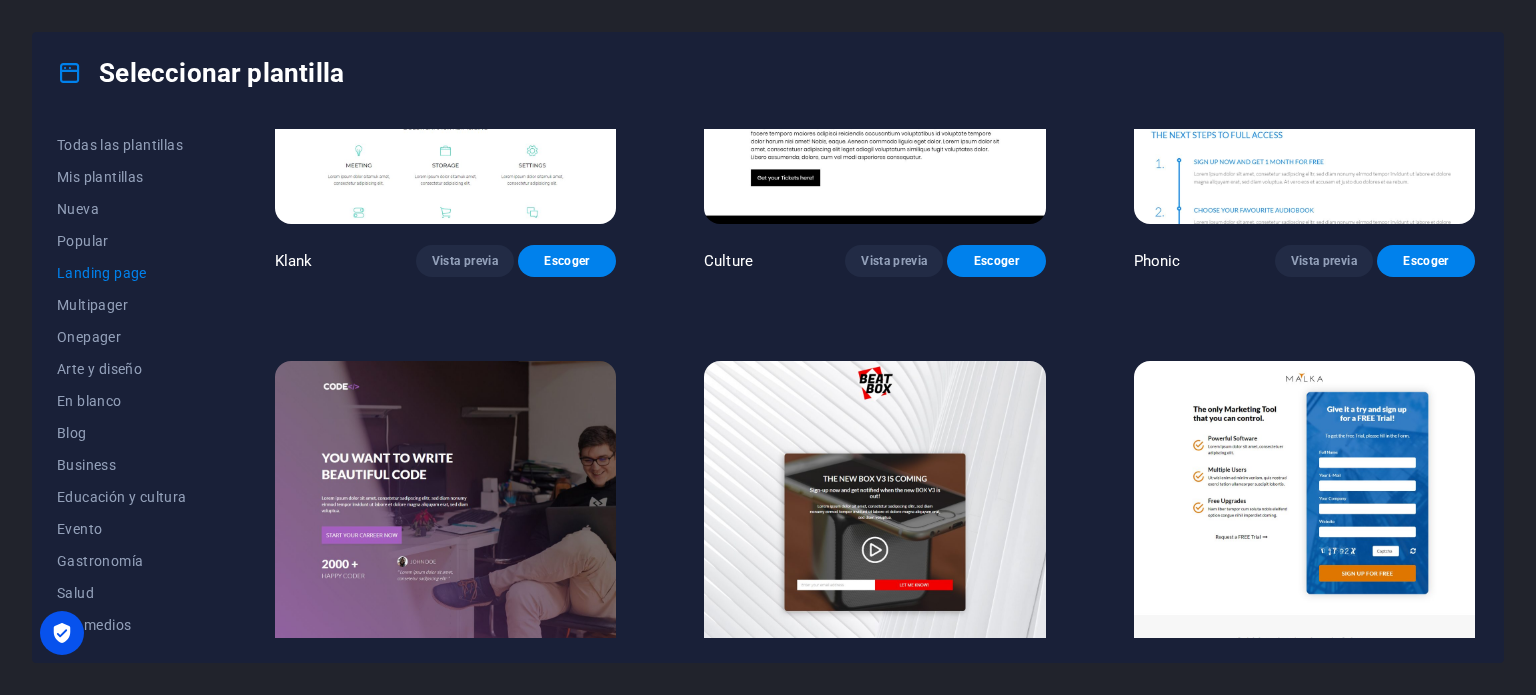 scroll, scrollTop: 0, scrollLeft: 0, axis: both 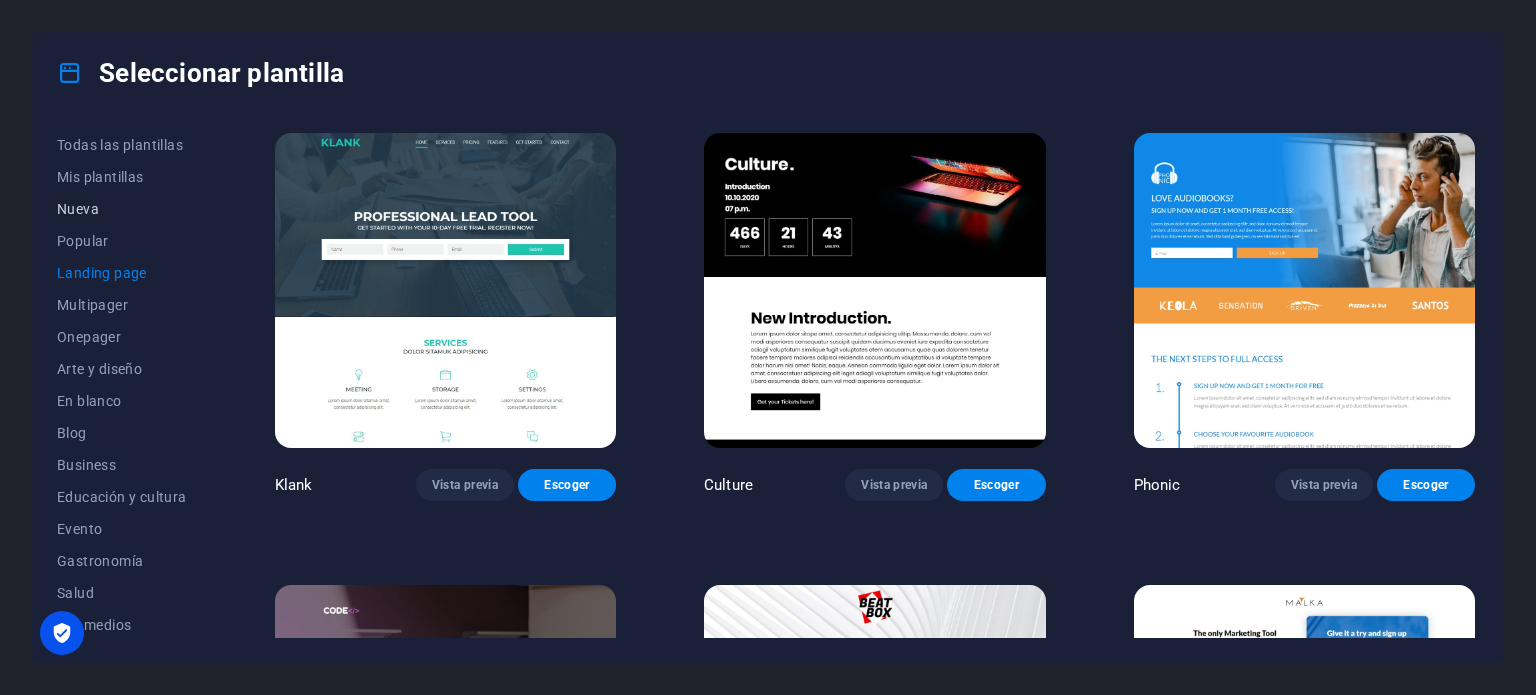 click on "Nueva" at bounding box center [122, 209] 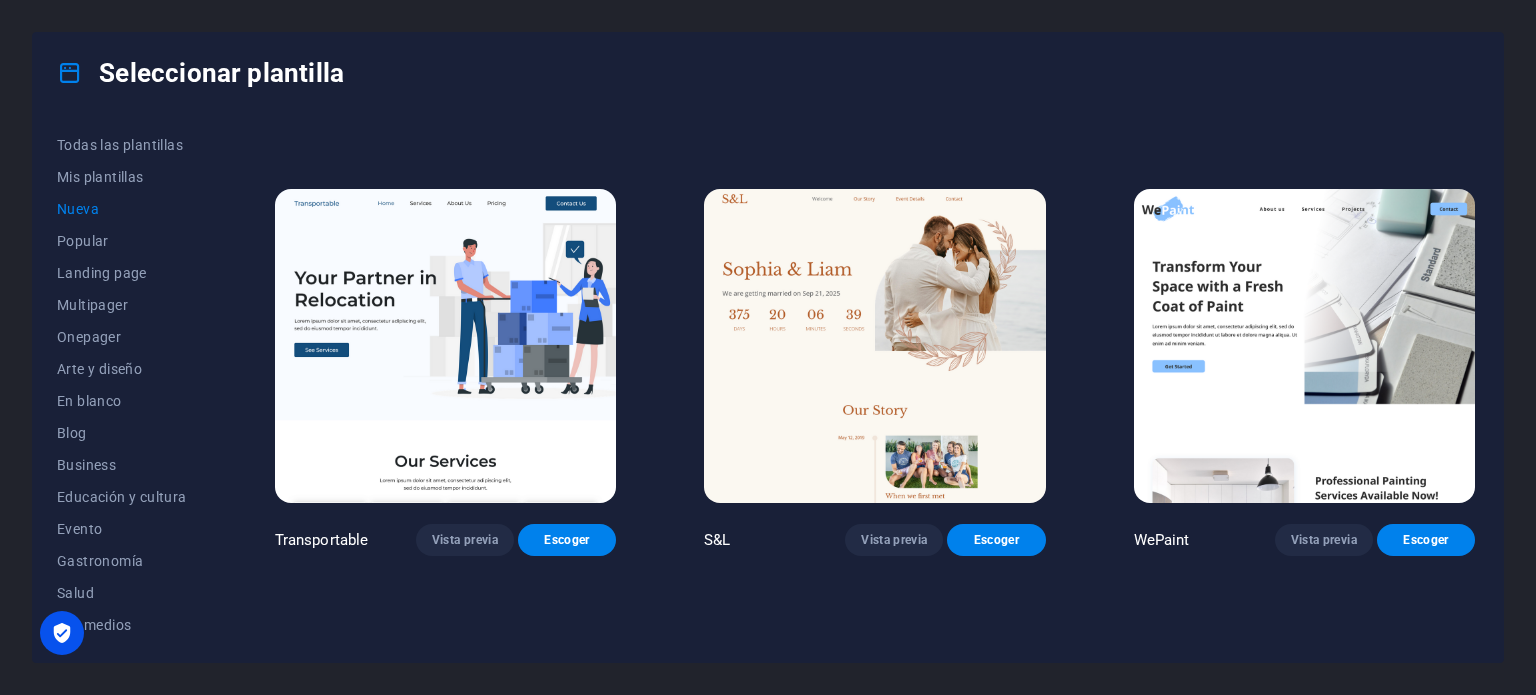 scroll, scrollTop: 400, scrollLeft: 0, axis: vertical 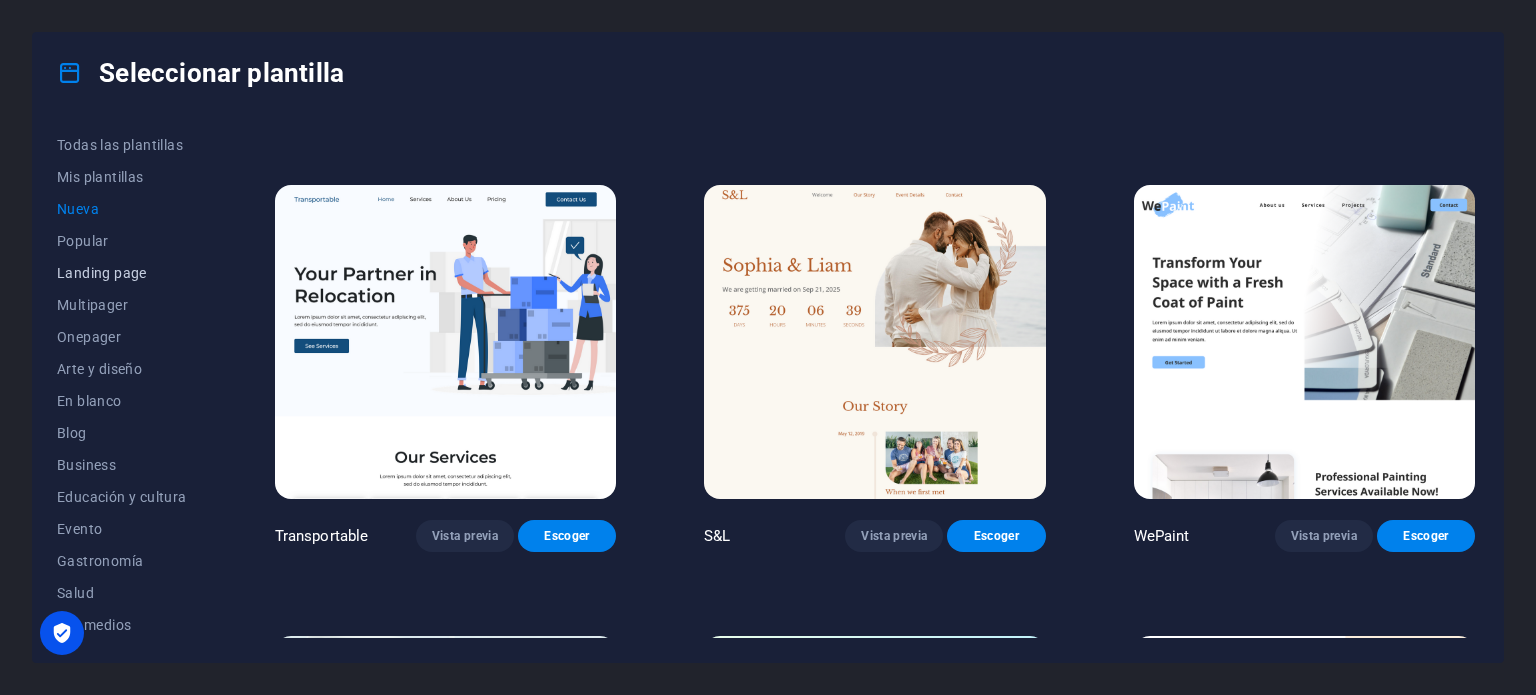 click on "Landing page" at bounding box center (122, 273) 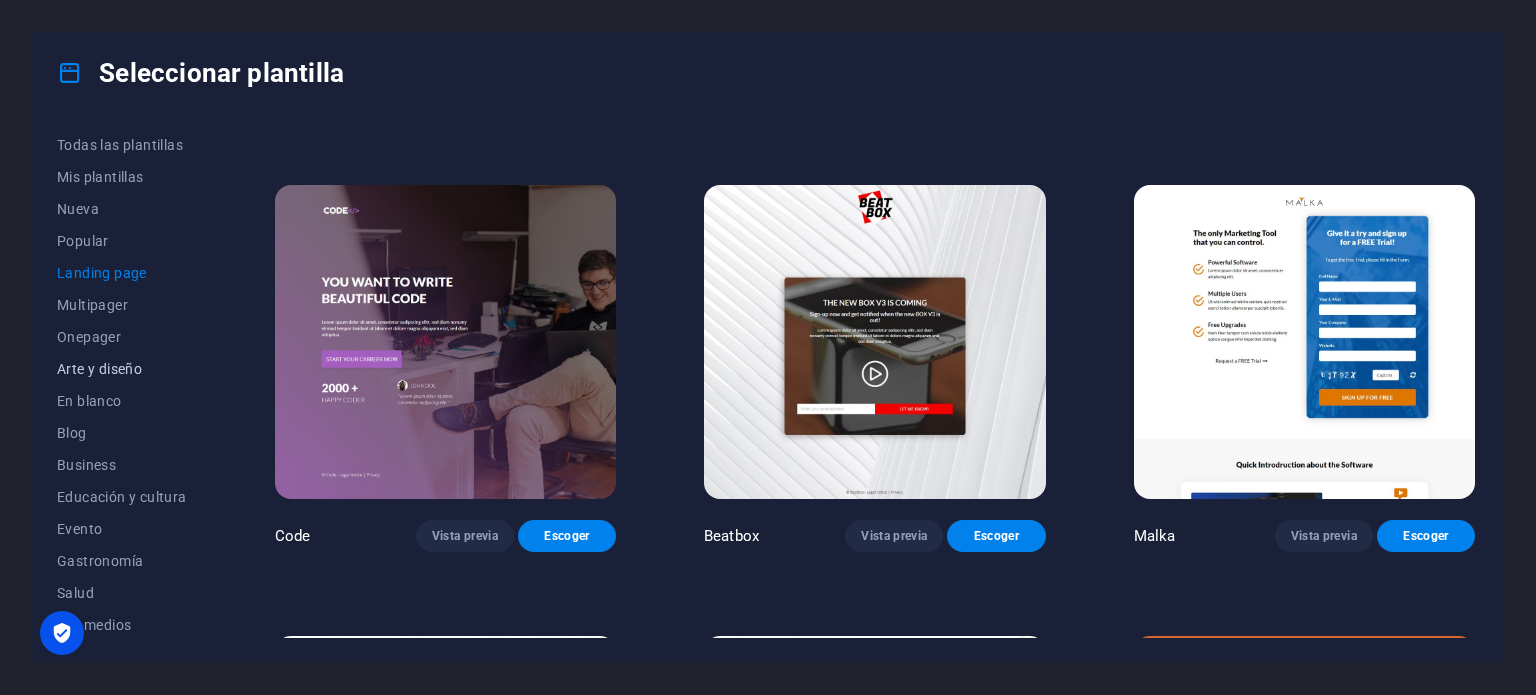 click on "Arte y diseño" at bounding box center [122, 369] 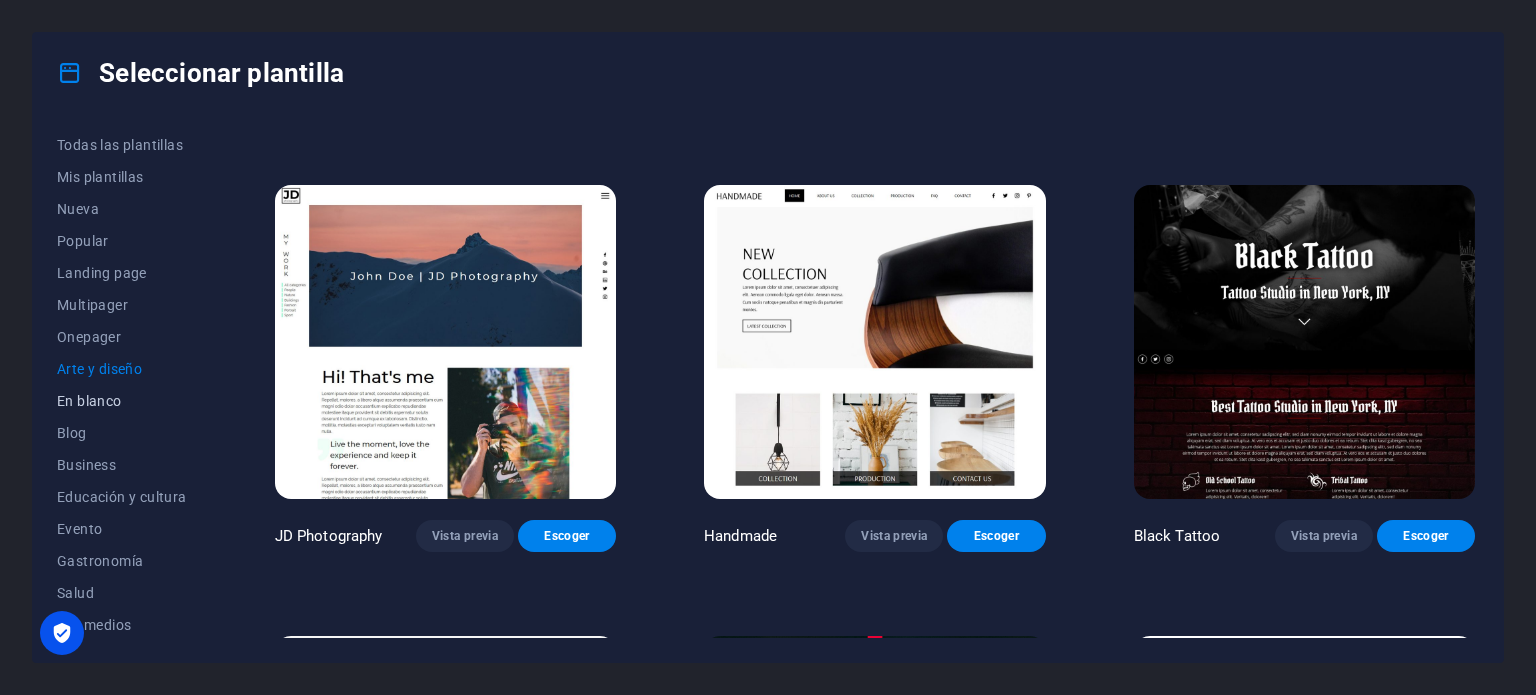 click on "En blanco" at bounding box center (122, 401) 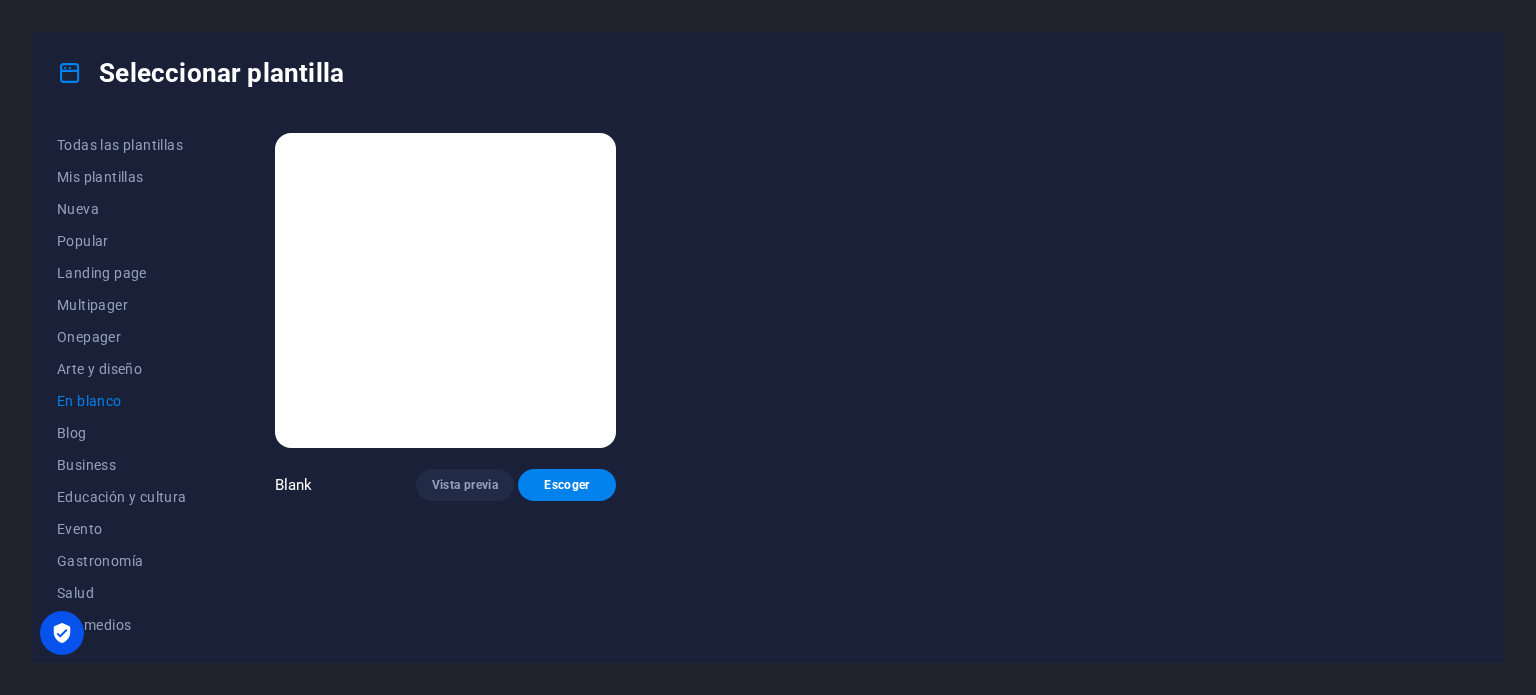 scroll, scrollTop: 0, scrollLeft: 0, axis: both 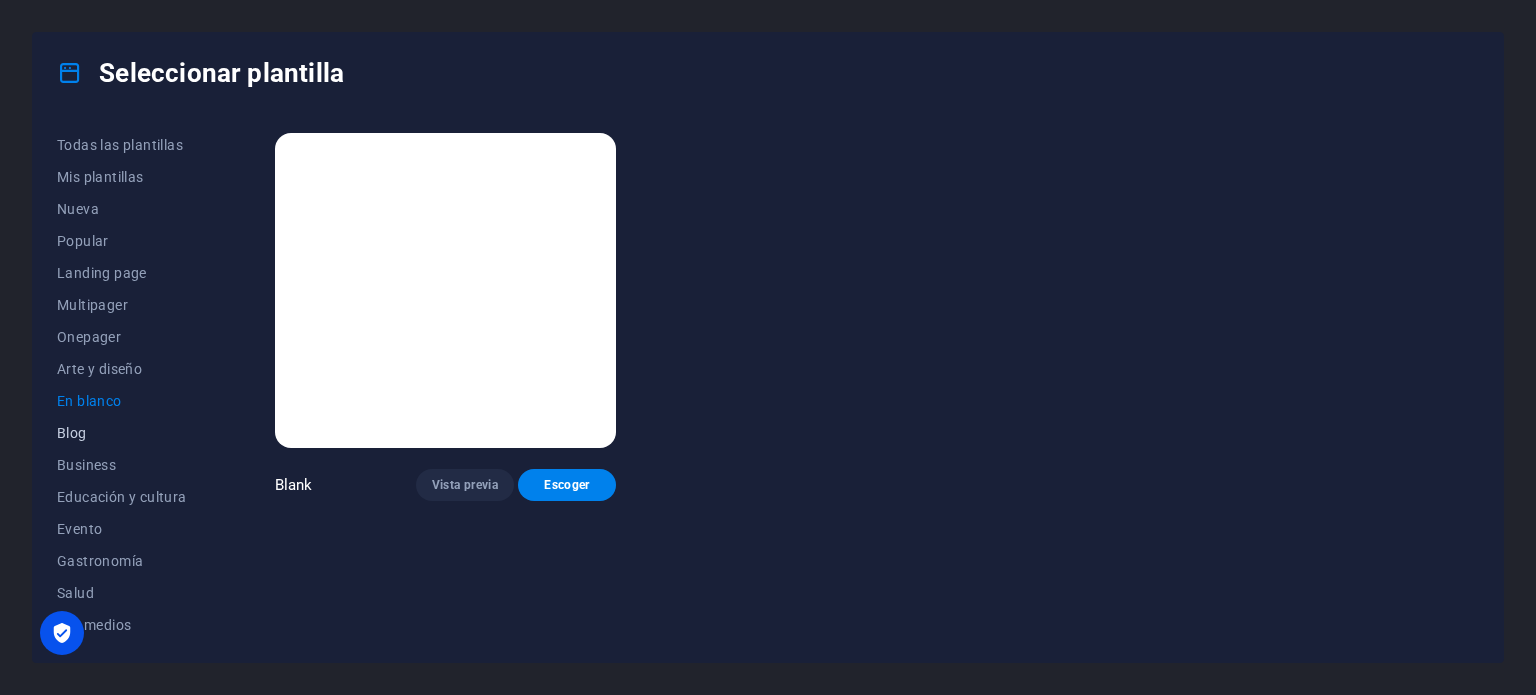 click on "Blog" at bounding box center (122, 433) 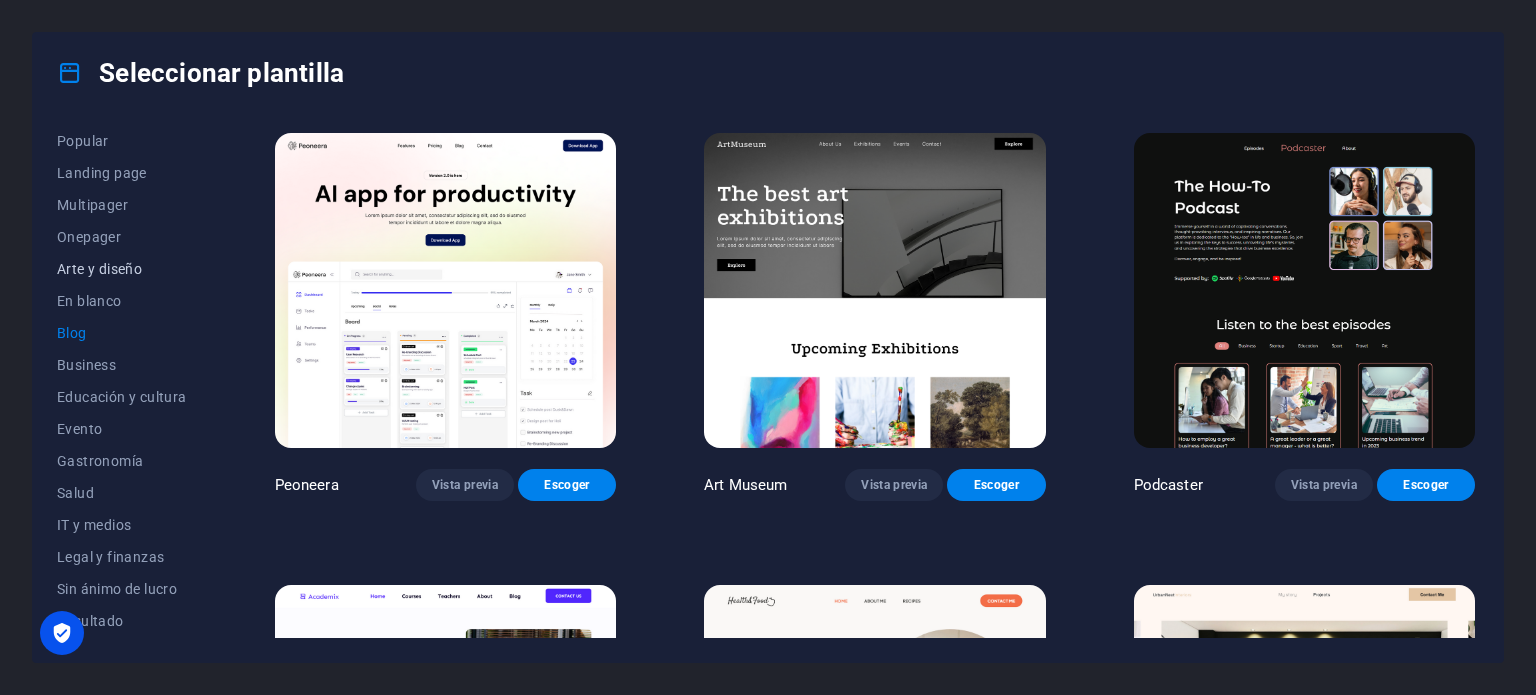 scroll, scrollTop: 200, scrollLeft: 0, axis: vertical 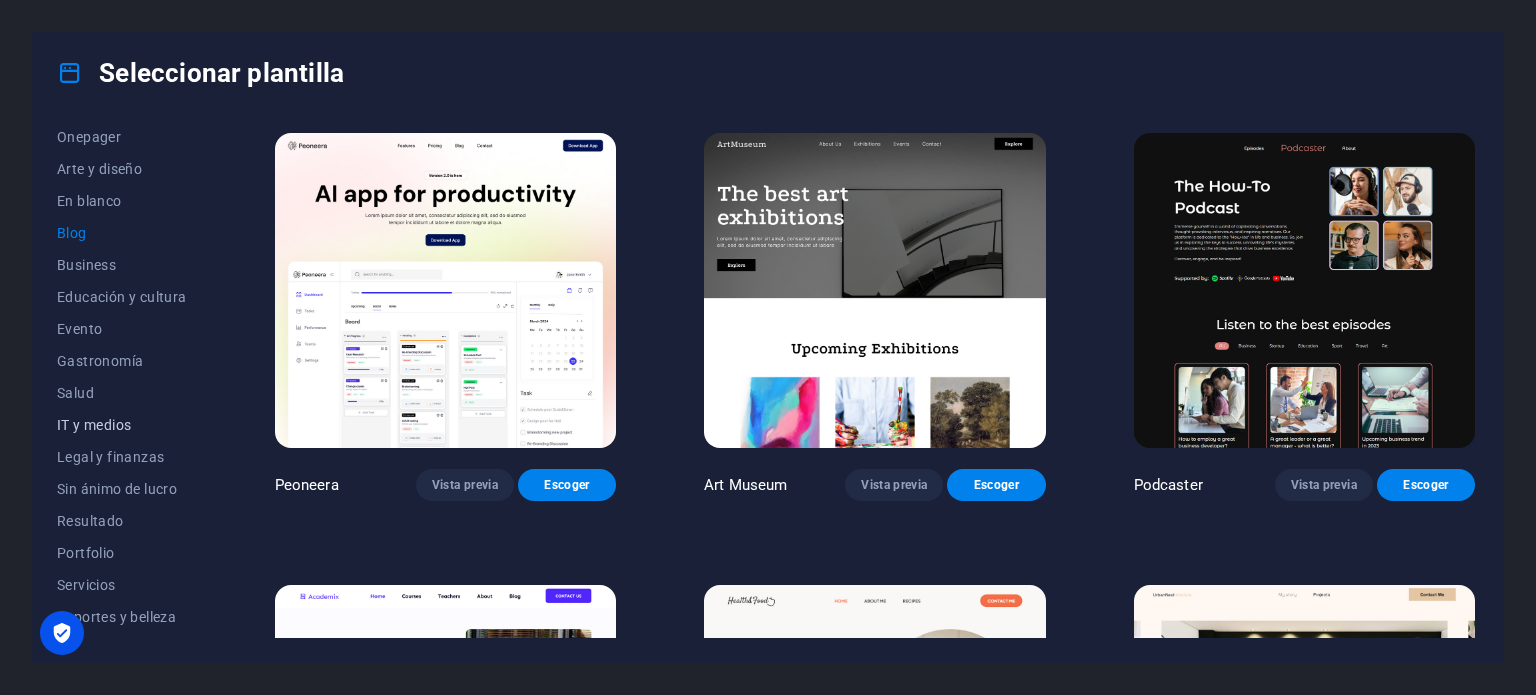 click on "IT y medios" at bounding box center [122, 425] 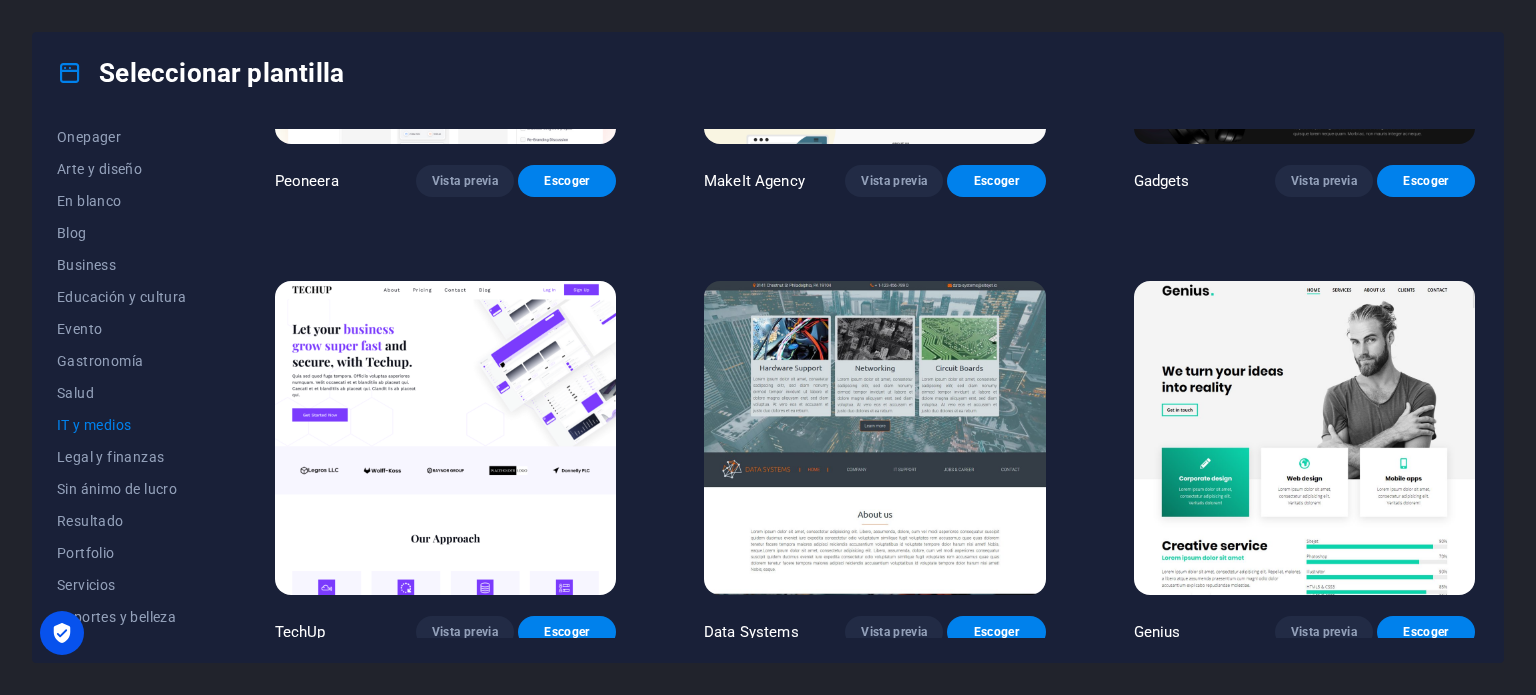scroll, scrollTop: 300, scrollLeft: 0, axis: vertical 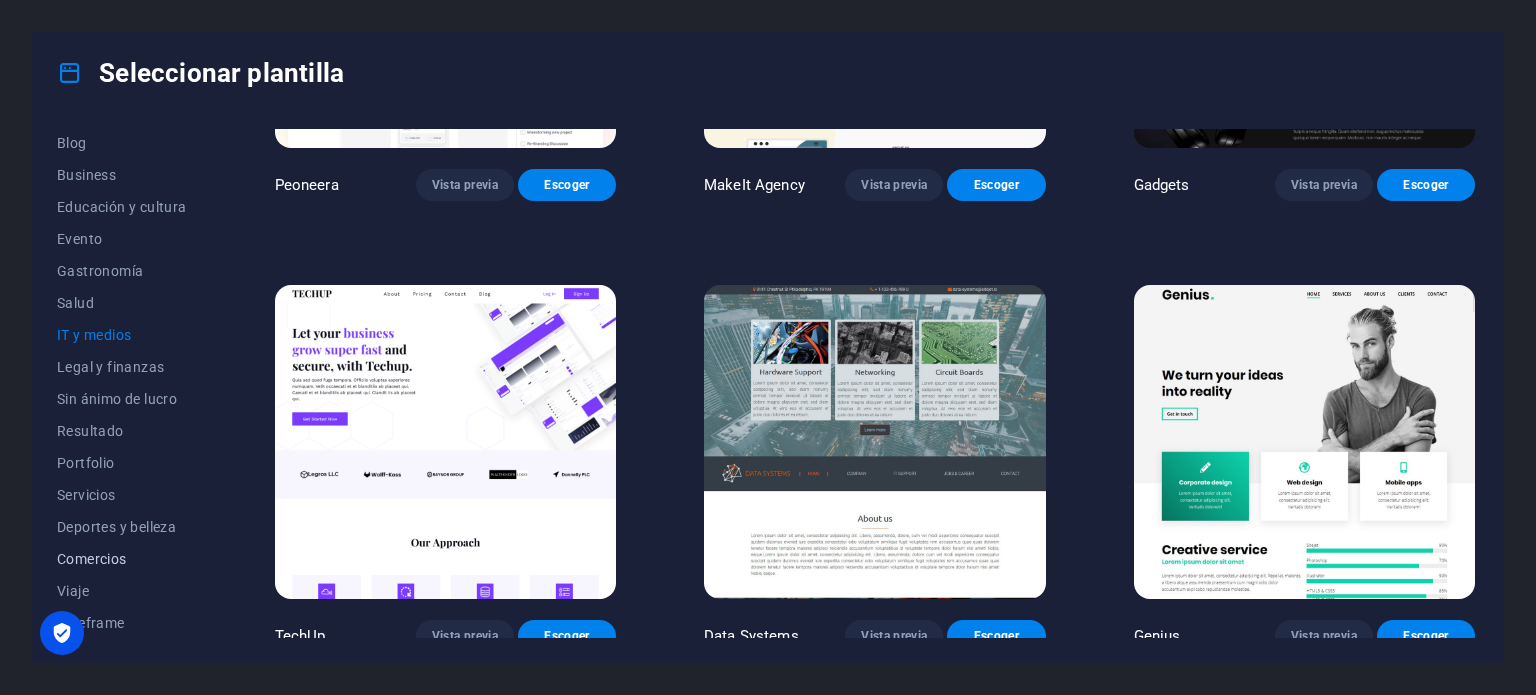 click on "Comercios" at bounding box center [122, 559] 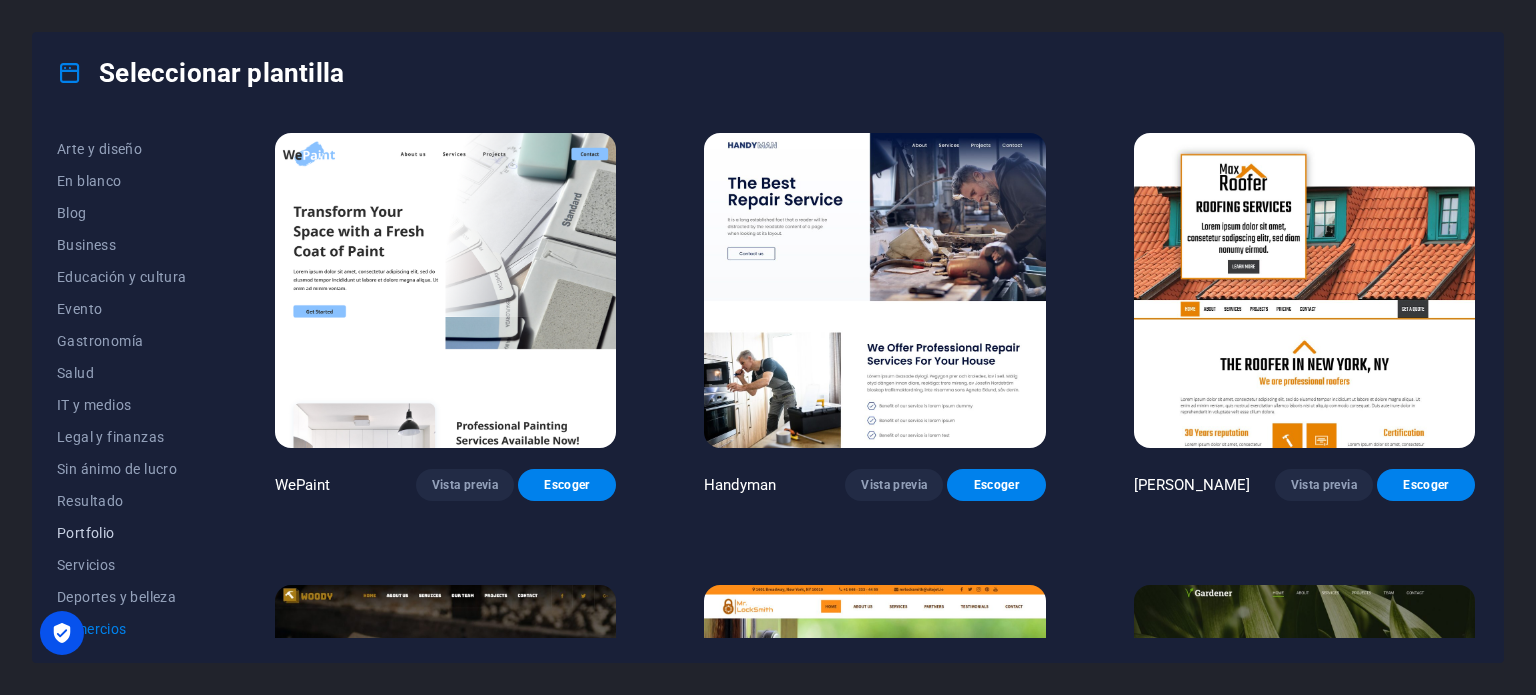 scroll, scrollTop: 190, scrollLeft: 0, axis: vertical 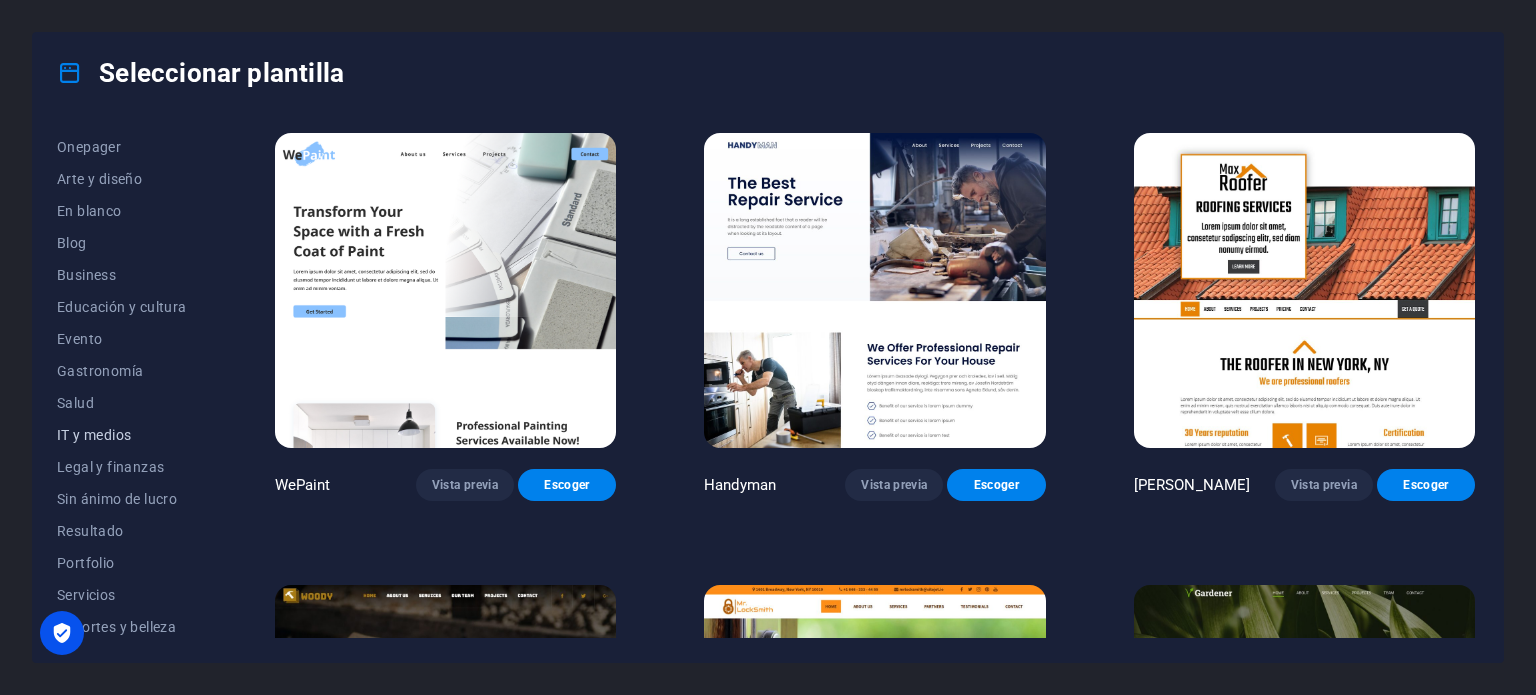 click on "IT y medios" at bounding box center (122, 435) 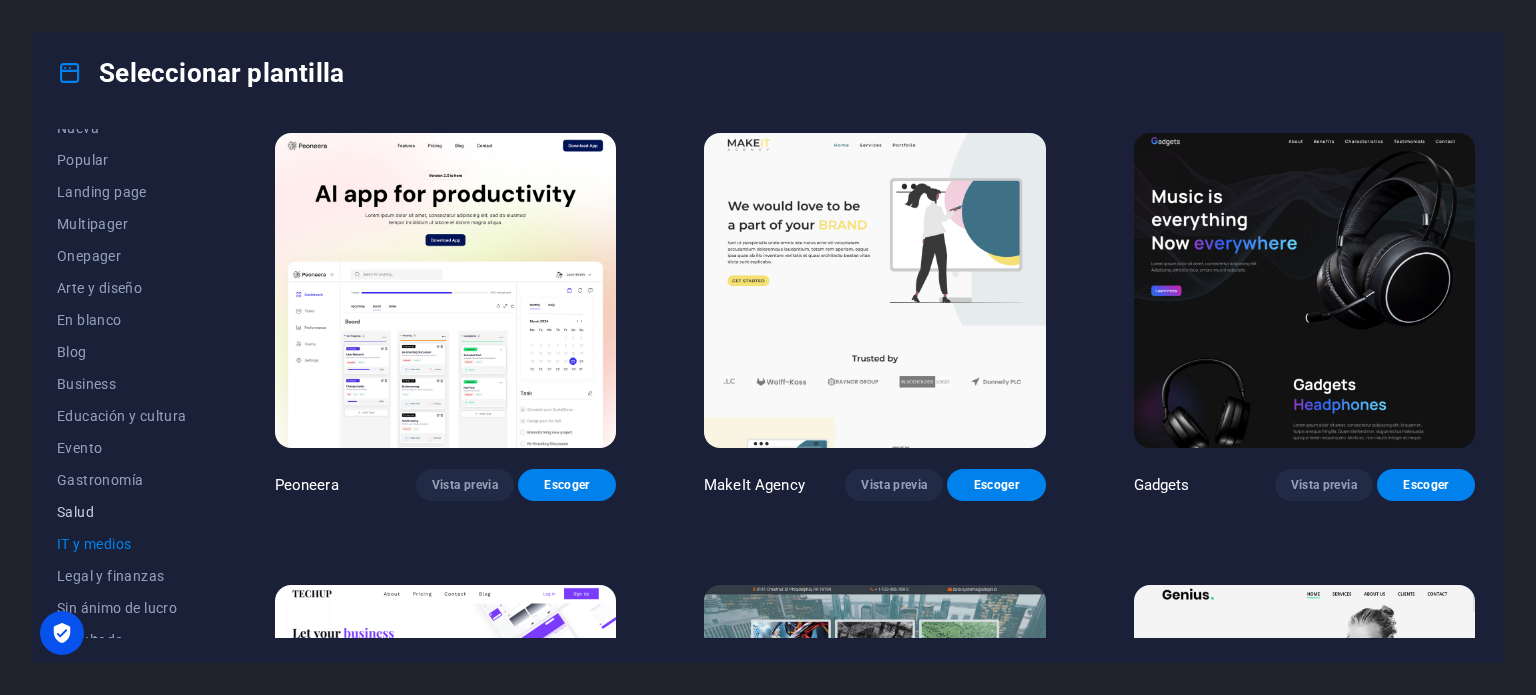 scroll, scrollTop: 0, scrollLeft: 0, axis: both 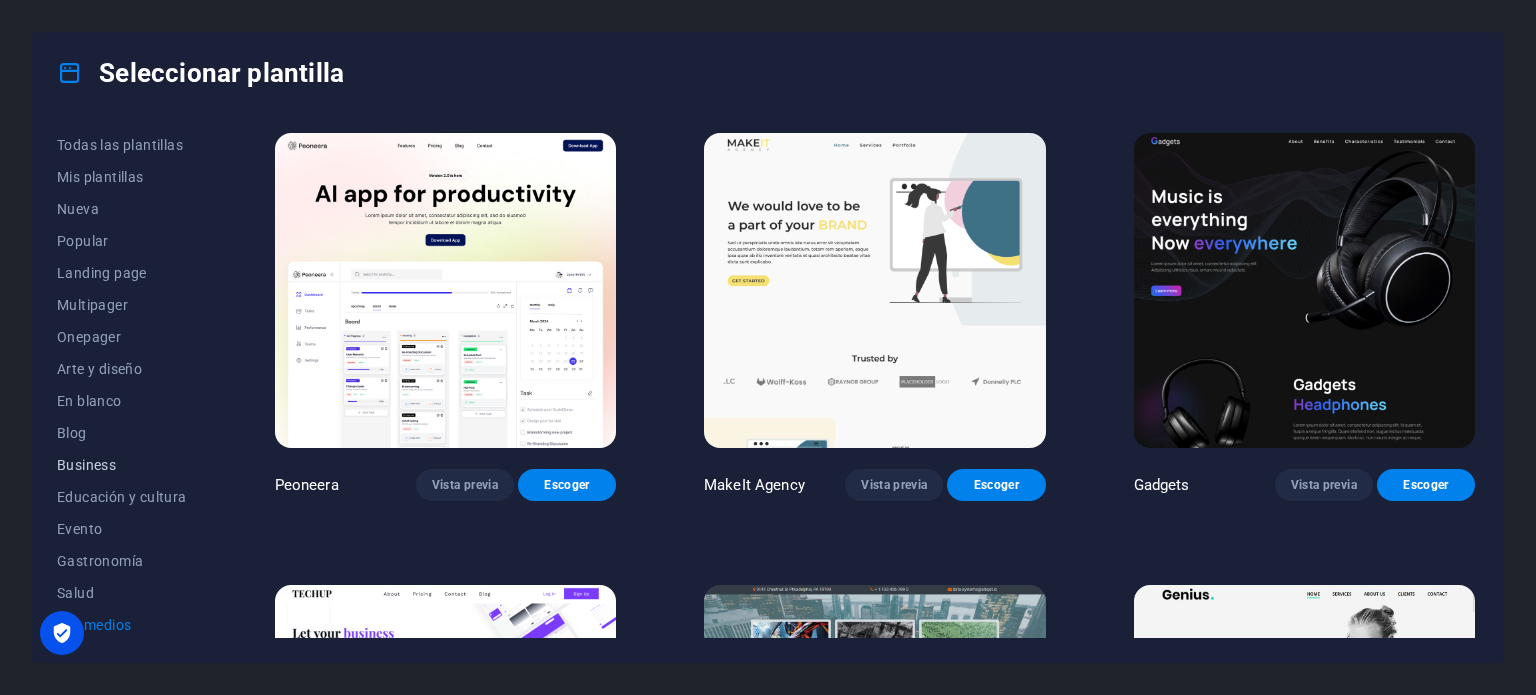 click on "Business" at bounding box center [122, 465] 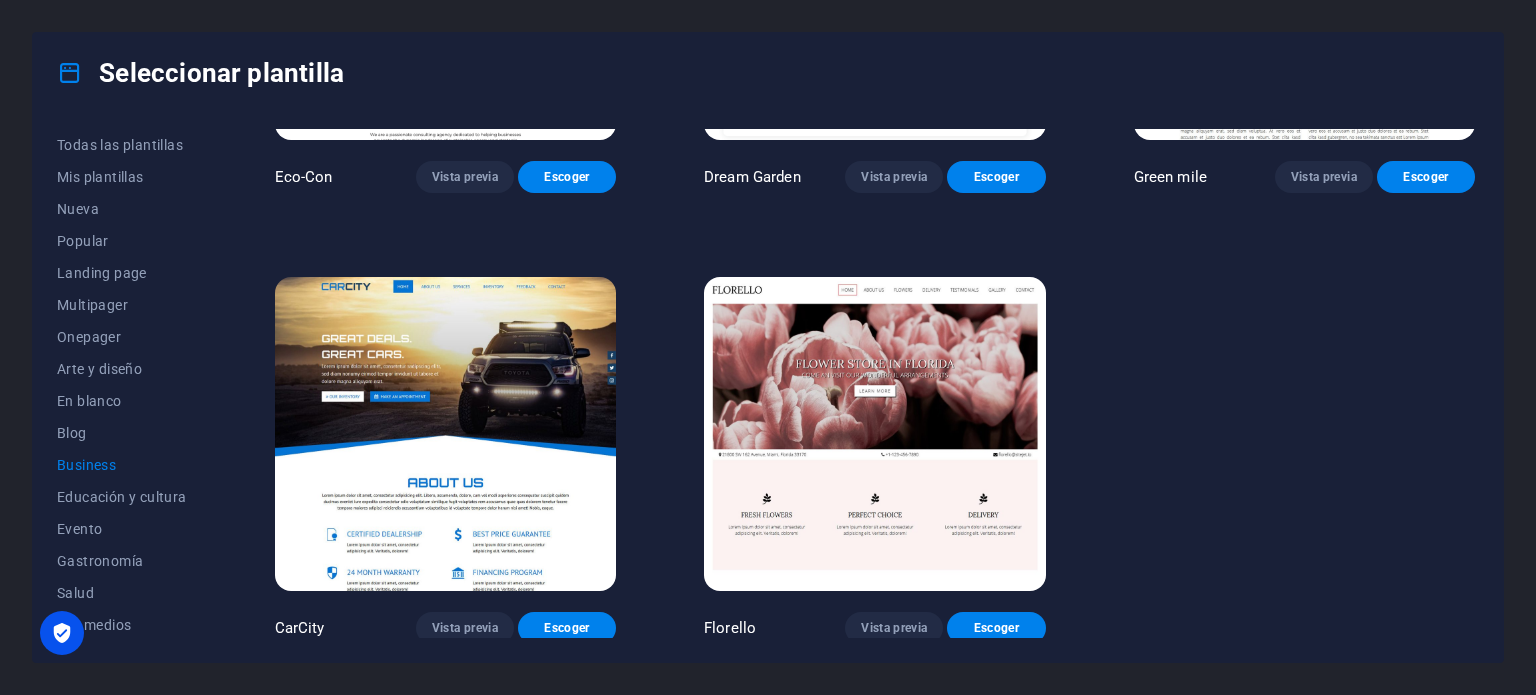scroll, scrollTop: 309, scrollLeft: 0, axis: vertical 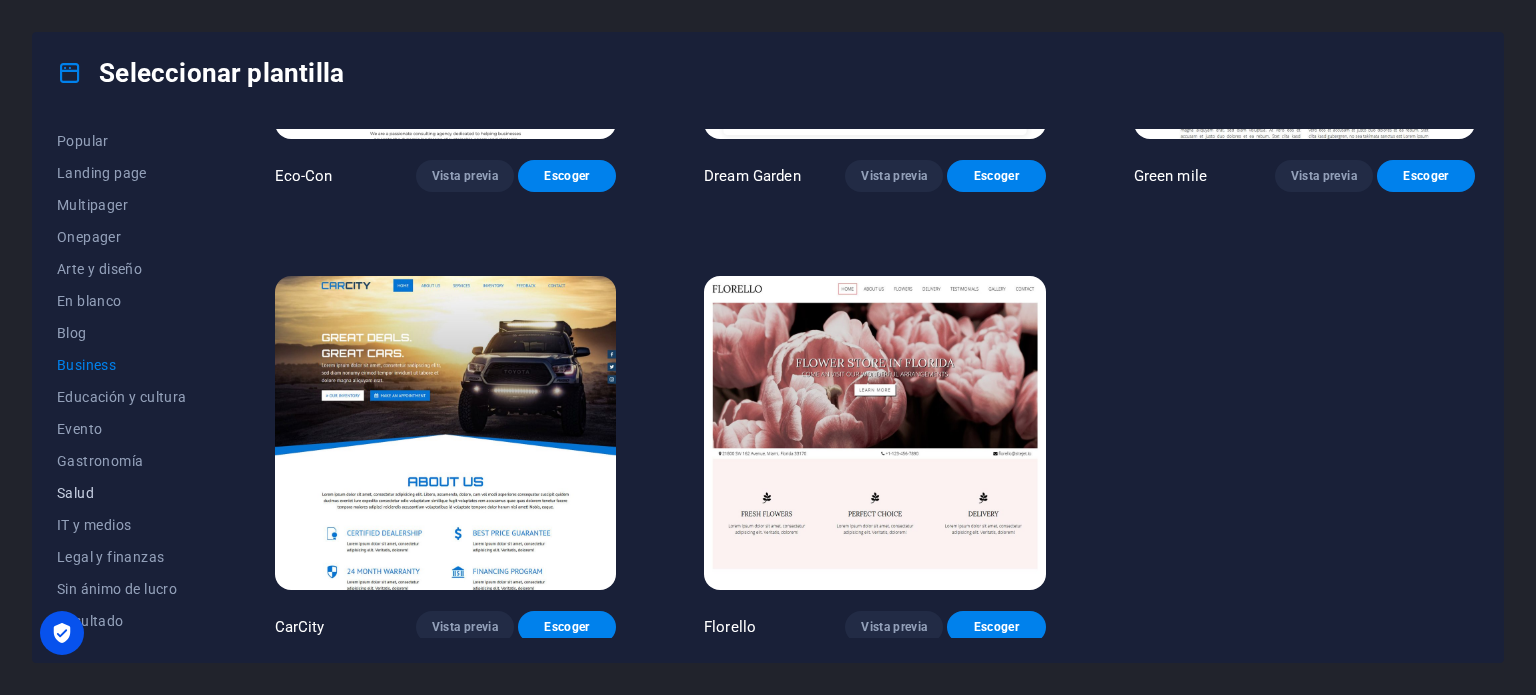 click on "Salud" at bounding box center [122, 493] 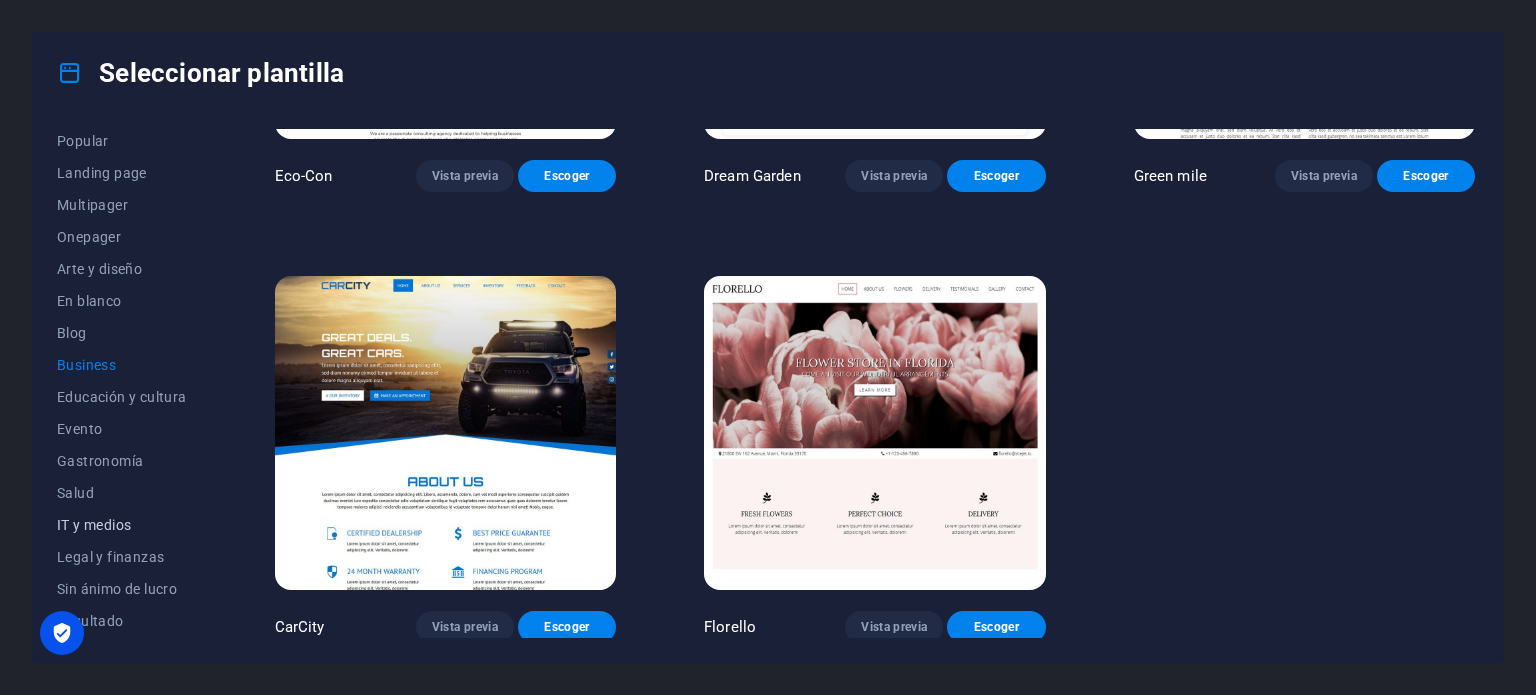 scroll, scrollTop: 0, scrollLeft: 0, axis: both 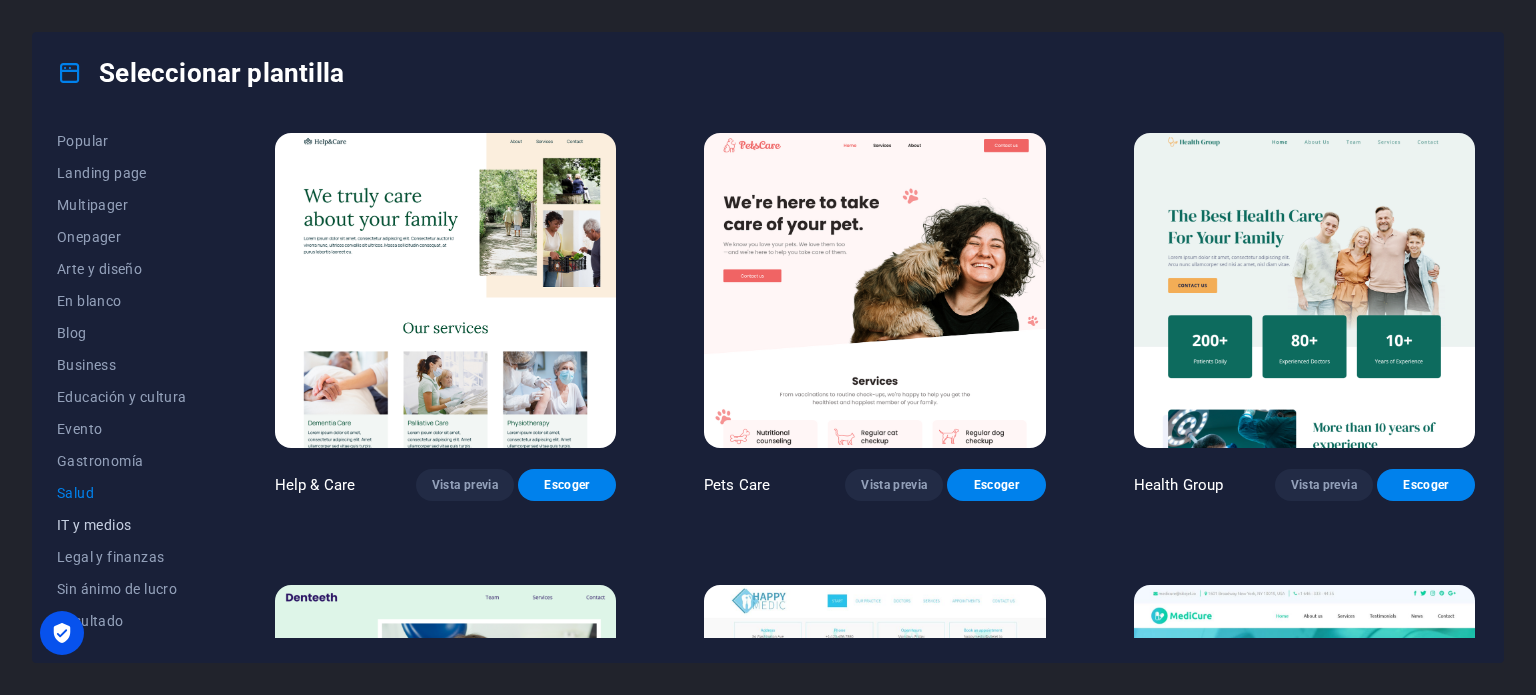 click on "IT y medios" at bounding box center [122, 525] 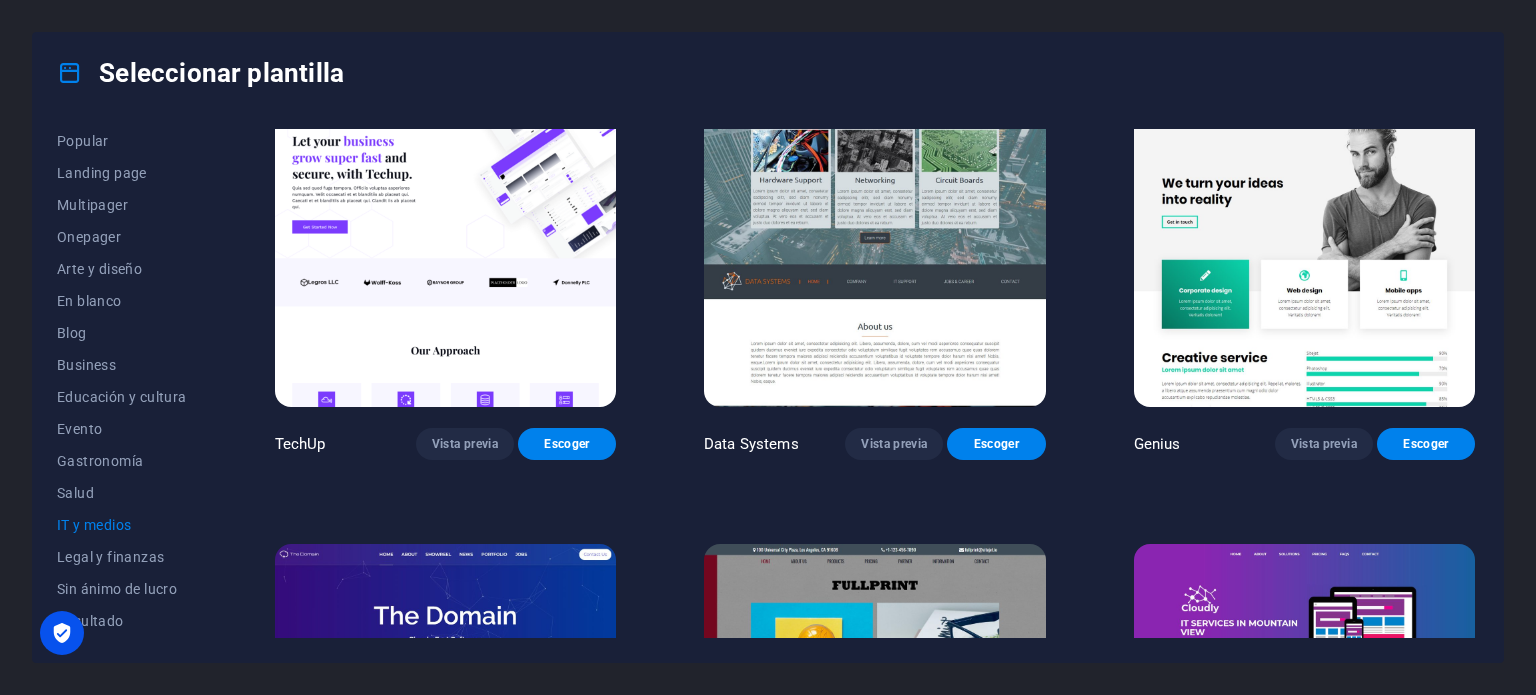 scroll, scrollTop: 300, scrollLeft: 0, axis: vertical 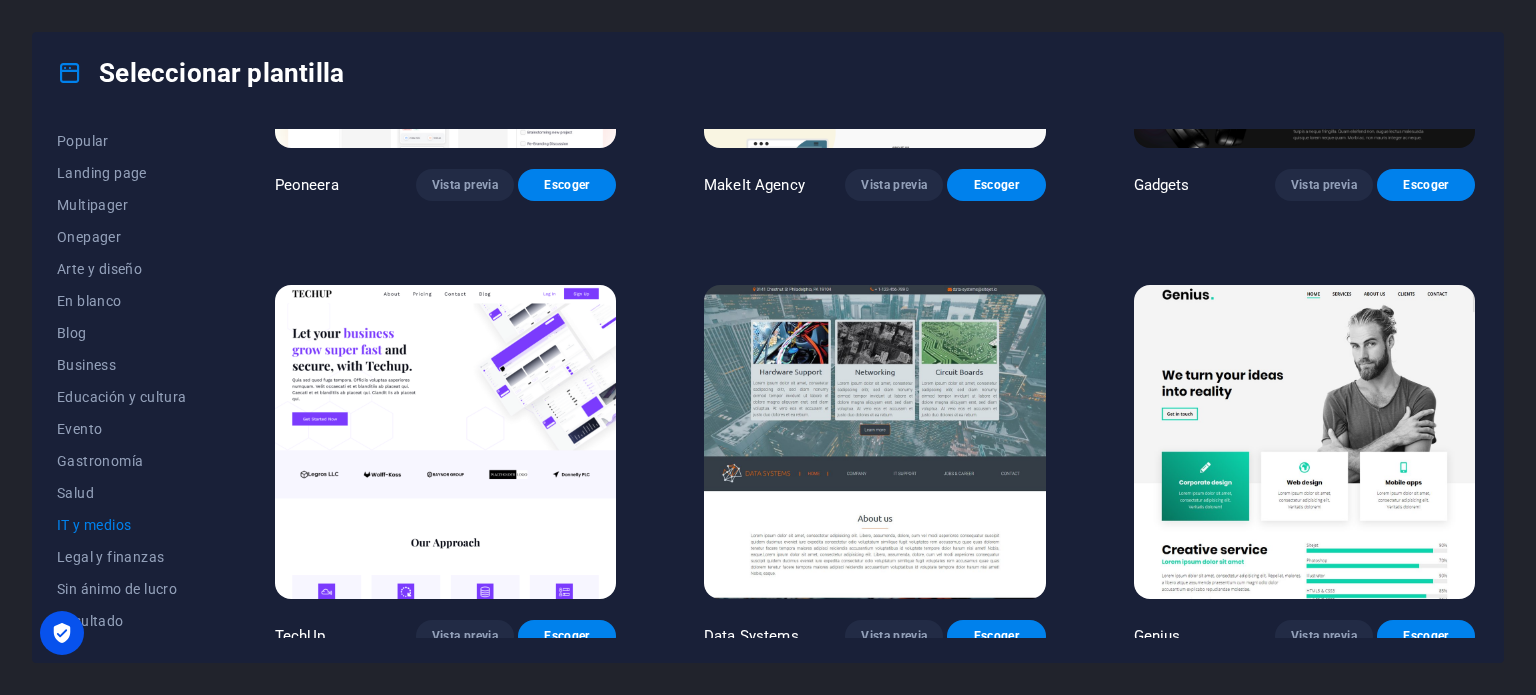 click at bounding box center [1304, 442] 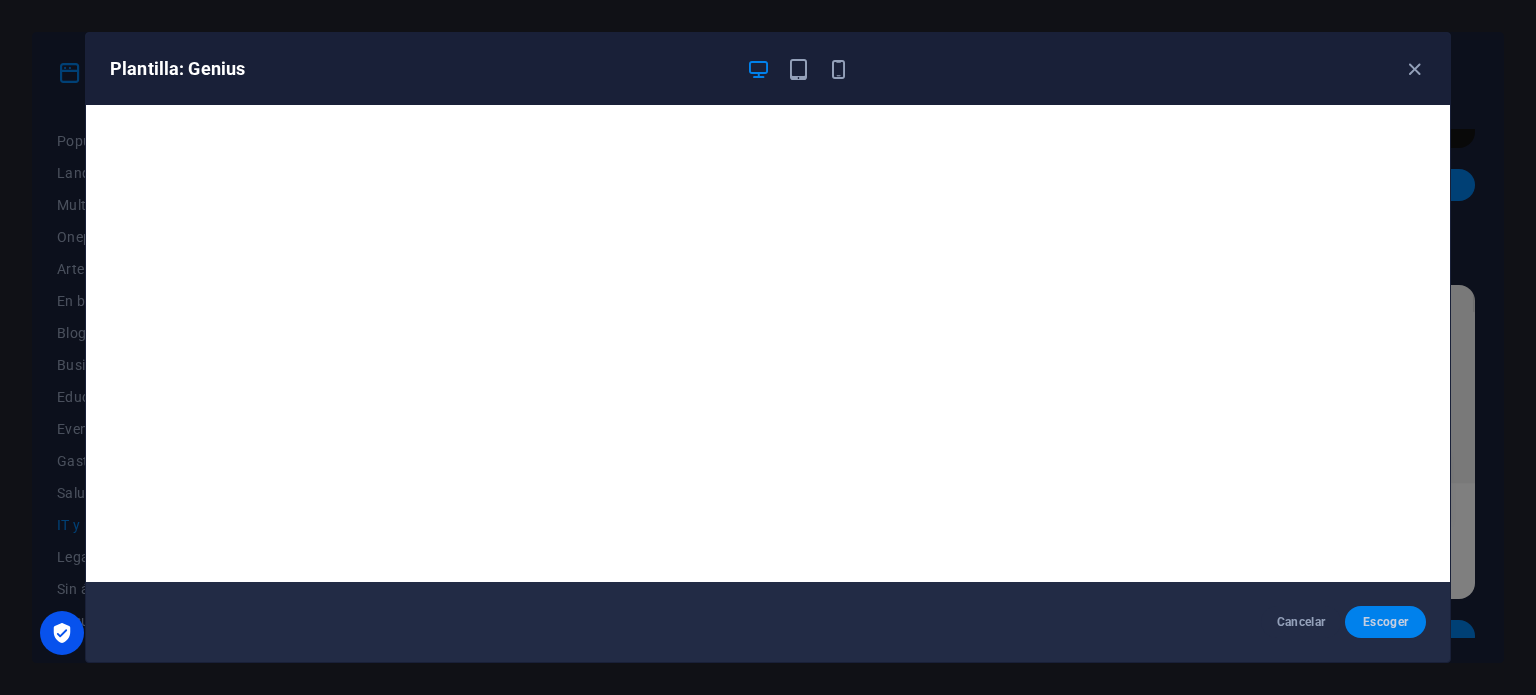 click on "Escoger" at bounding box center [1385, 622] 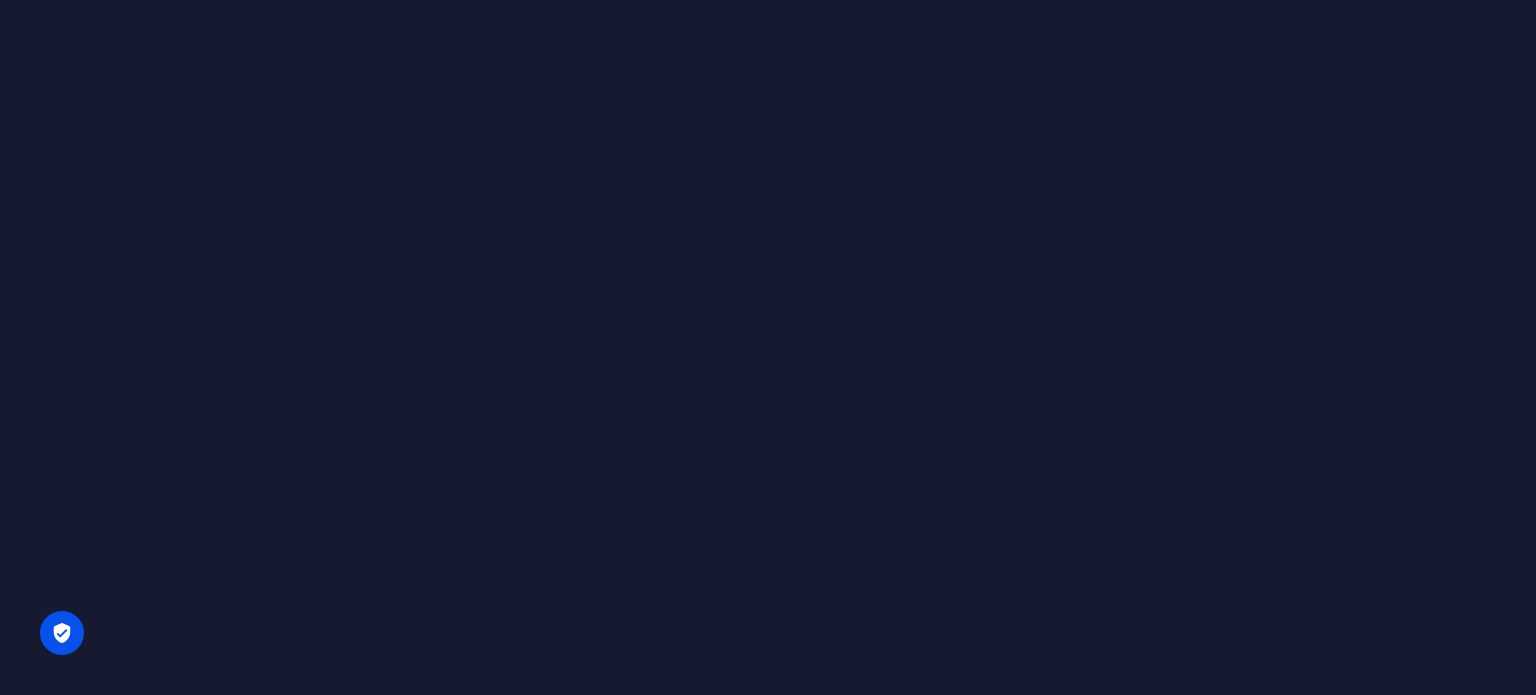 scroll, scrollTop: 0, scrollLeft: 0, axis: both 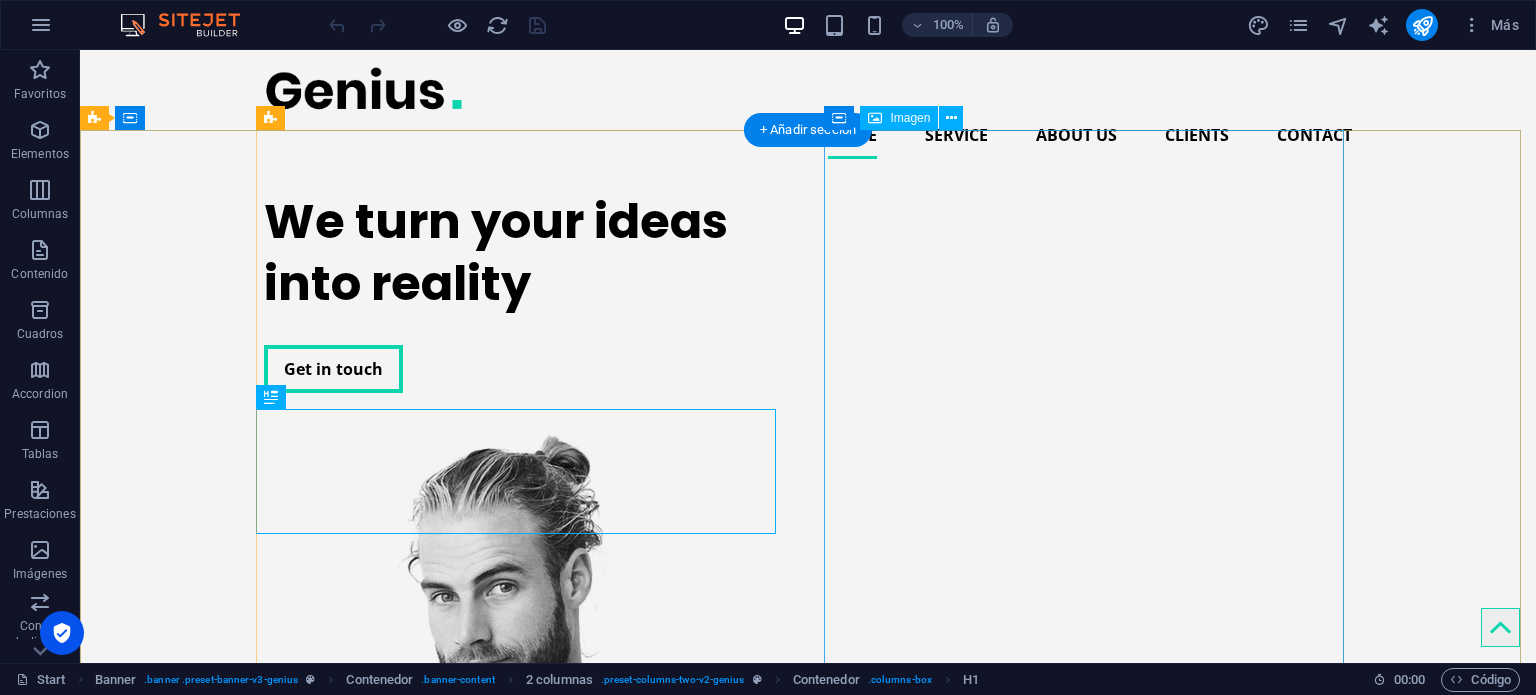 click at bounding box center [524, 813] 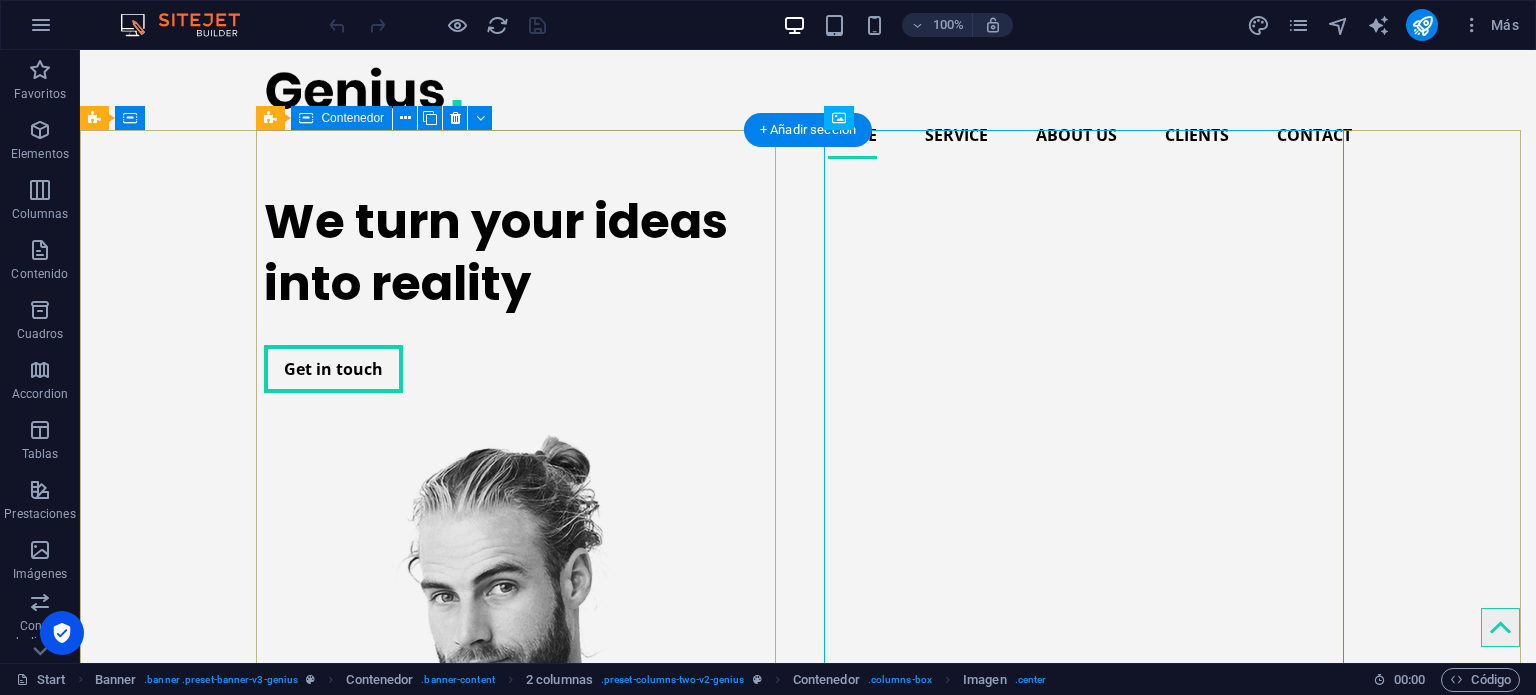 click on "We turn your ideas into reality  Get in touch" at bounding box center (524, 292) 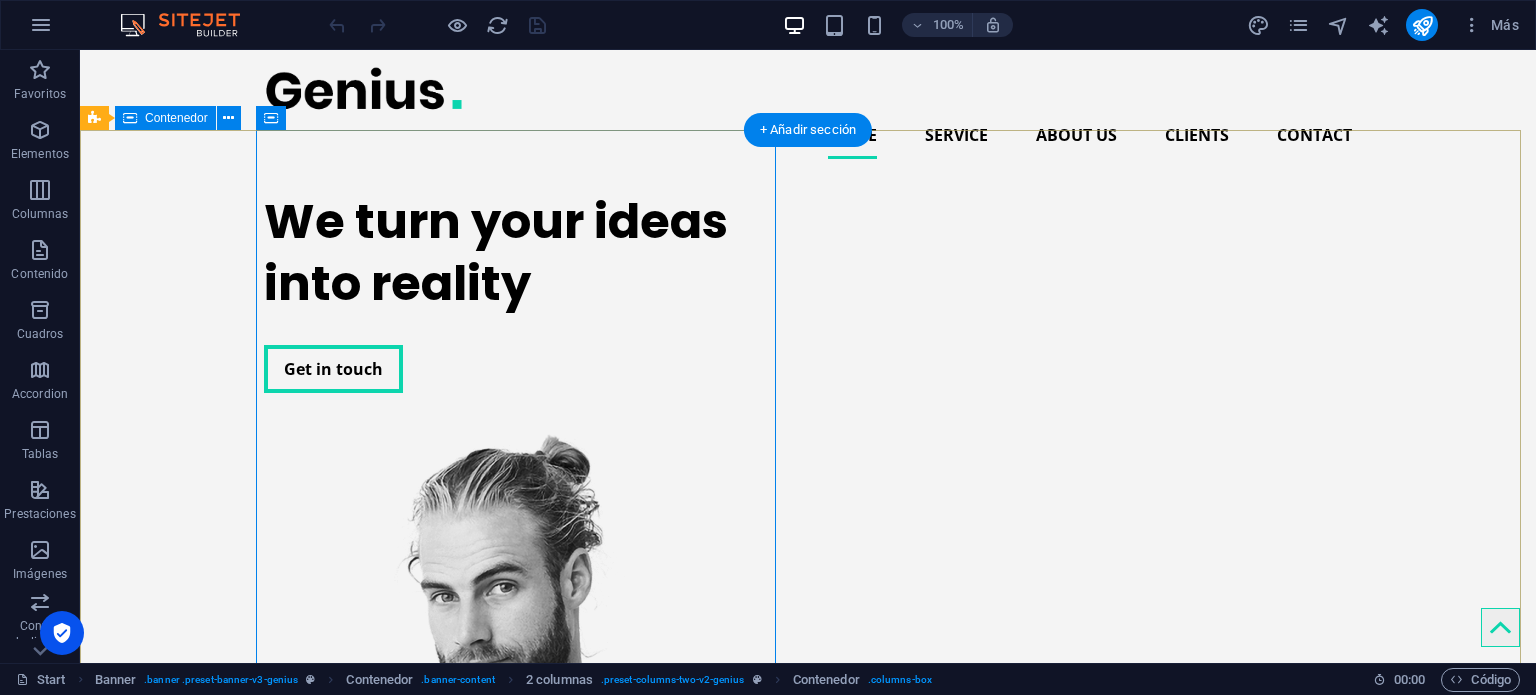 click on "We turn your ideas into reality  Get in touch" at bounding box center [808, 685] 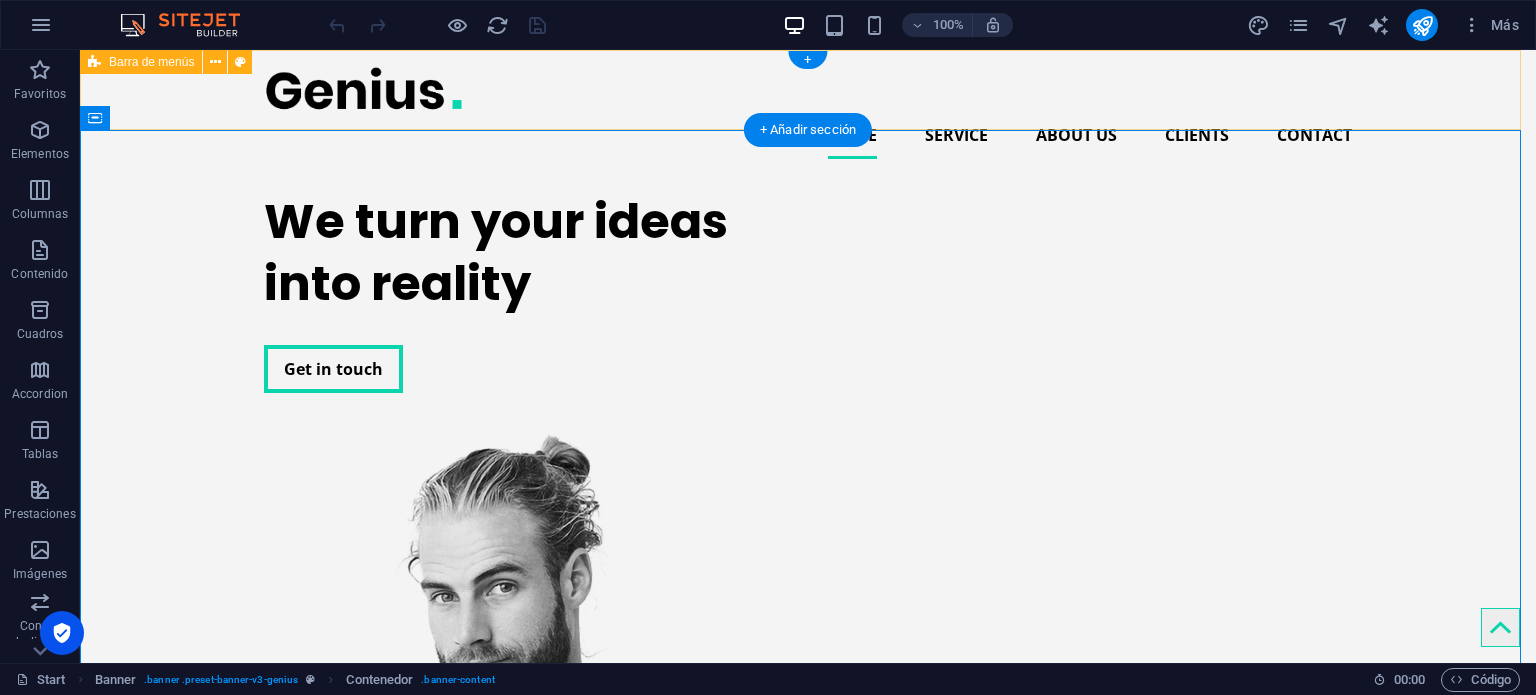 click on "Home Service About us Clients Contact" at bounding box center (808, 112) 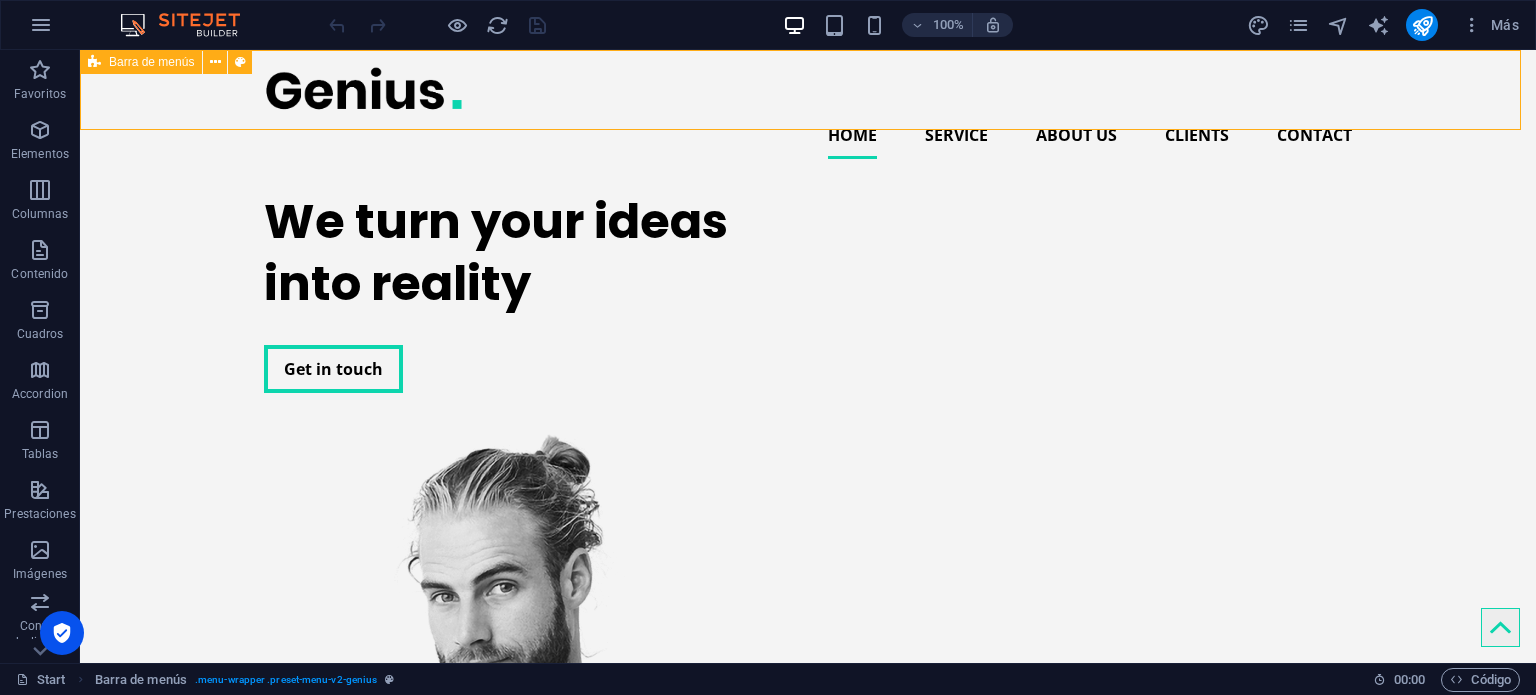 click at bounding box center [240, 62] 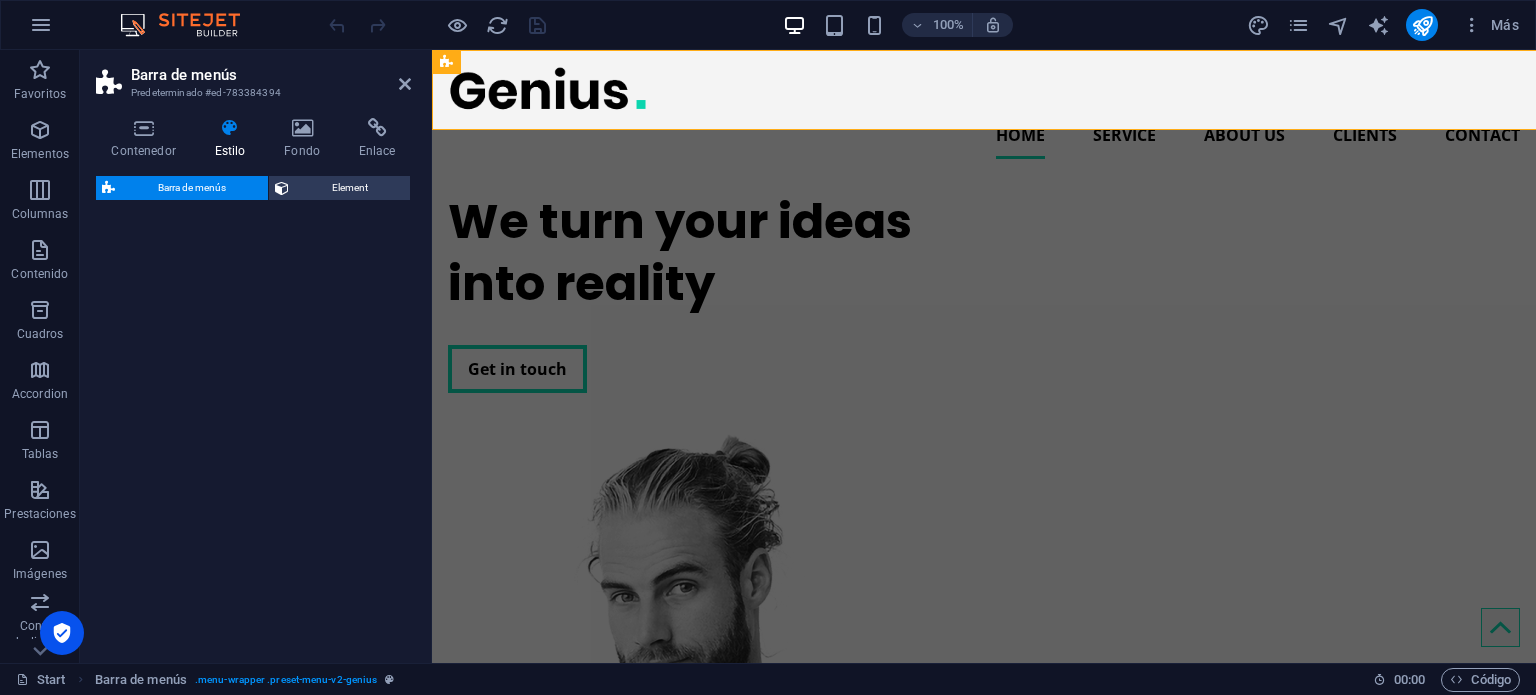 select on "rem" 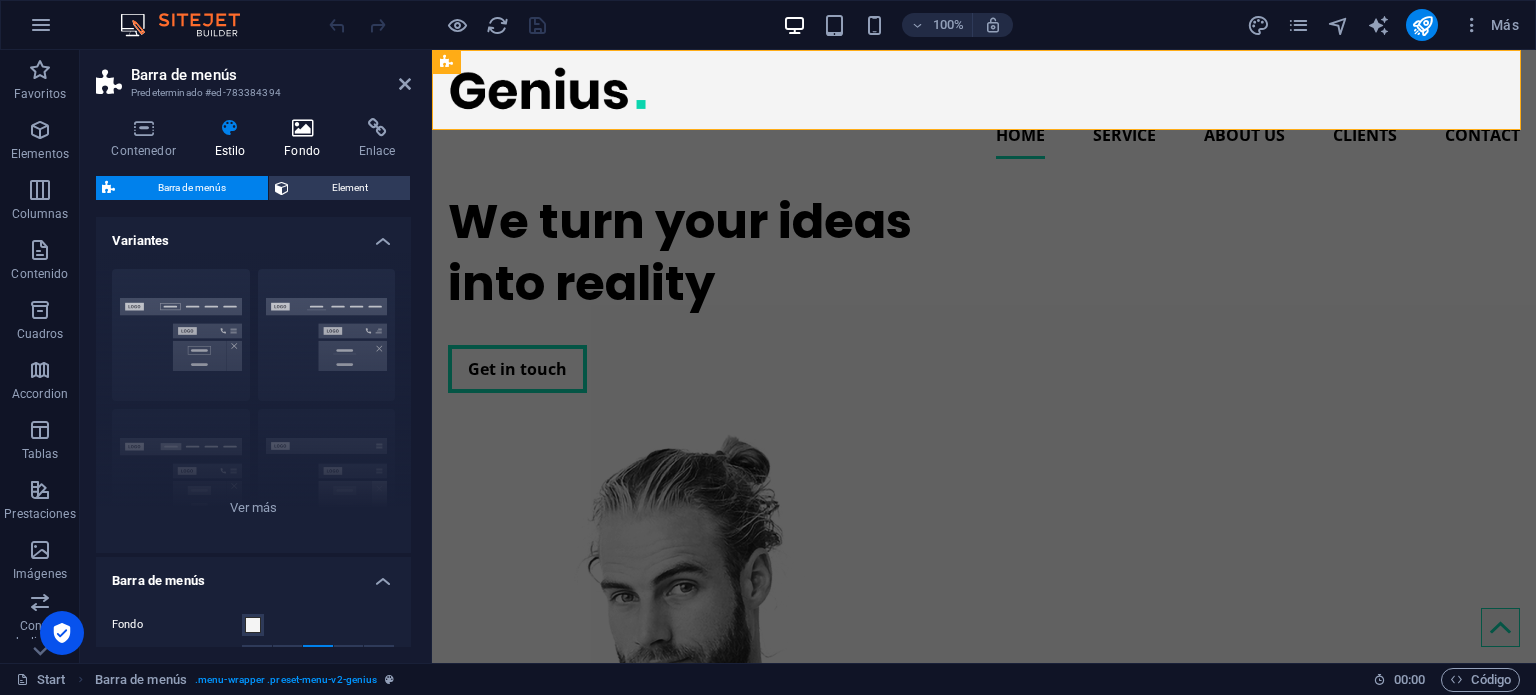 click at bounding box center [302, 128] 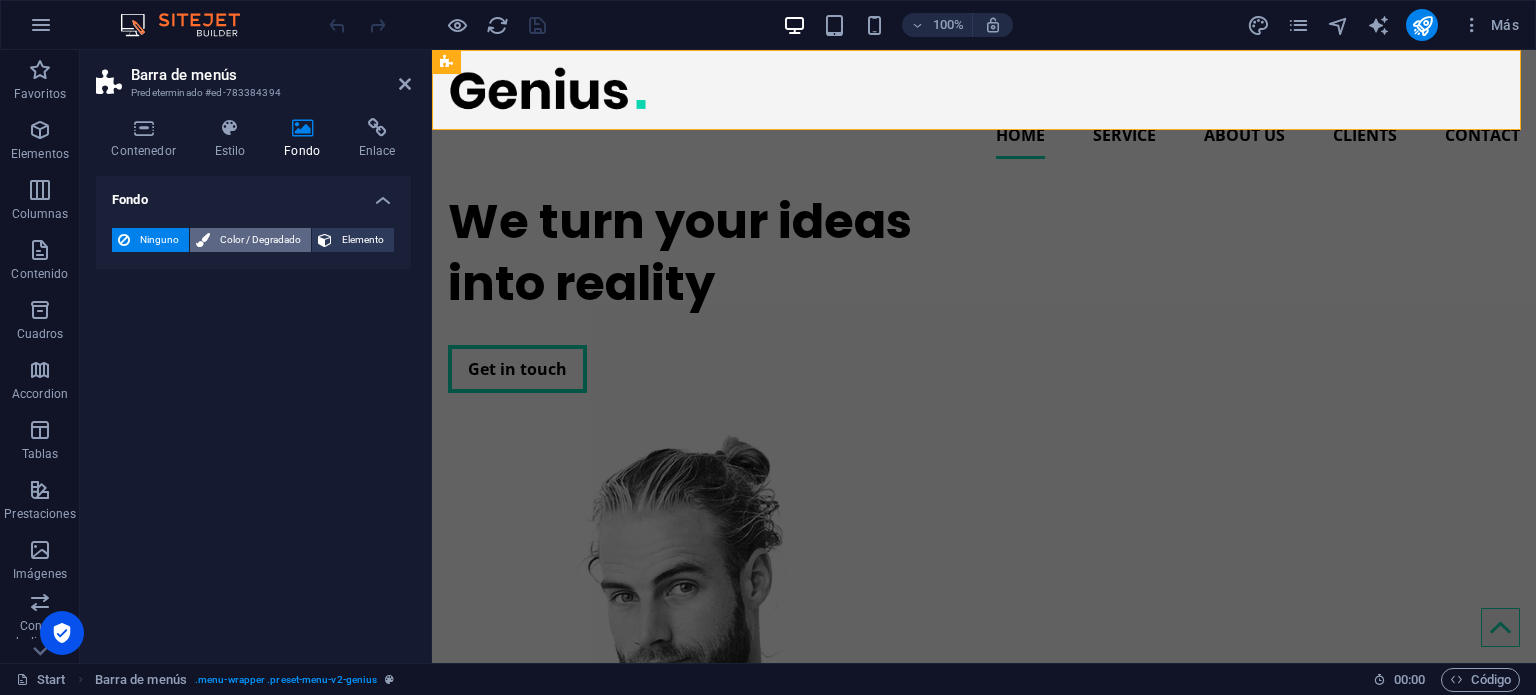 click on "Color / Degradado" at bounding box center (260, 240) 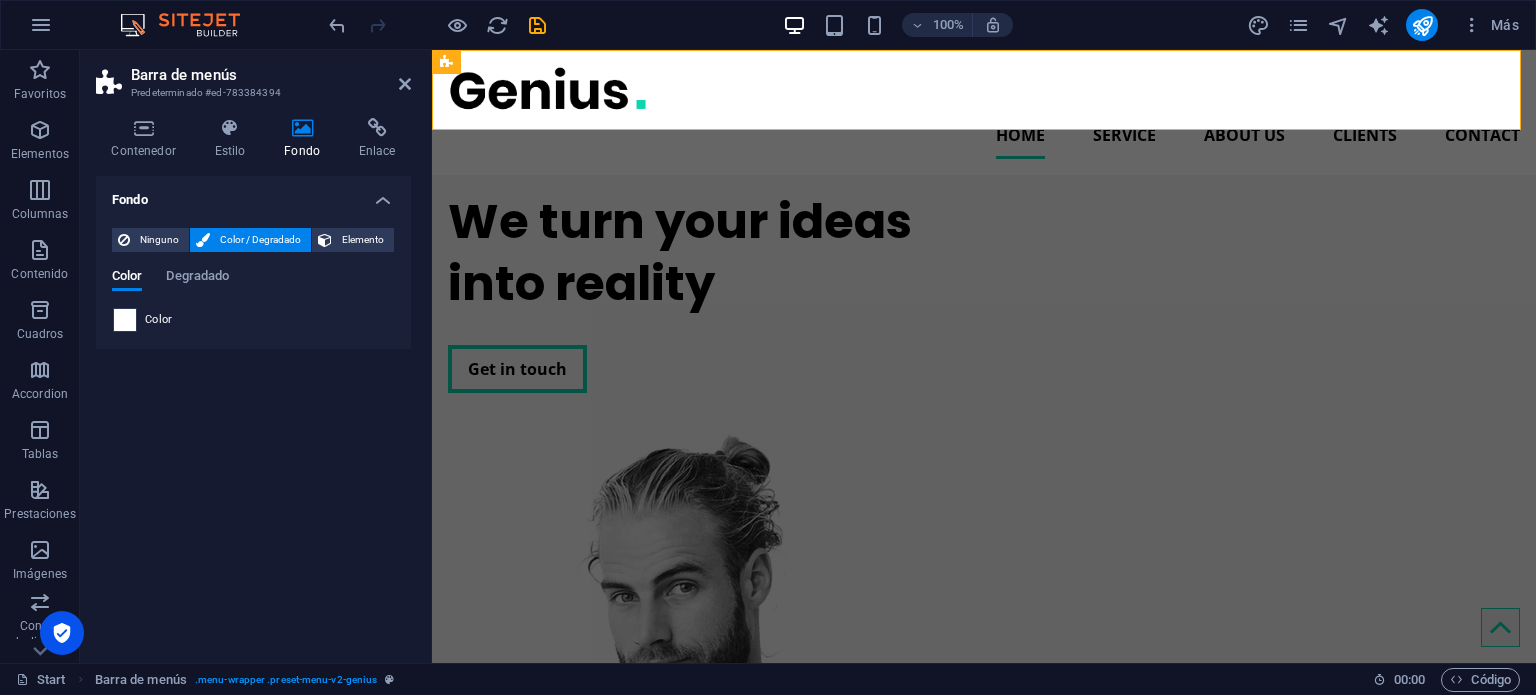 click at bounding box center (125, 320) 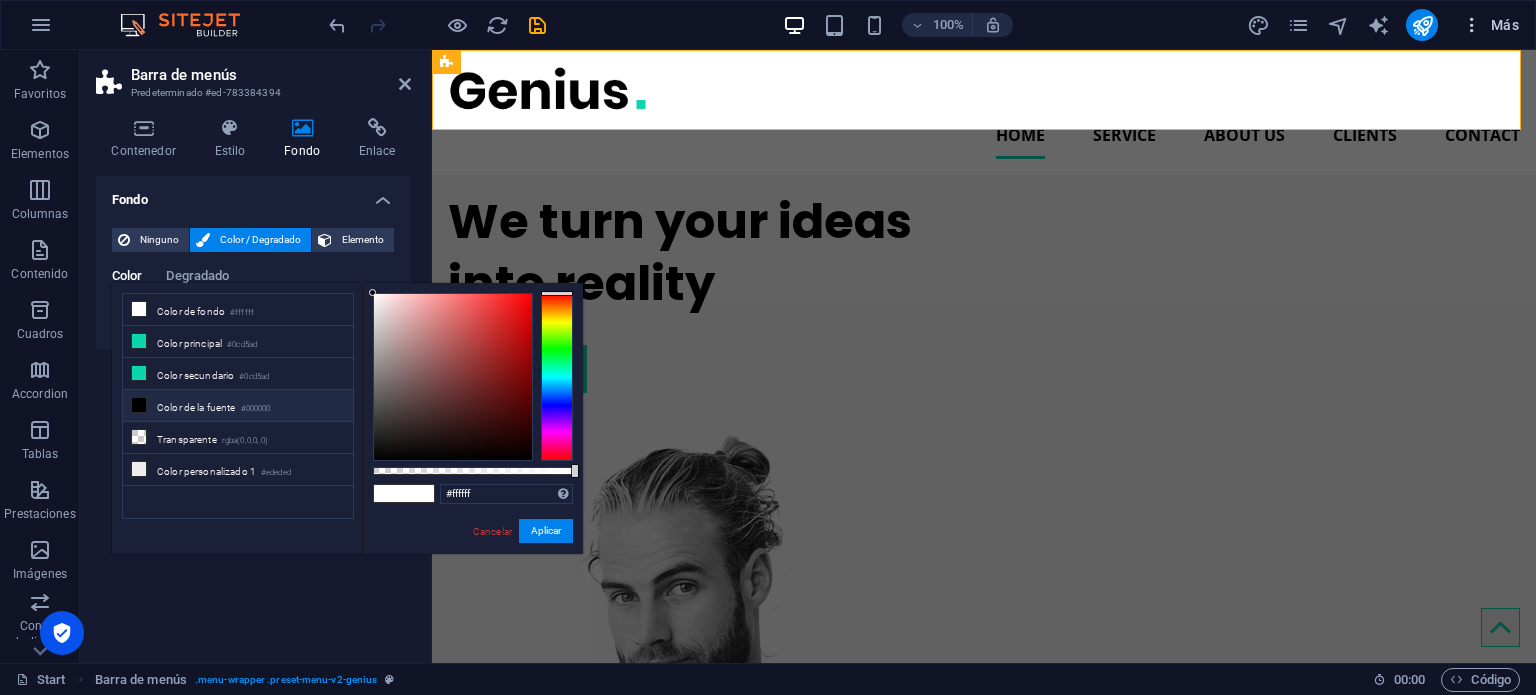 click on "Más" at bounding box center [1490, 25] 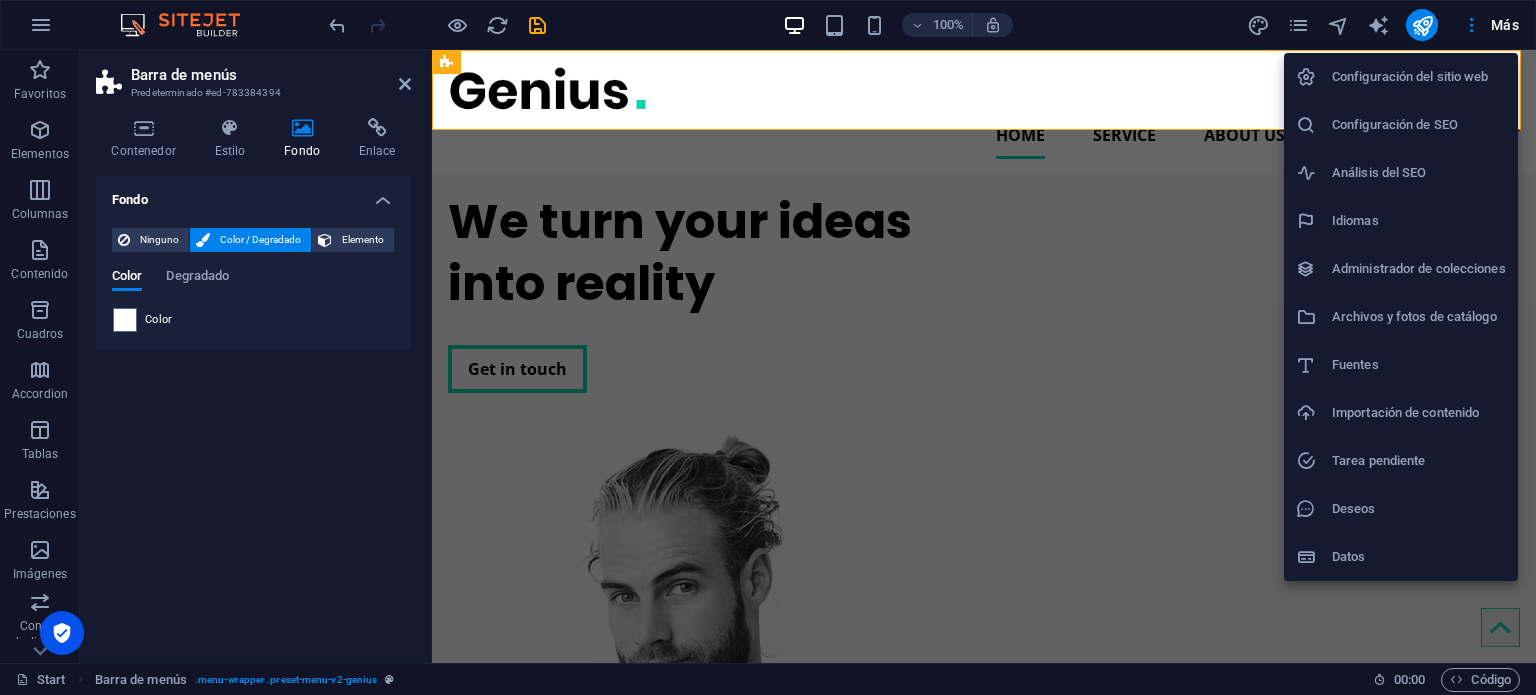 click at bounding box center [768, 347] 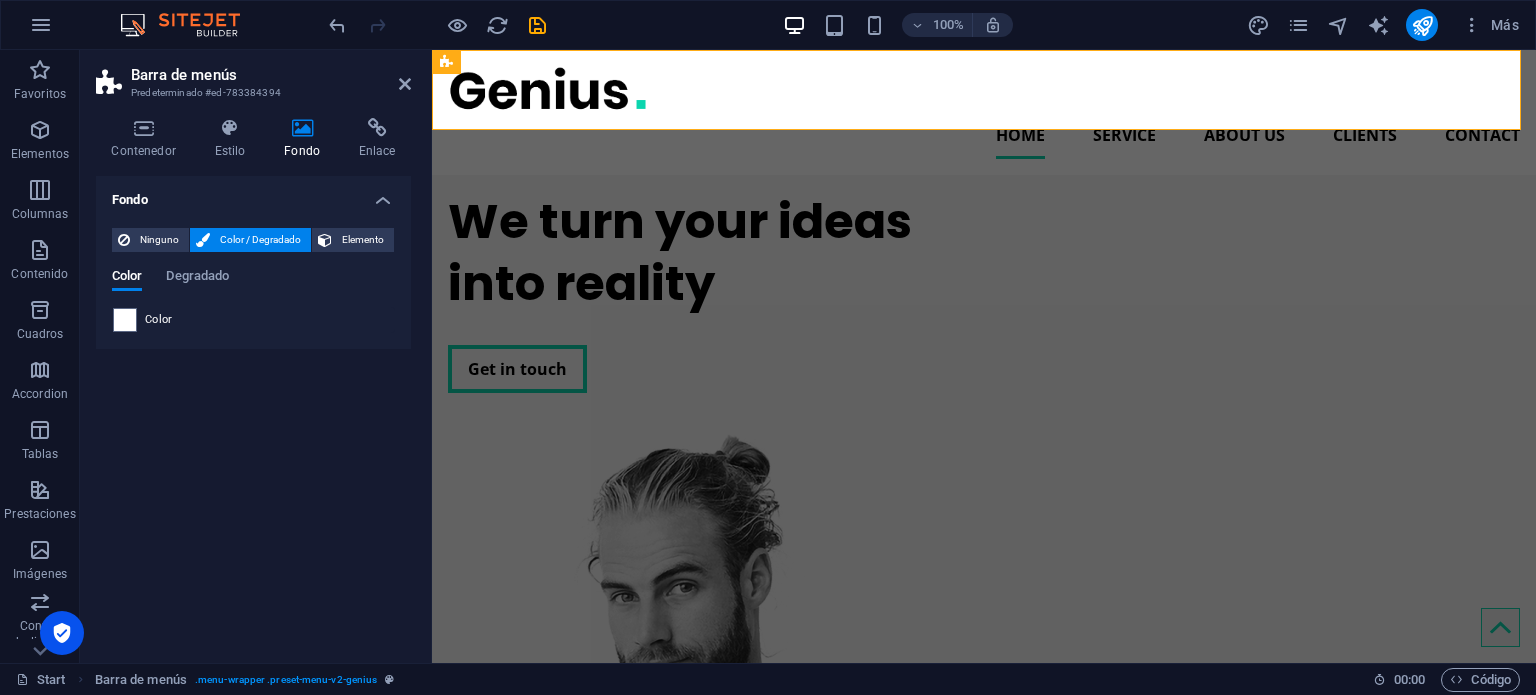click on "Color" at bounding box center (253, 320) 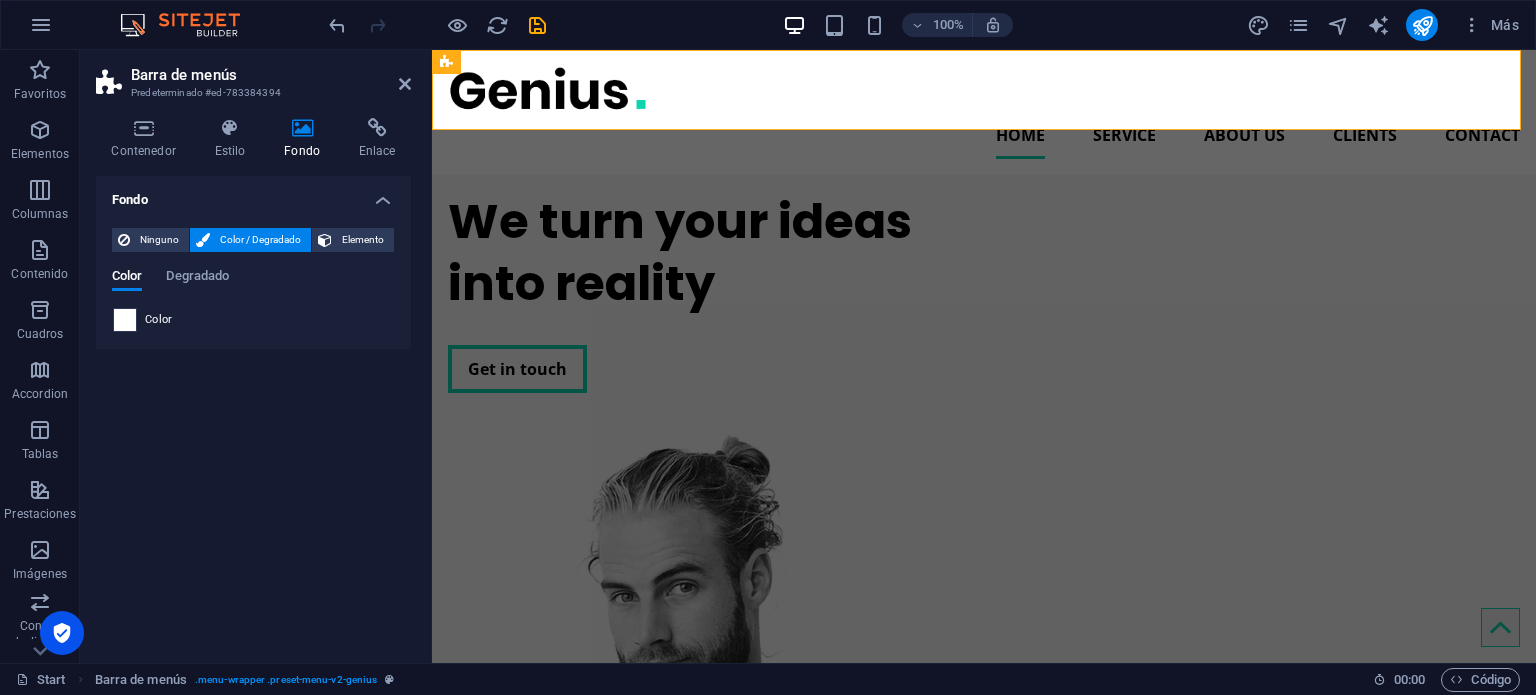 click at bounding box center (125, 320) 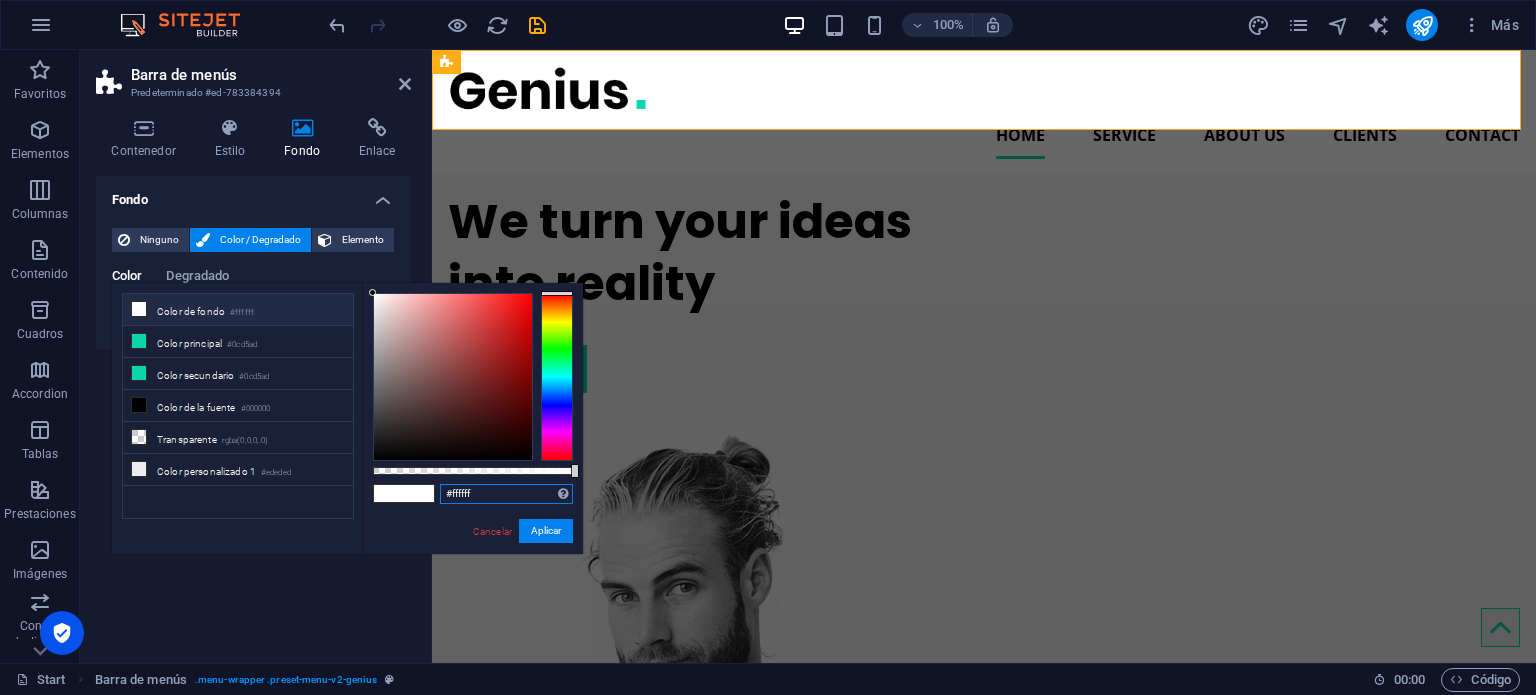 click on "#ffffff" at bounding box center [506, 494] 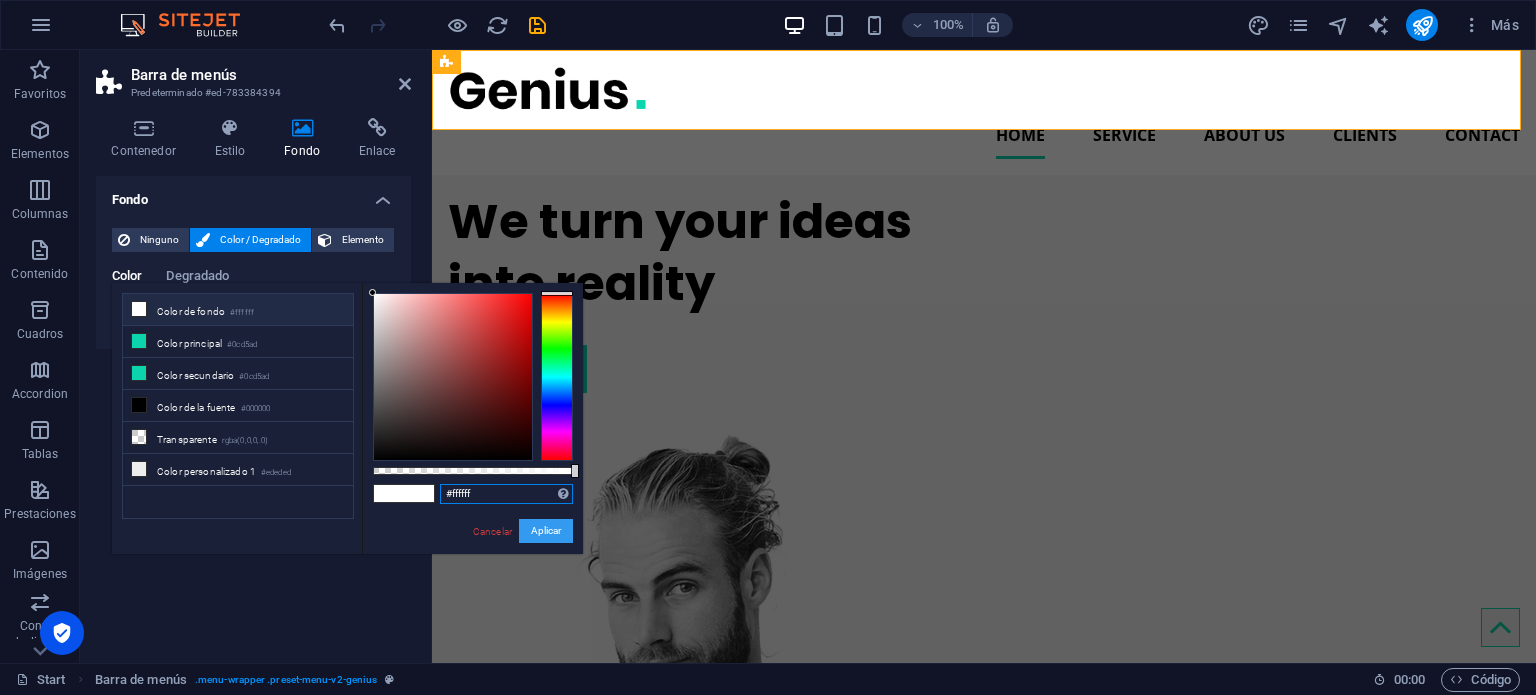 paste on "4eed7" 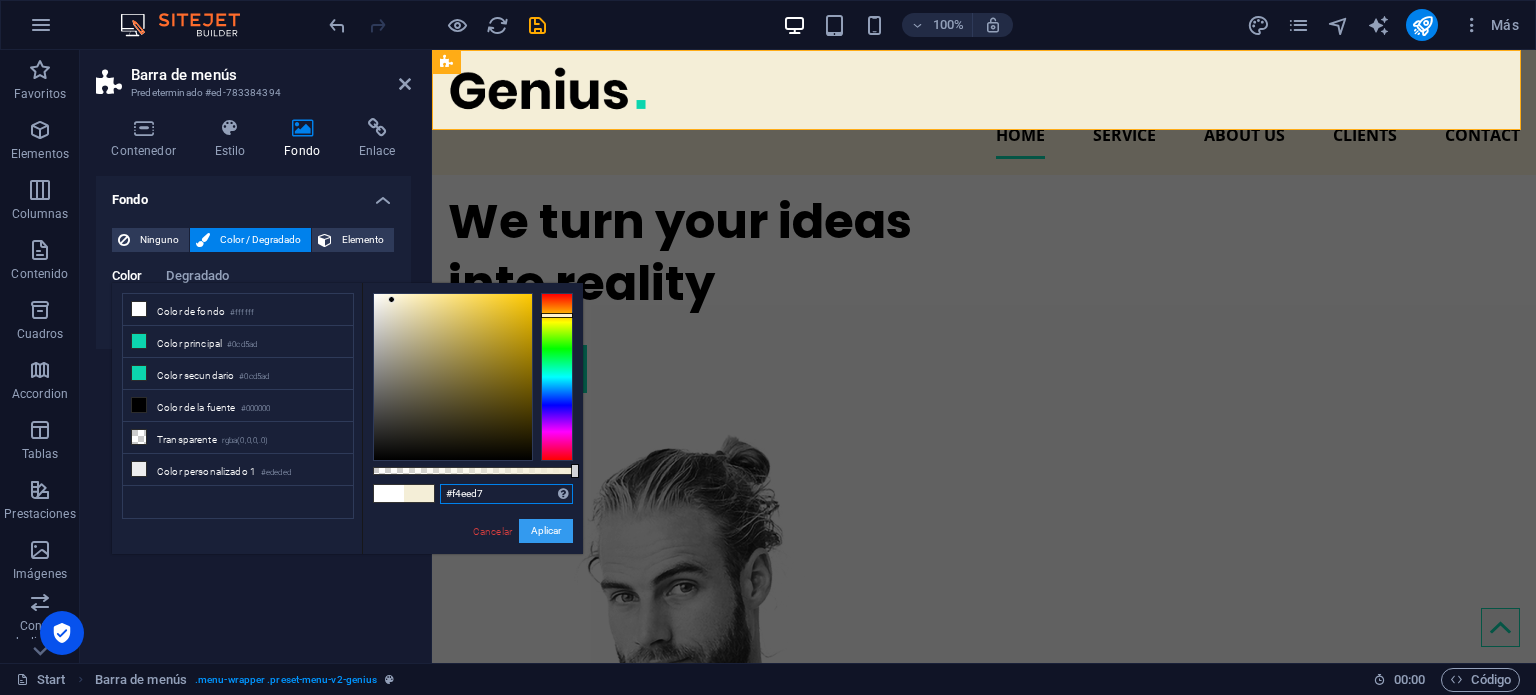 type on "#f4eed7" 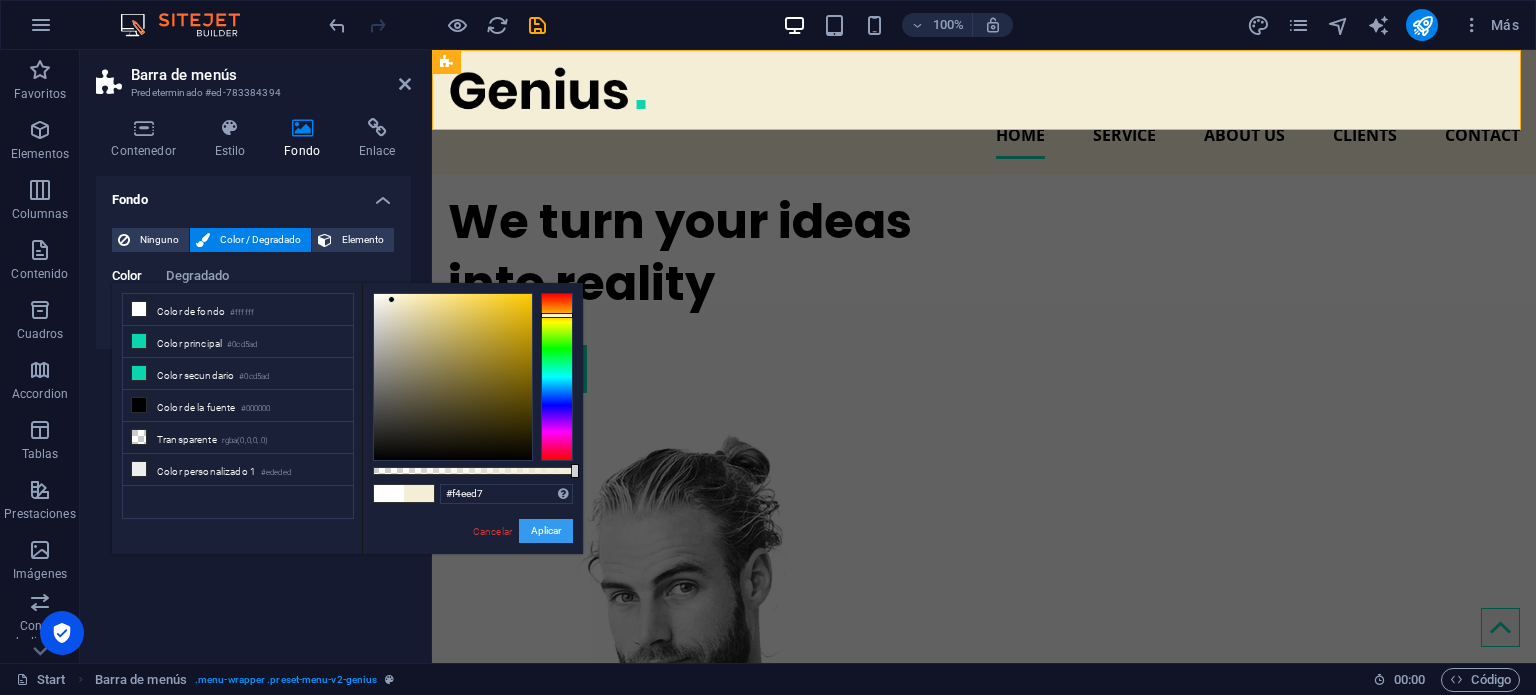 click on "Aplicar" at bounding box center (546, 531) 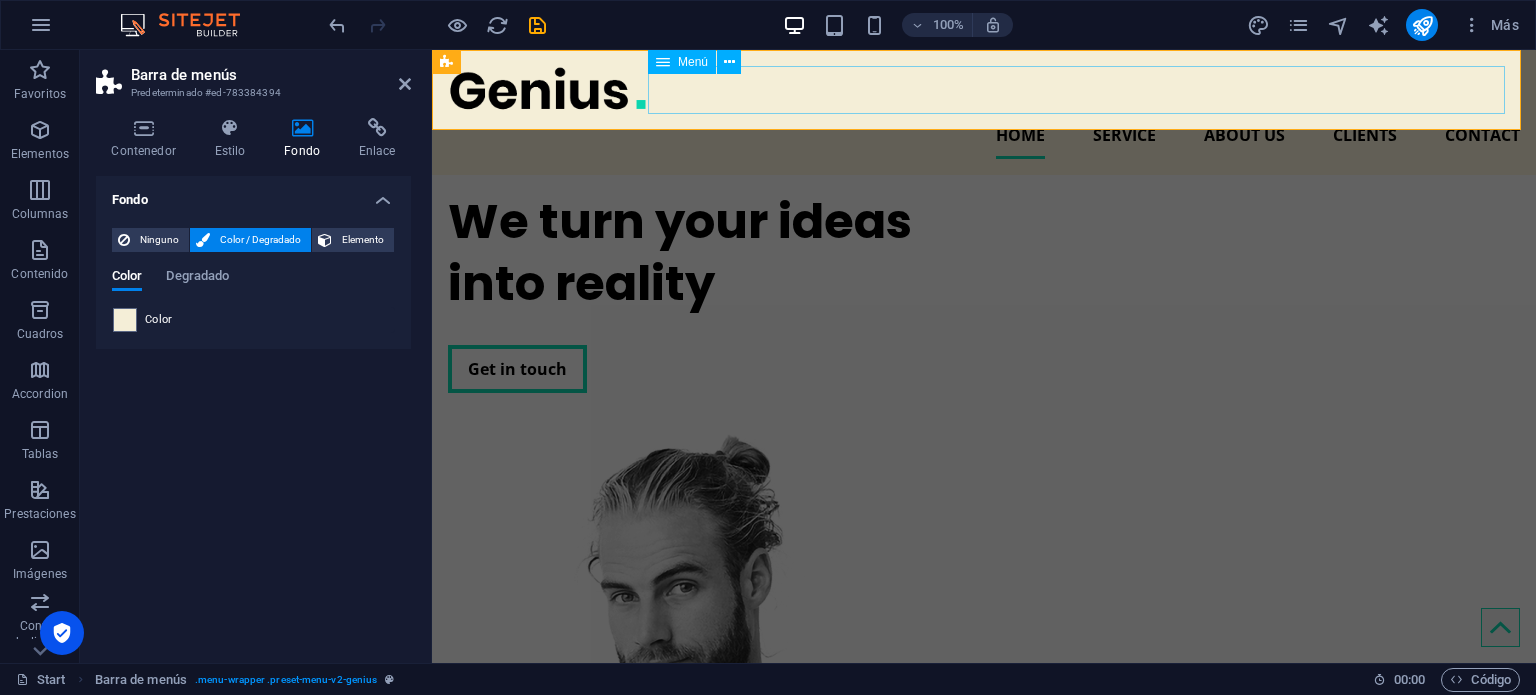 click on "Home Service About us Clients Contact" at bounding box center [984, 135] 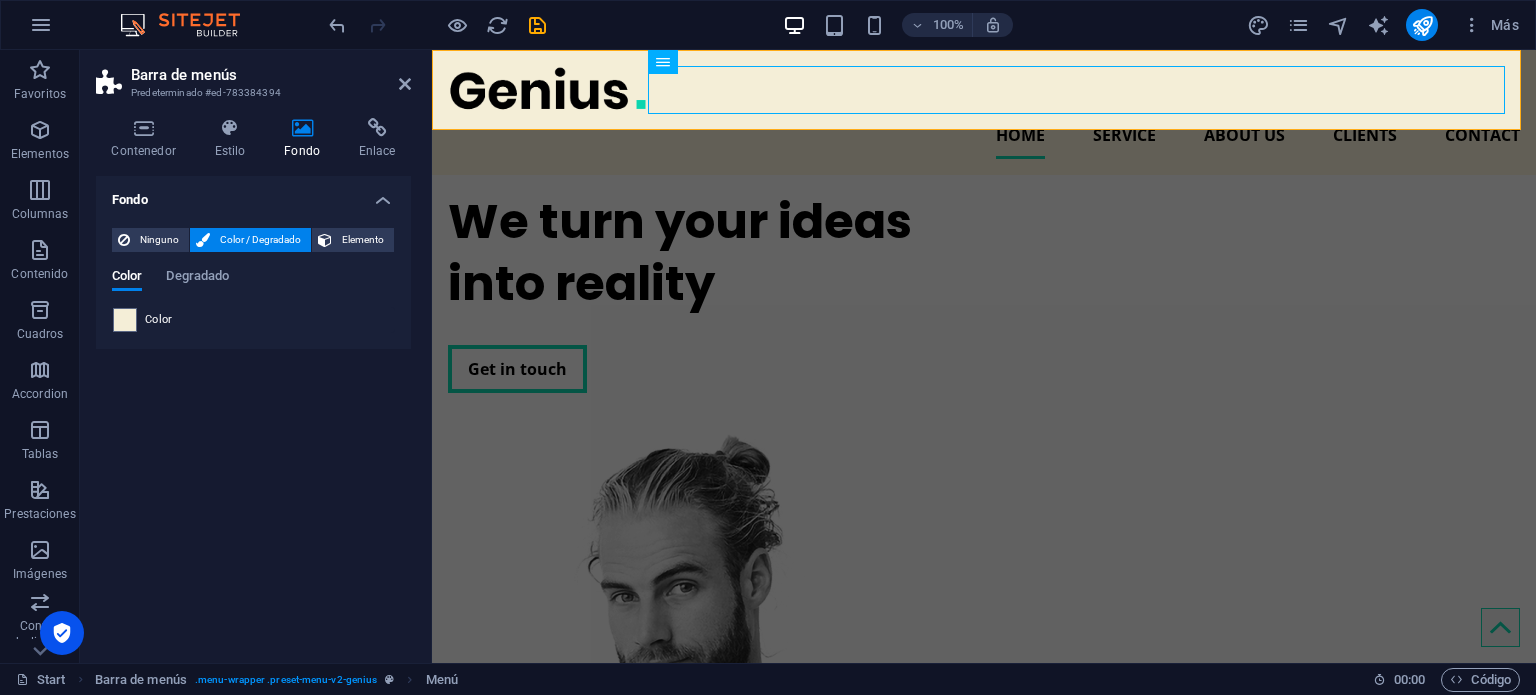 click on "Barra de menús Predeterminado #ed-783384394
Contenedor Estilo Fondo Enlace Tamaño Altura Predeterminado px rem % vh vw Alto mín Ninguno px rem % vh vw Ancho Predeterminado px rem % em vh vw Ancho mín Ninguno px rem % vh vw Ancho del contenido Predeterminado Ancho personalizado Ancho Predeterminado px rem % em vh vw Ancho mín Ninguno px rem % vh vw Espaciado predeterminado Espaciado personalizado El espaciado y ancho del contenido predeterminado puede cambiarse en Diseño. Editar diseño Diseño (Flexbox) Alineación Determina flex-direction. Predeterminado Eje principal Determina la forma en la que los elementos deberían comportarse por el eje principal en este contenedor (contenido justificado). Predeterminado Eje lateral Controla la dirección vertical del elemento en el contenedor (alinear elementos). Predeterminado Ajuste Predeterminado Habilitado Deshabilitado Relleno Controla las distancias y la dirección de los elementos en el eje Y en varias líneas (alinear contenido). Role %" at bounding box center (256, 356) 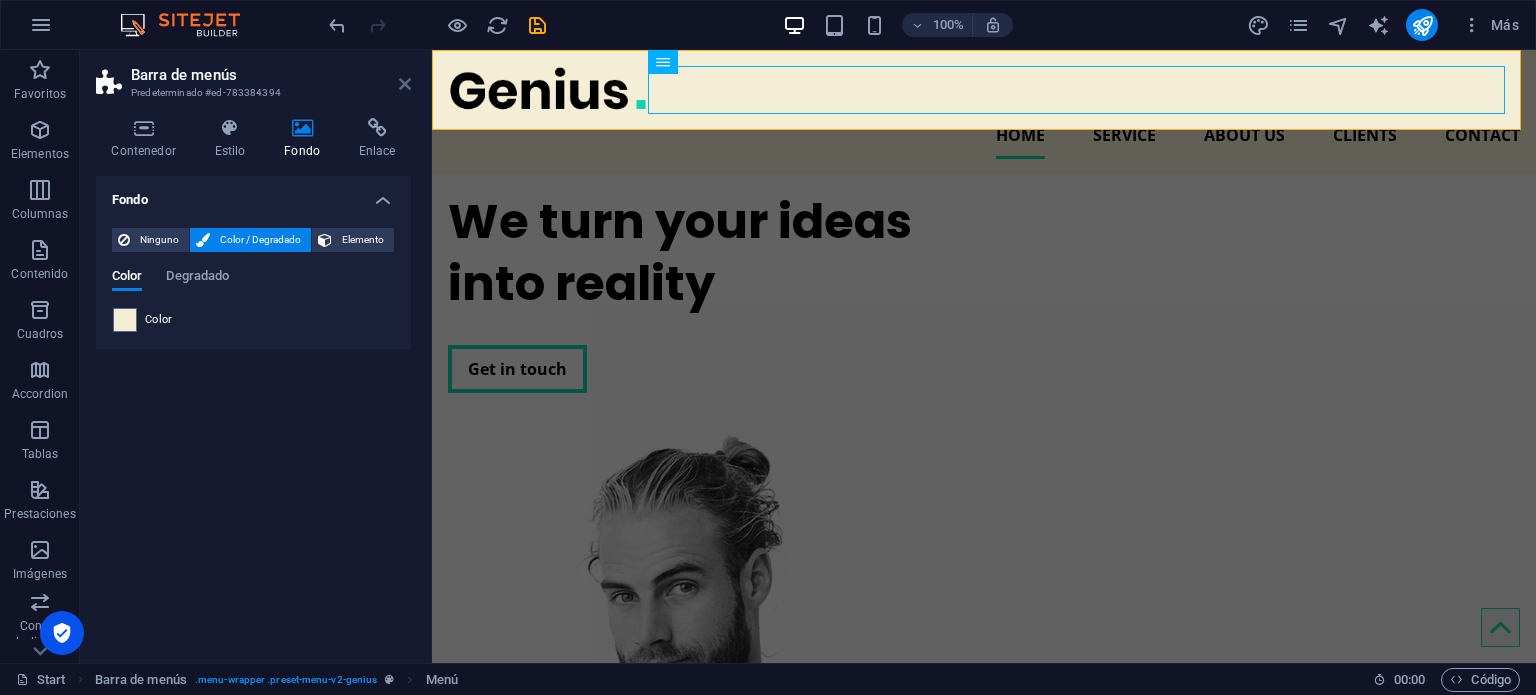 drag, startPoint x: 404, startPoint y: 89, endPoint x: 334, endPoint y: 45, distance: 82.68011 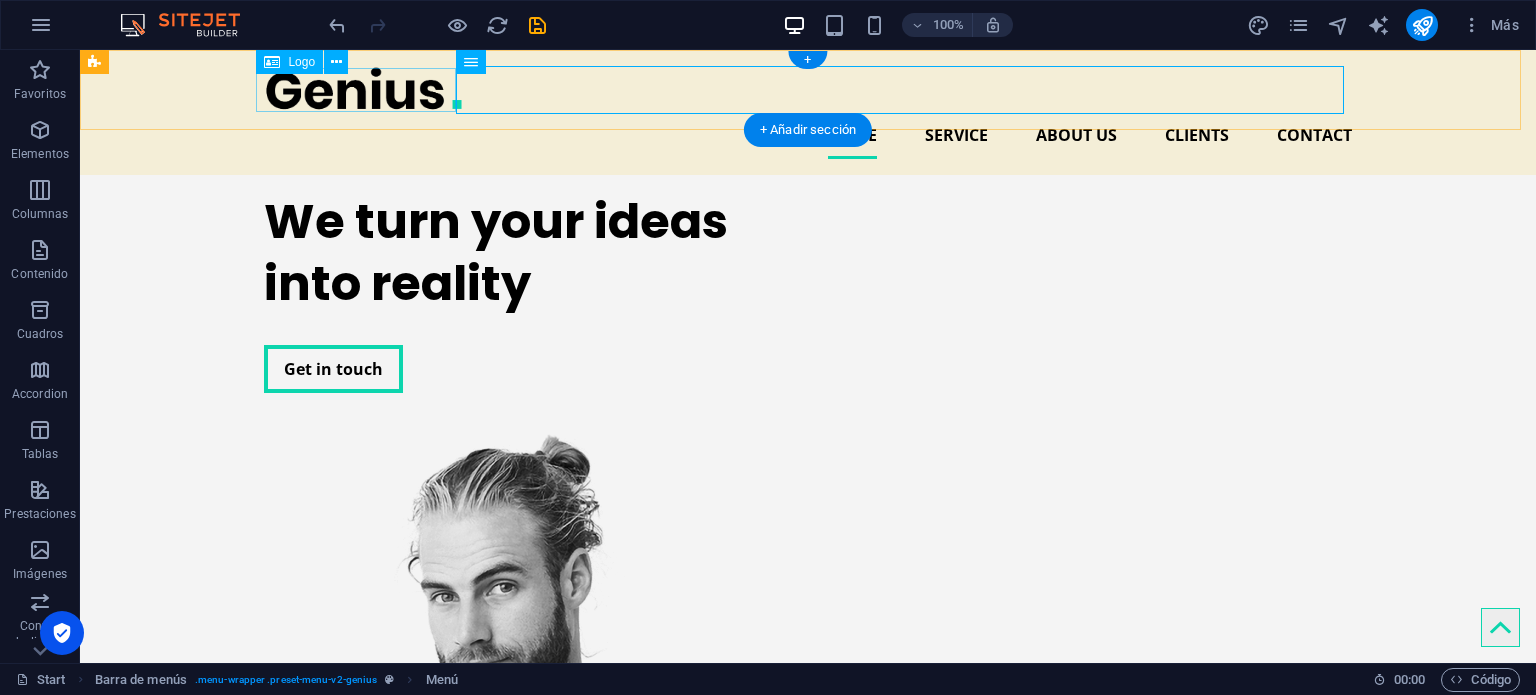 click at bounding box center [808, 88] 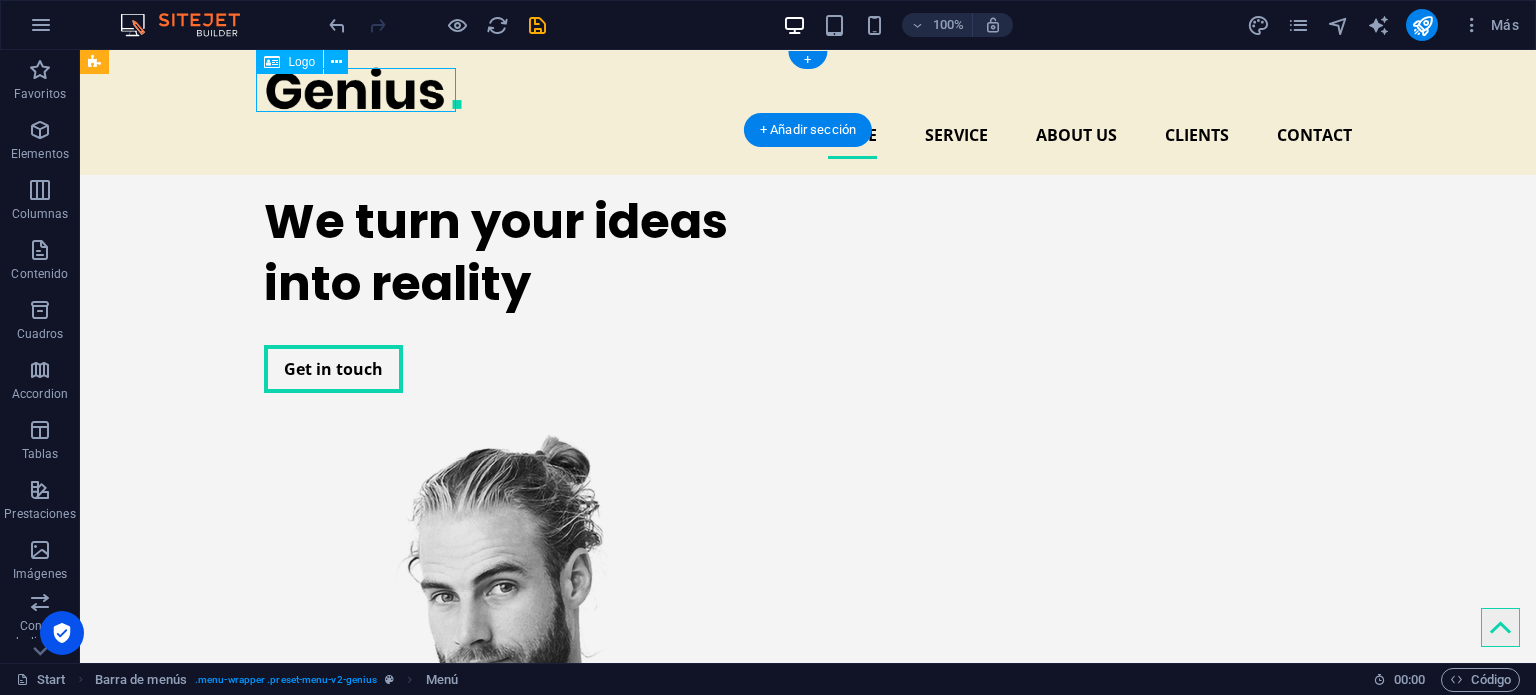 click at bounding box center [808, 88] 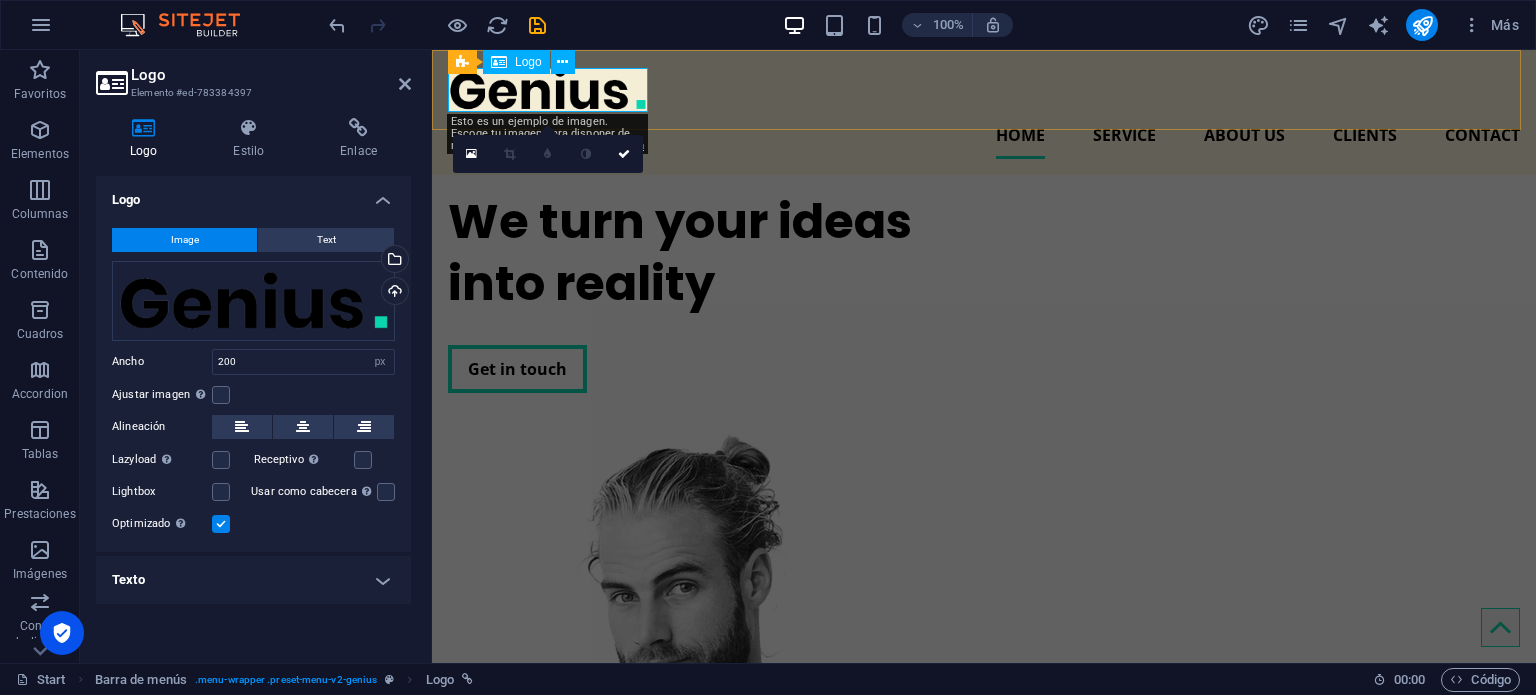 click at bounding box center [984, 88] 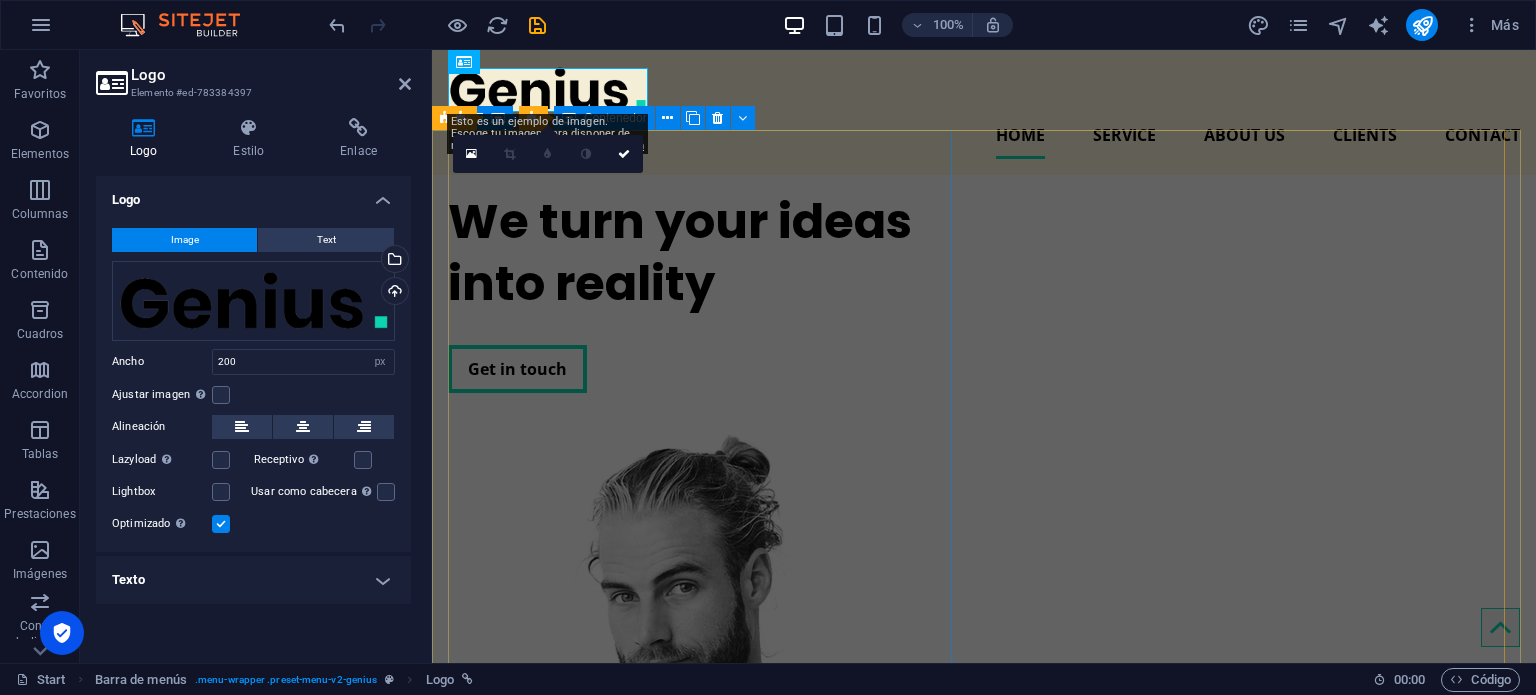 drag, startPoint x: 769, startPoint y: 241, endPoint x: 1123, endPoint y: 241, distance: 354 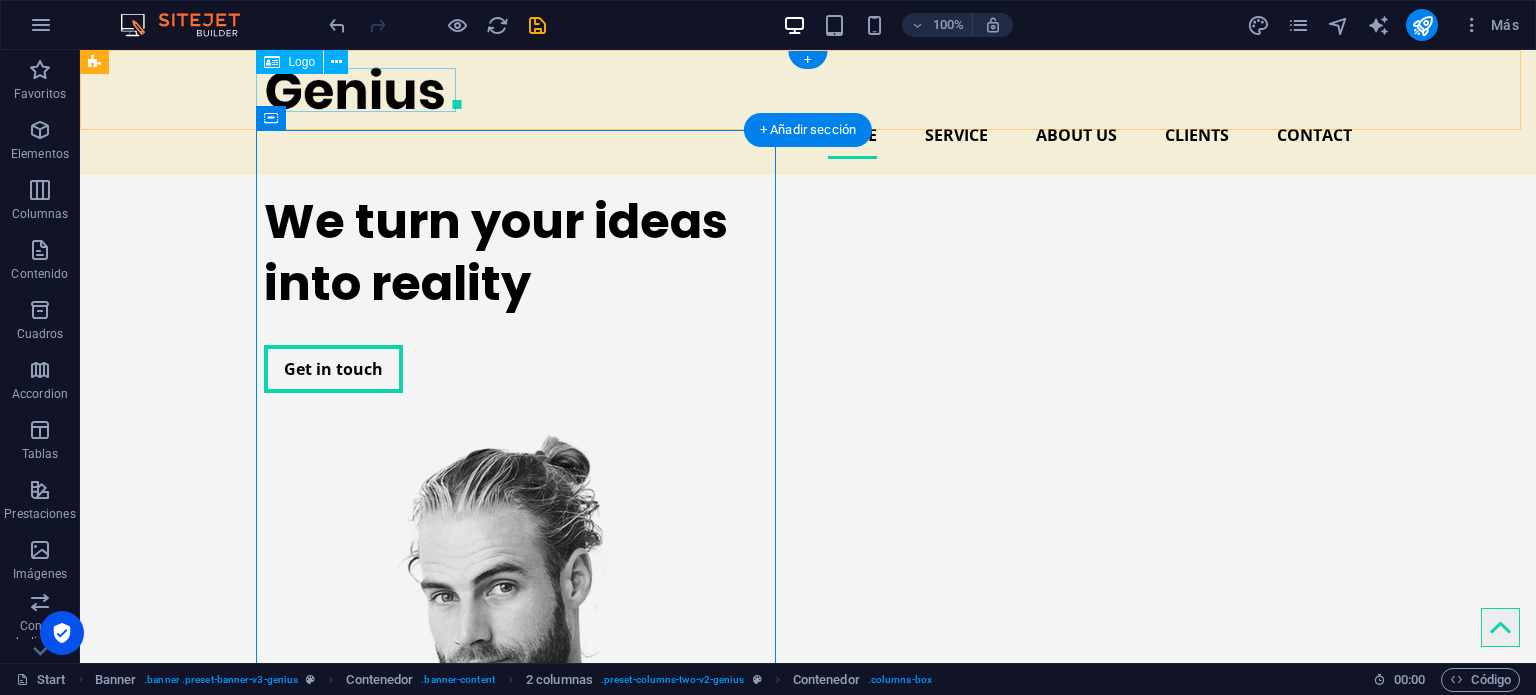 click at bounding box center [808, 88] 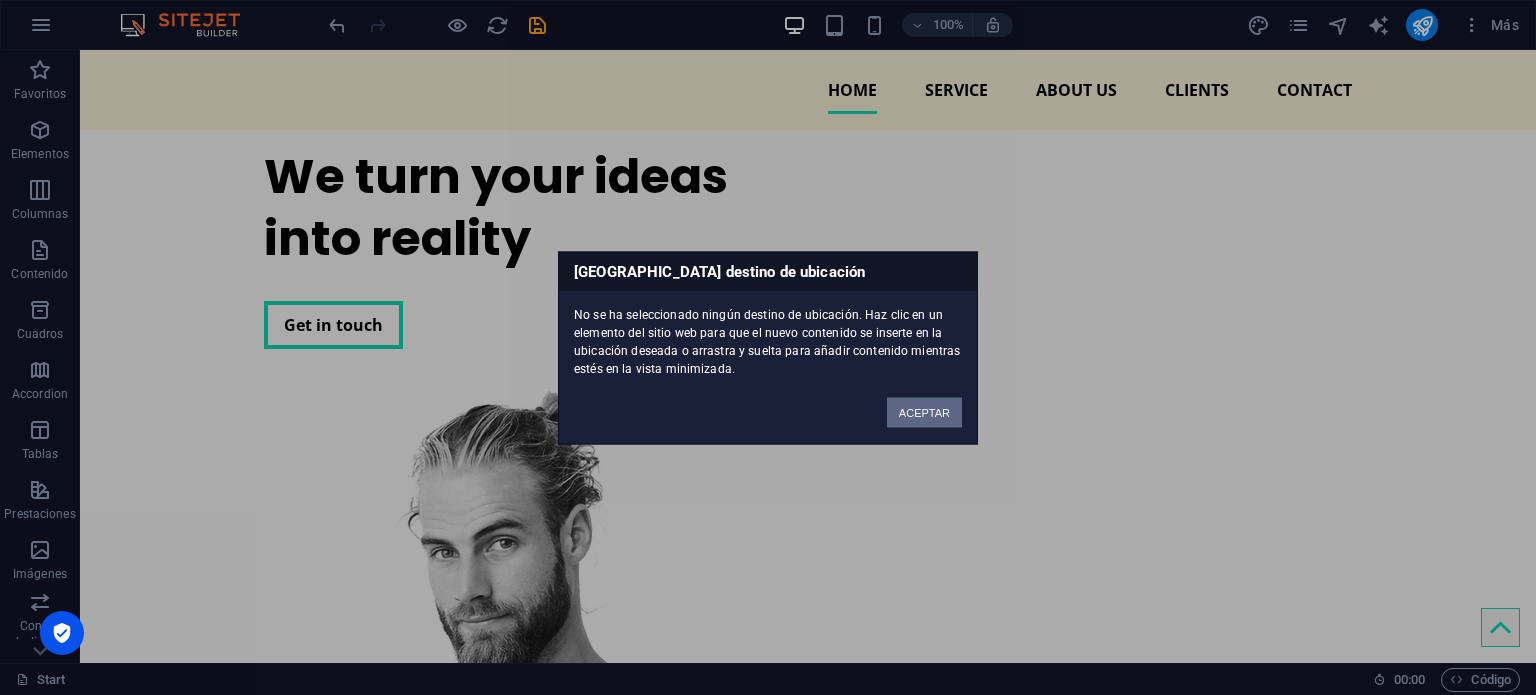 type 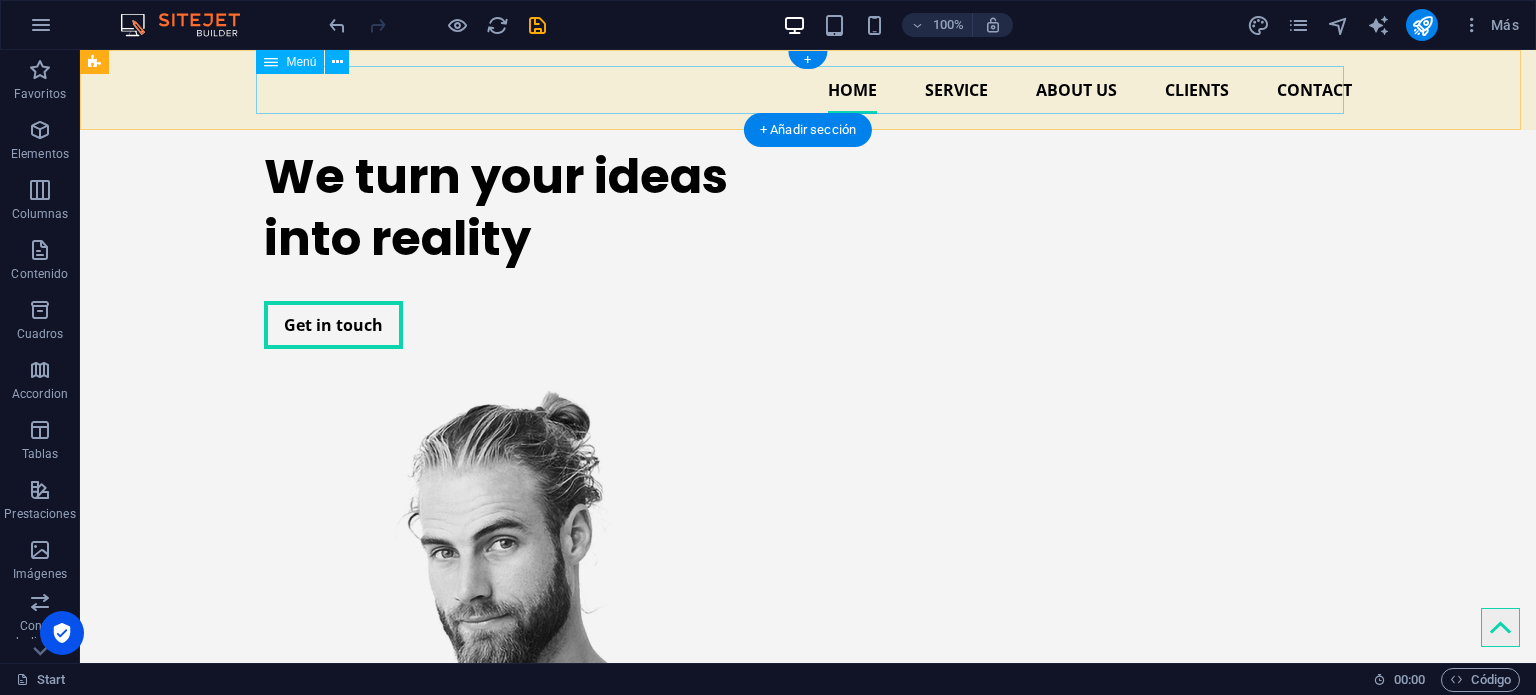 click on "Home Service About us Clients Contact" at bounding box center [808, 90] 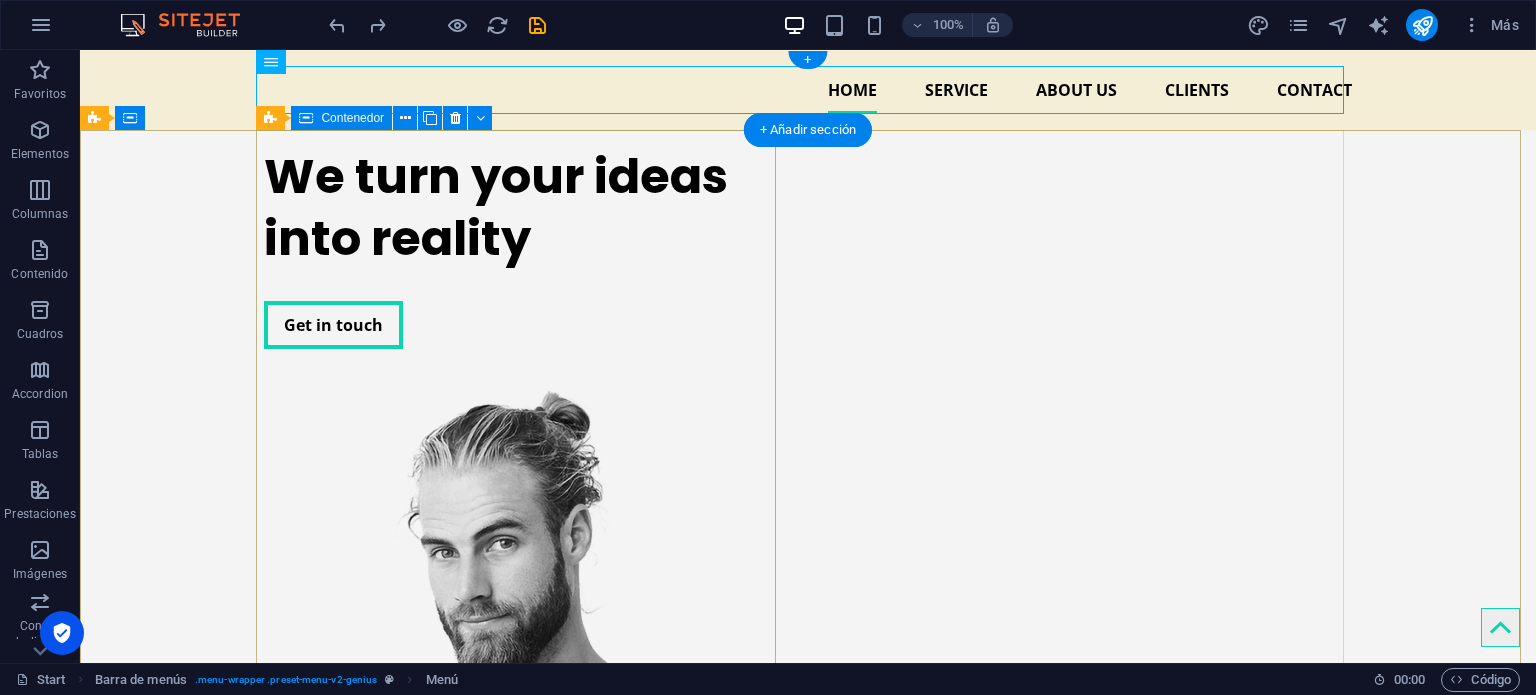 click on "We turn your ideas into reality  Get in touch" at bounding box center (524, 247) 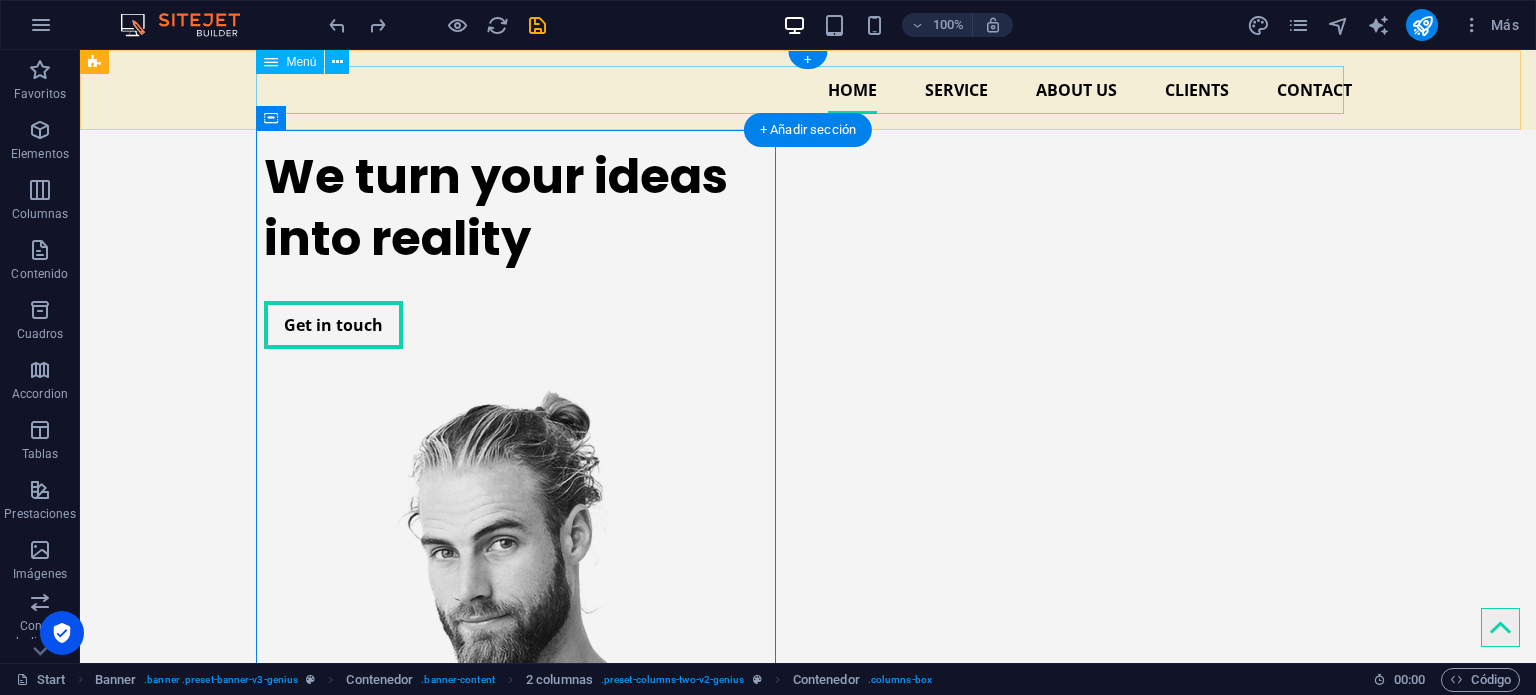 click on "Home Service About us Clients Contact" at bounding box center [808, 90] 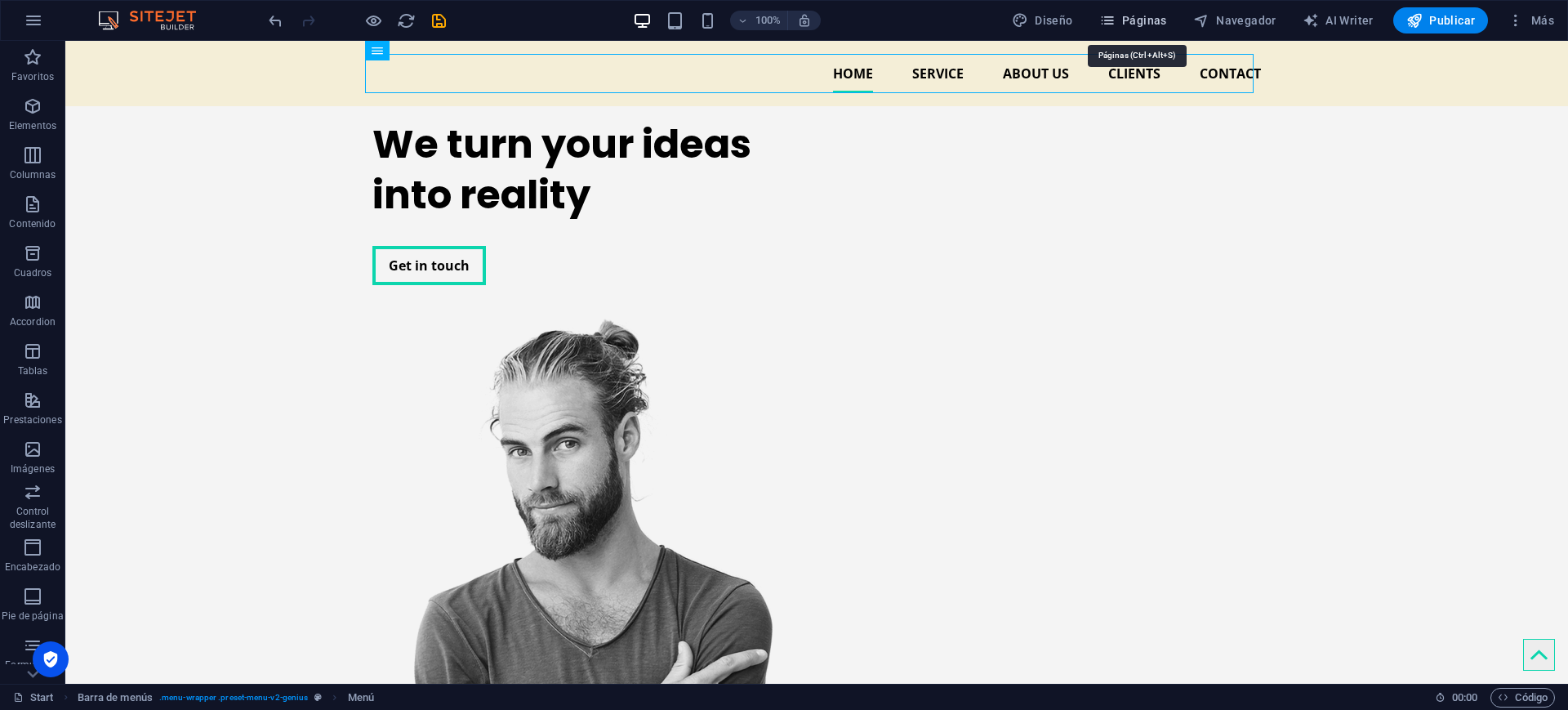 click on "Páginas" at bounding box center [1133, 20] 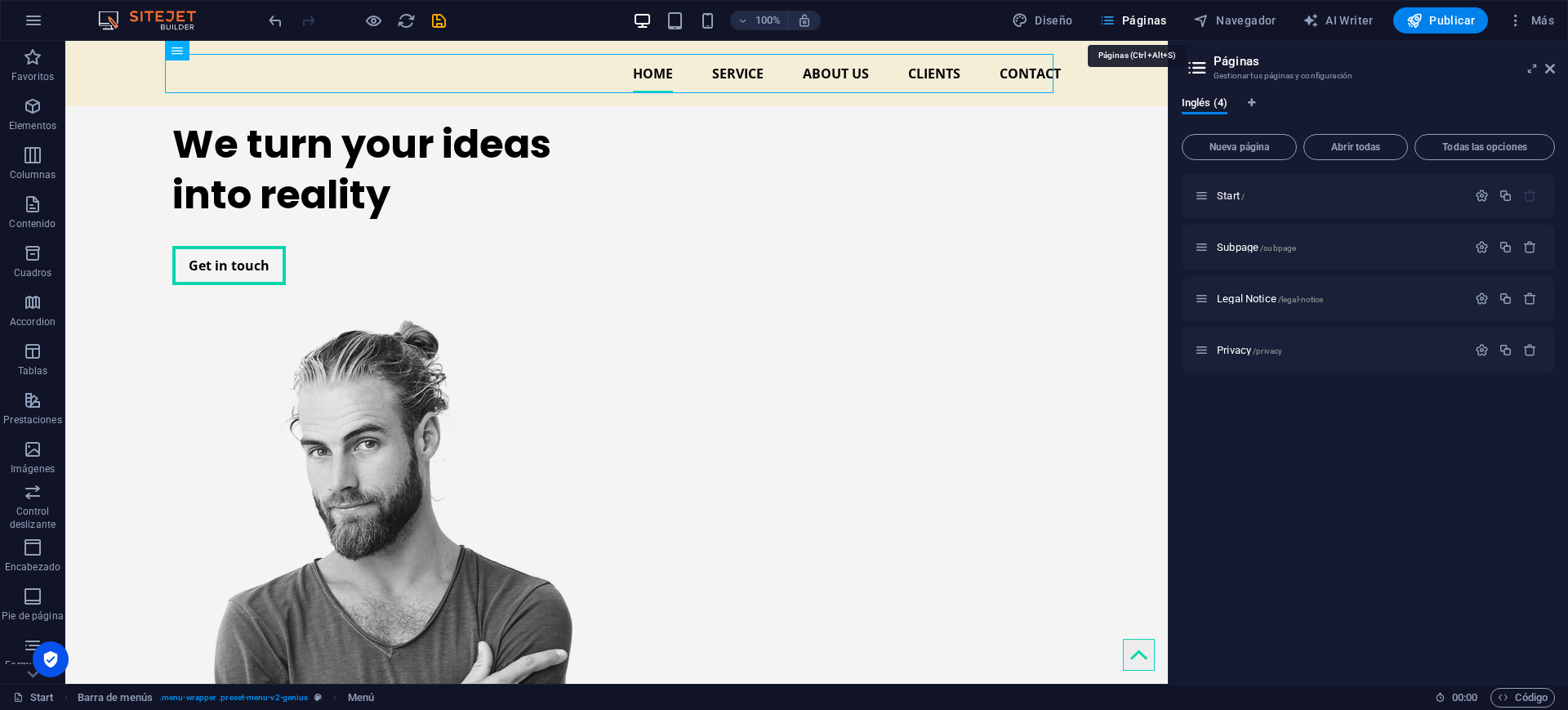 click on "Páginas" at bounding box center (1133, 20) 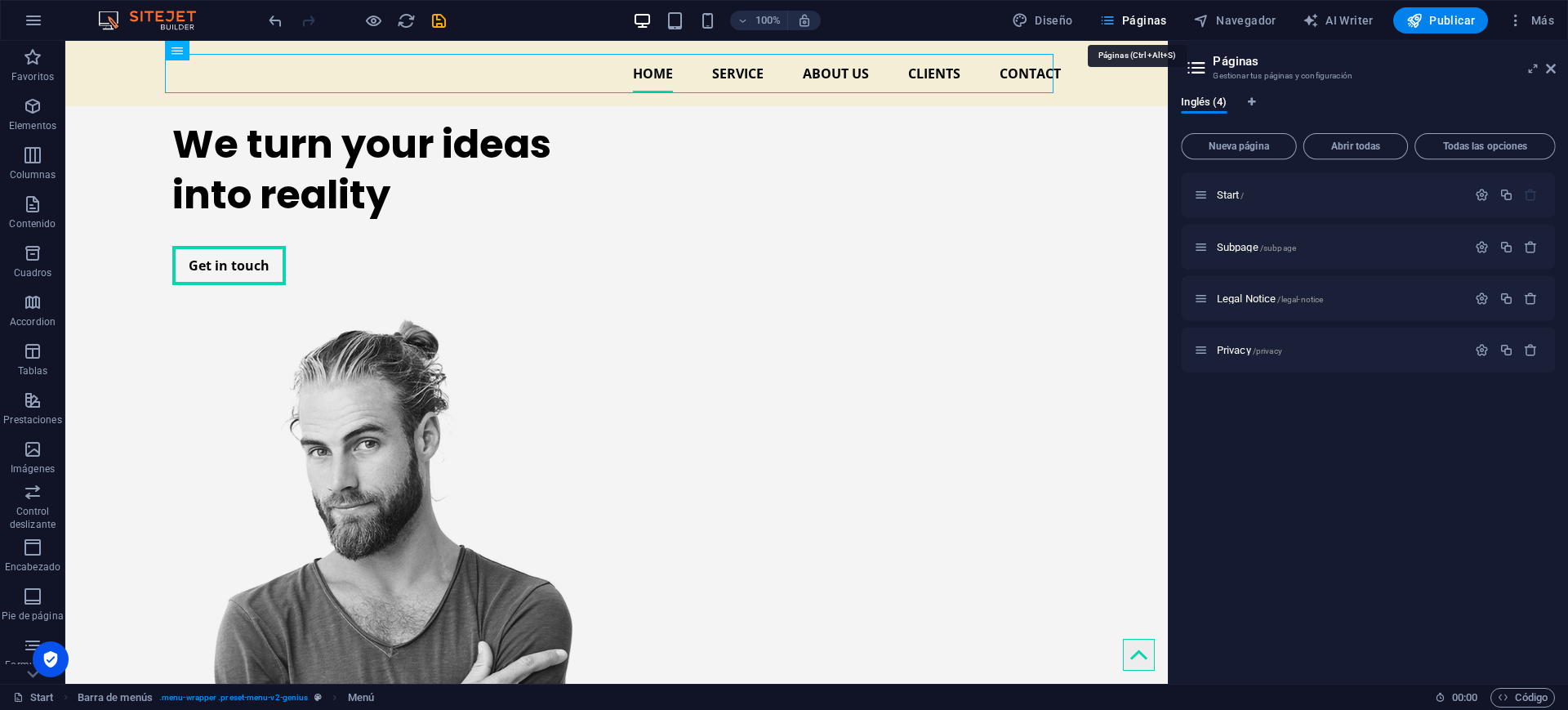click on "Páginas" at bounding box center [1133, 20] 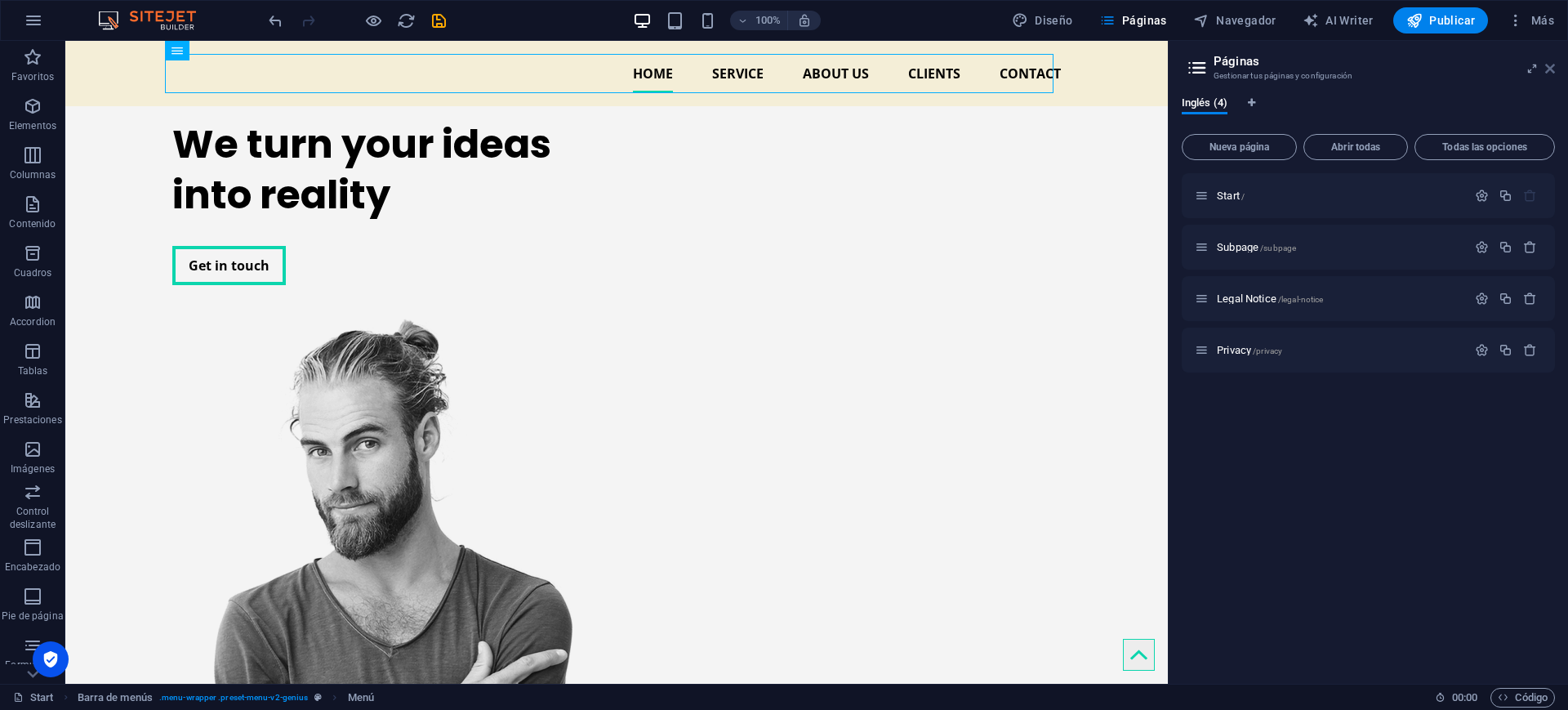 click at bounding box center [1550, 69] 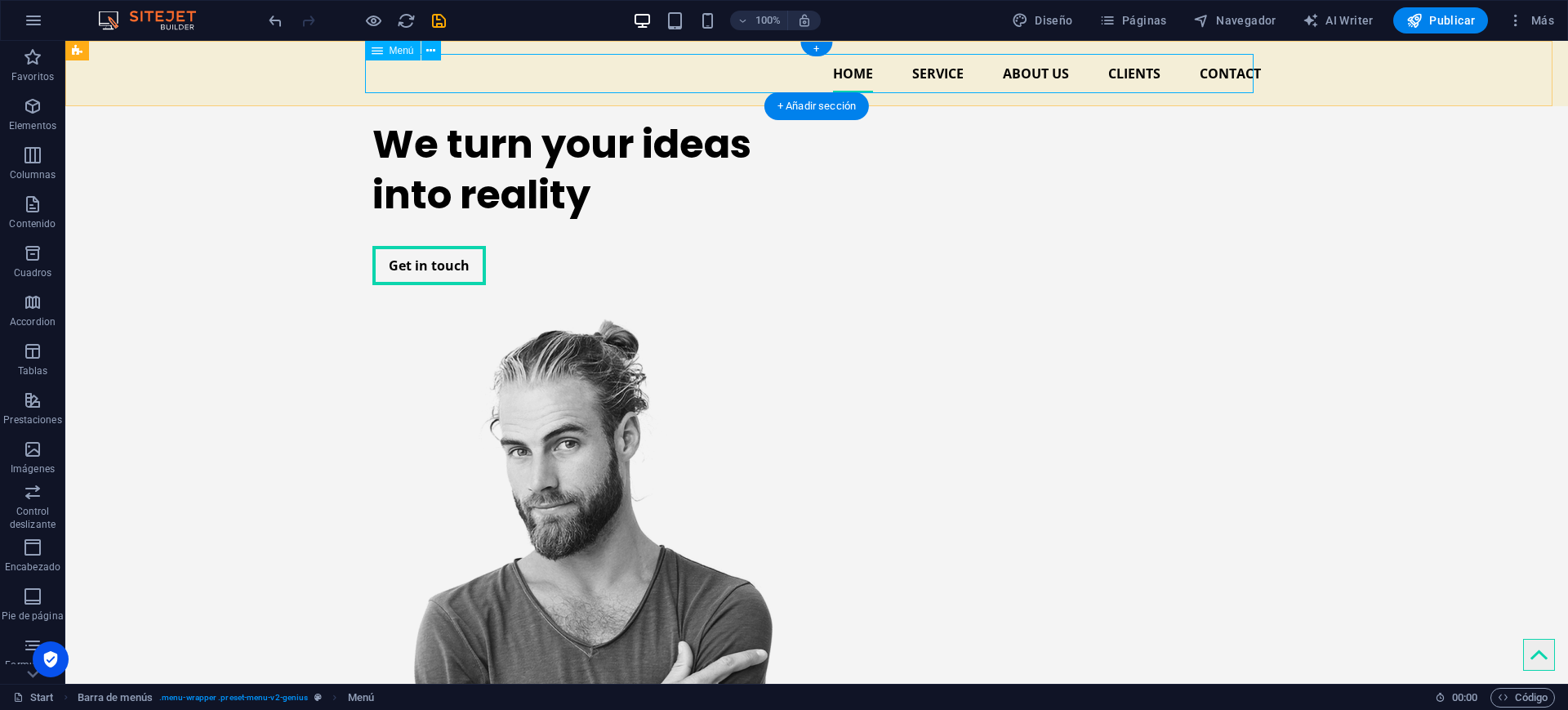 click on "Home Service About us Clients Contact" at bounding box center (817, 74) 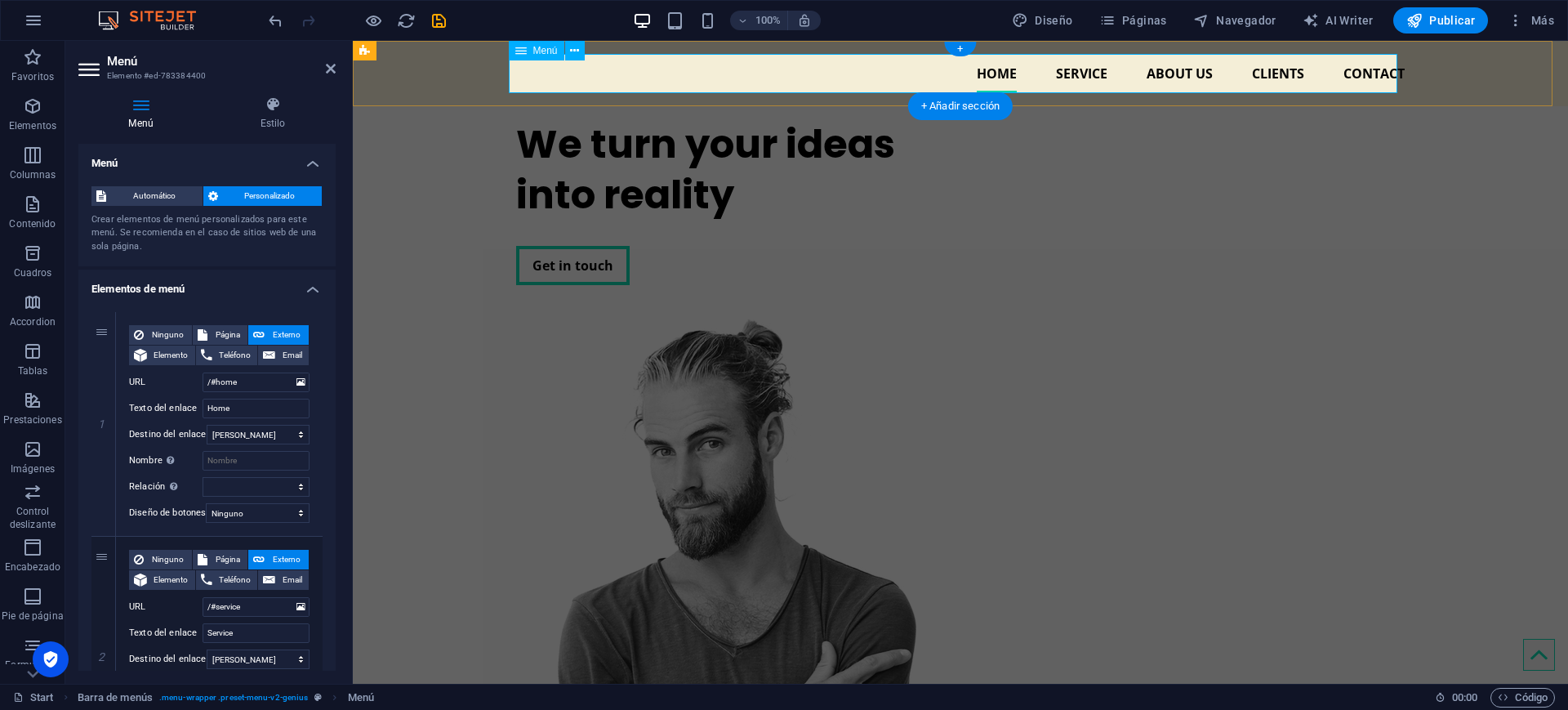 click on "Home Service About us Clients Contact" at bounding box center [960, 74] 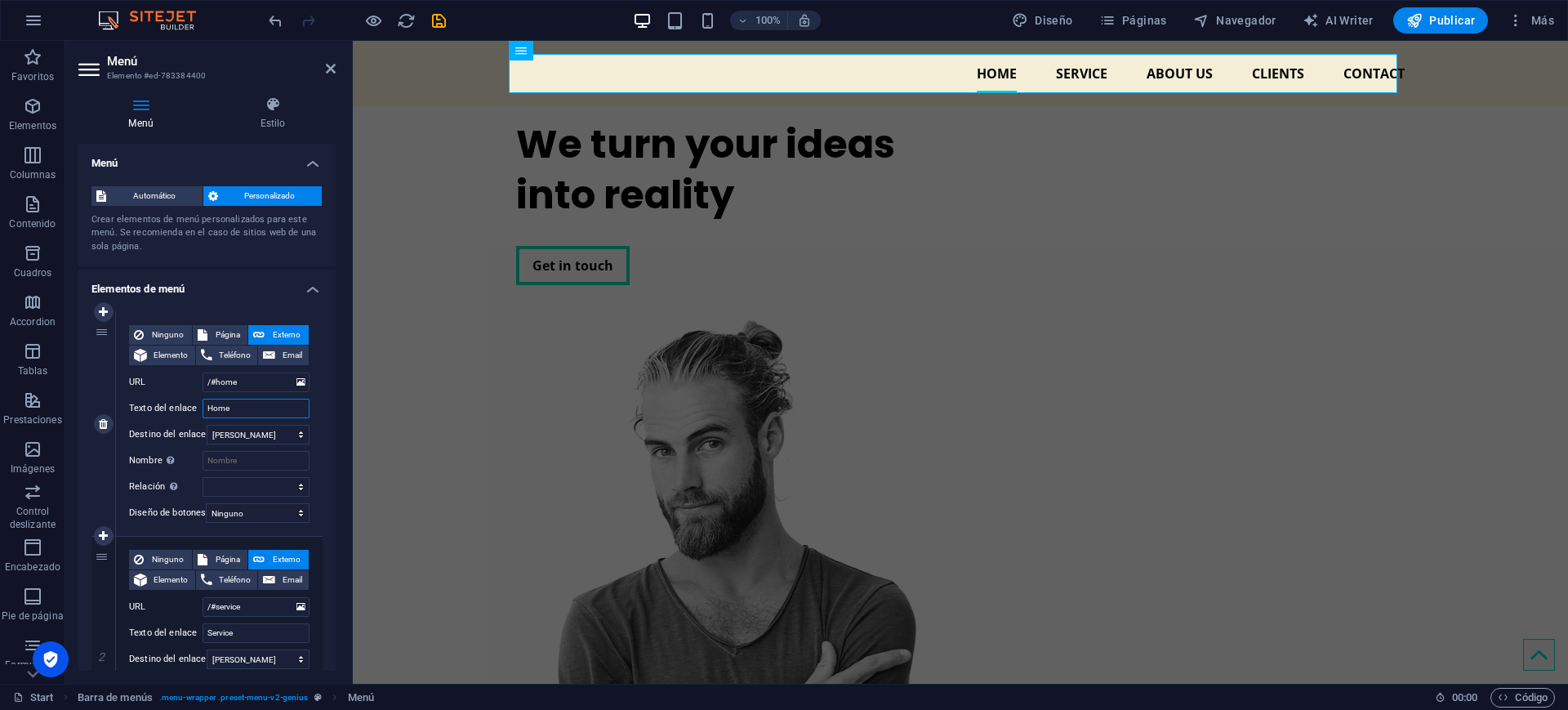 click on "Home" at bounding box center [256, 409] 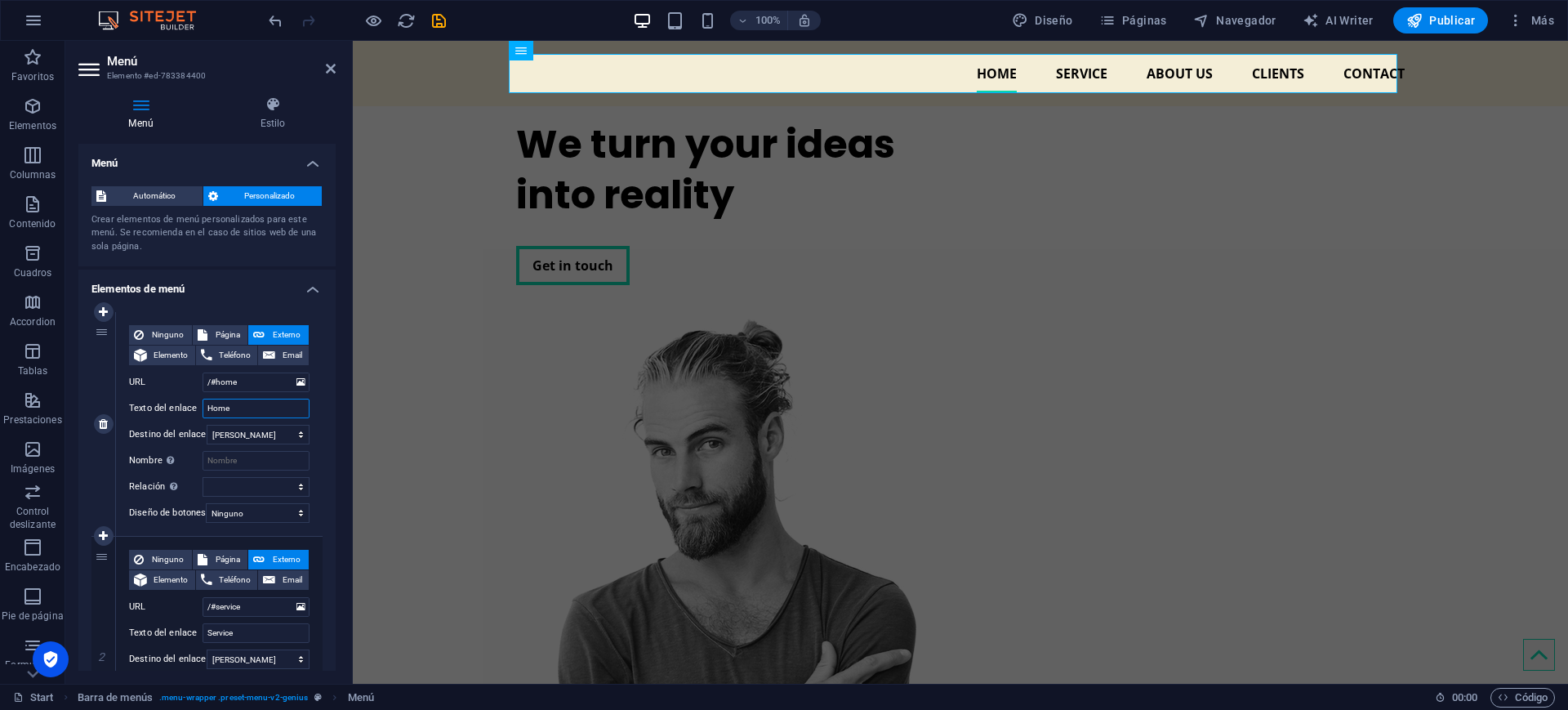 click on "Home" at bounding box center (256, 409) 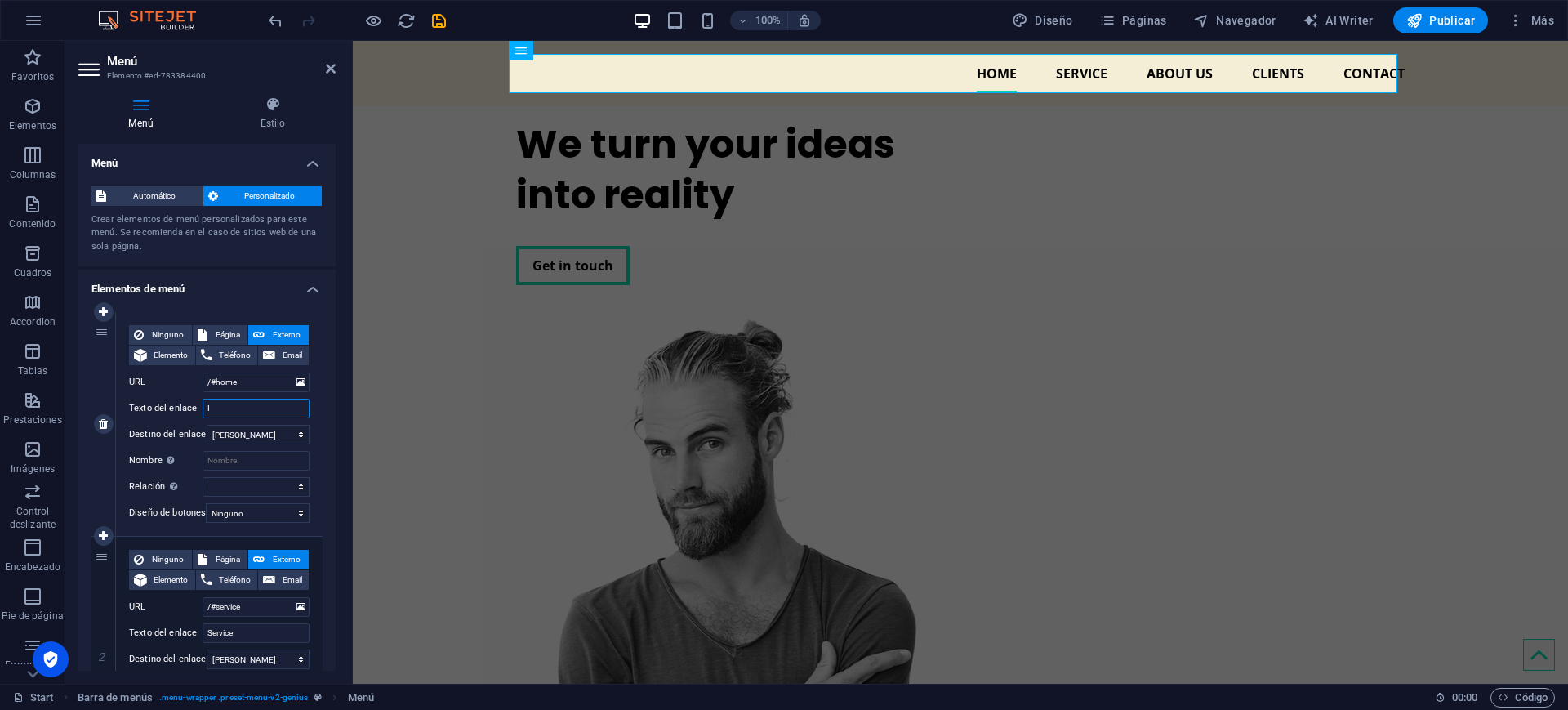 type on "In" 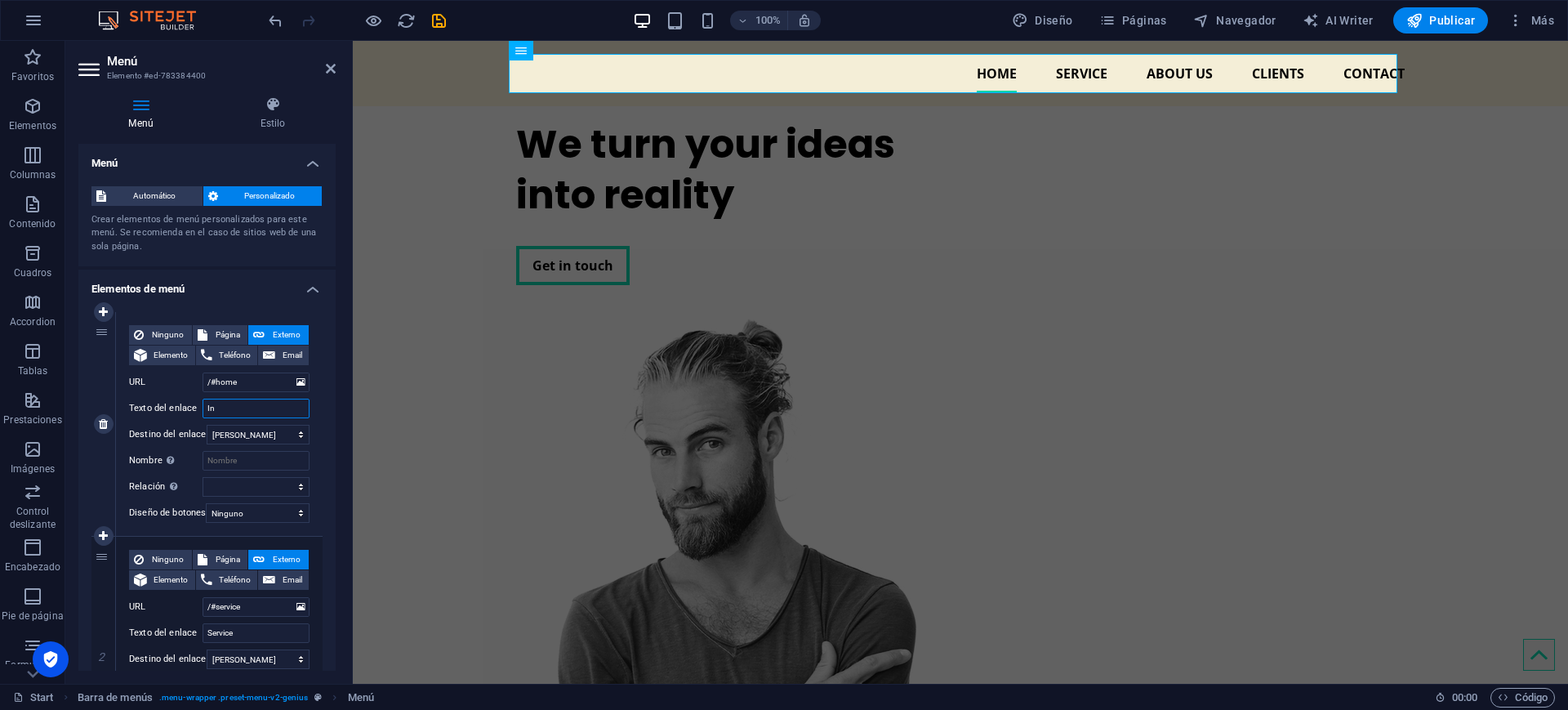 select 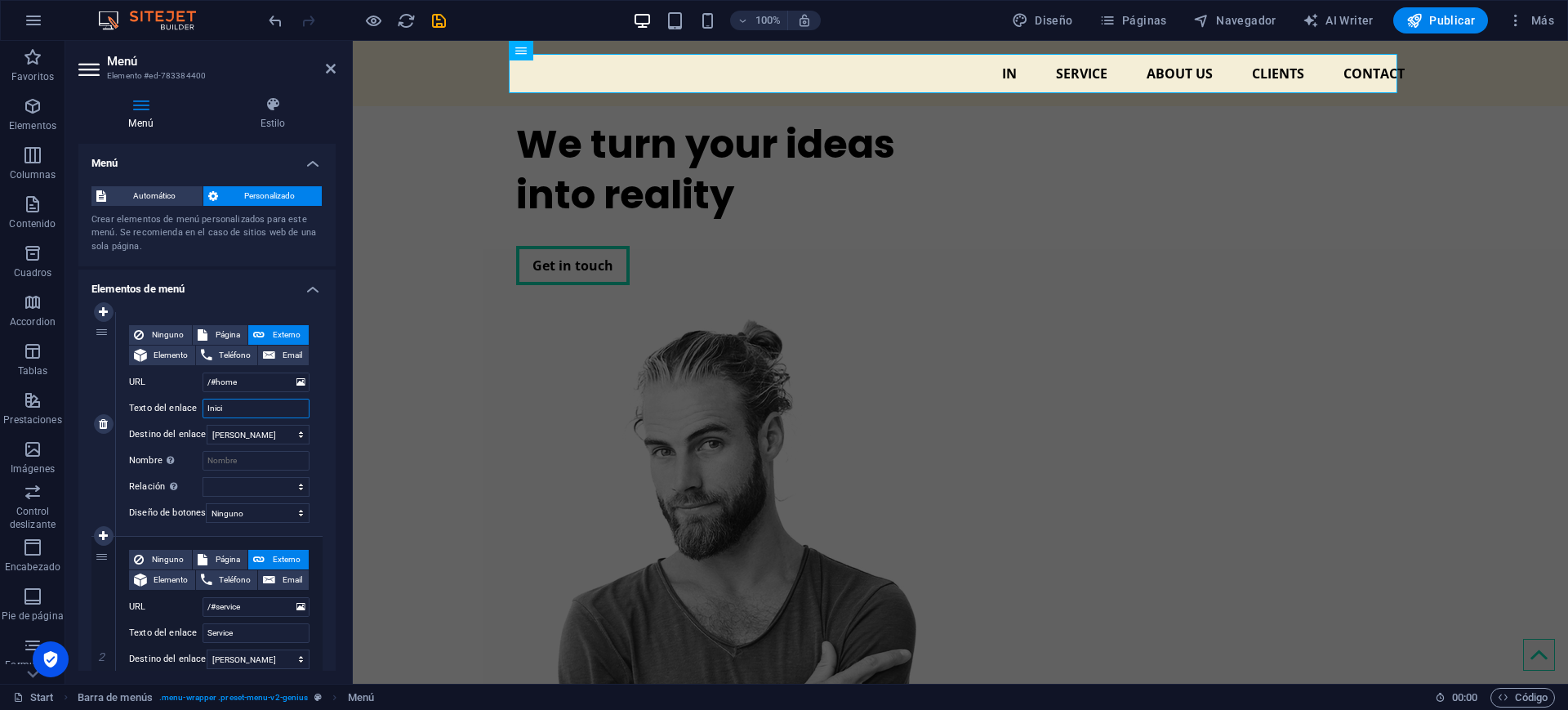 type on "Inicio" 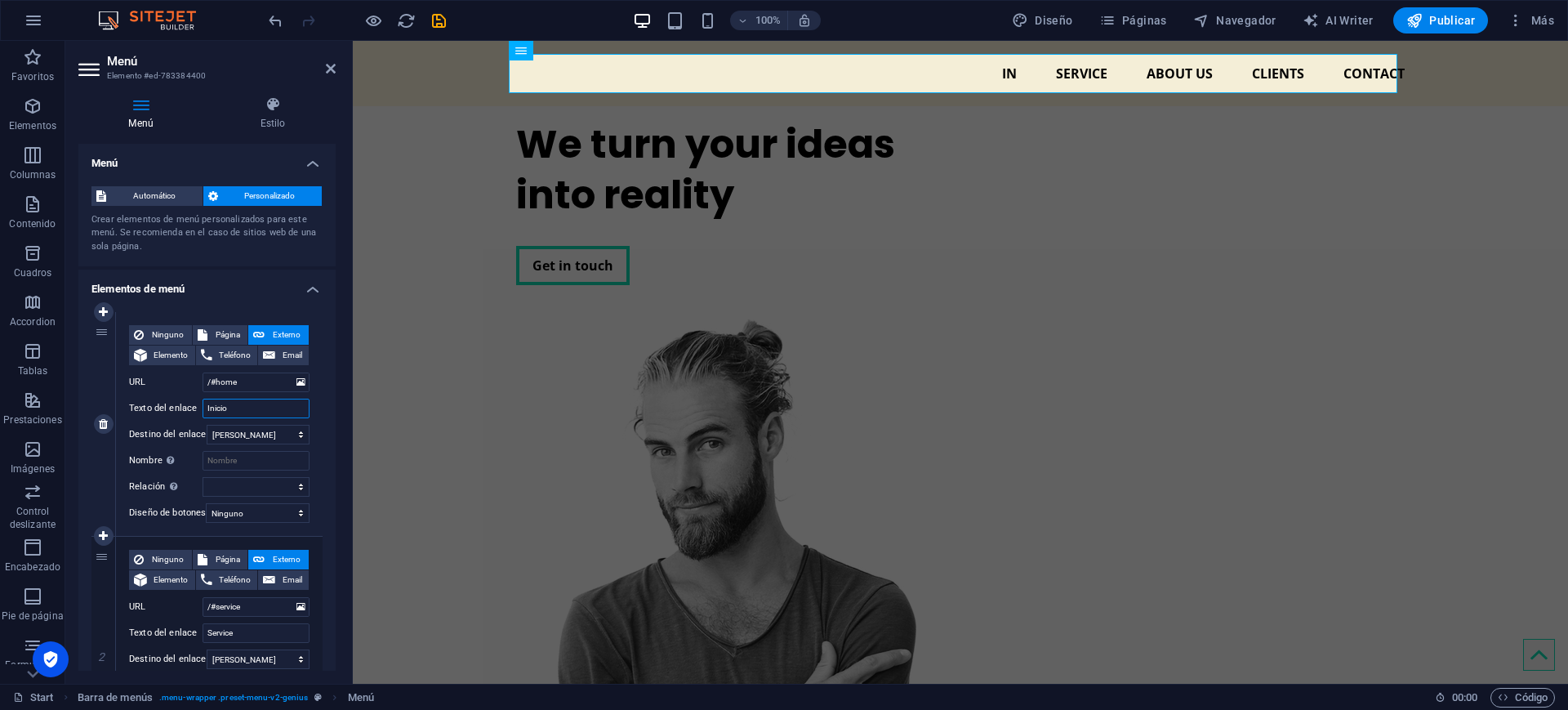 select 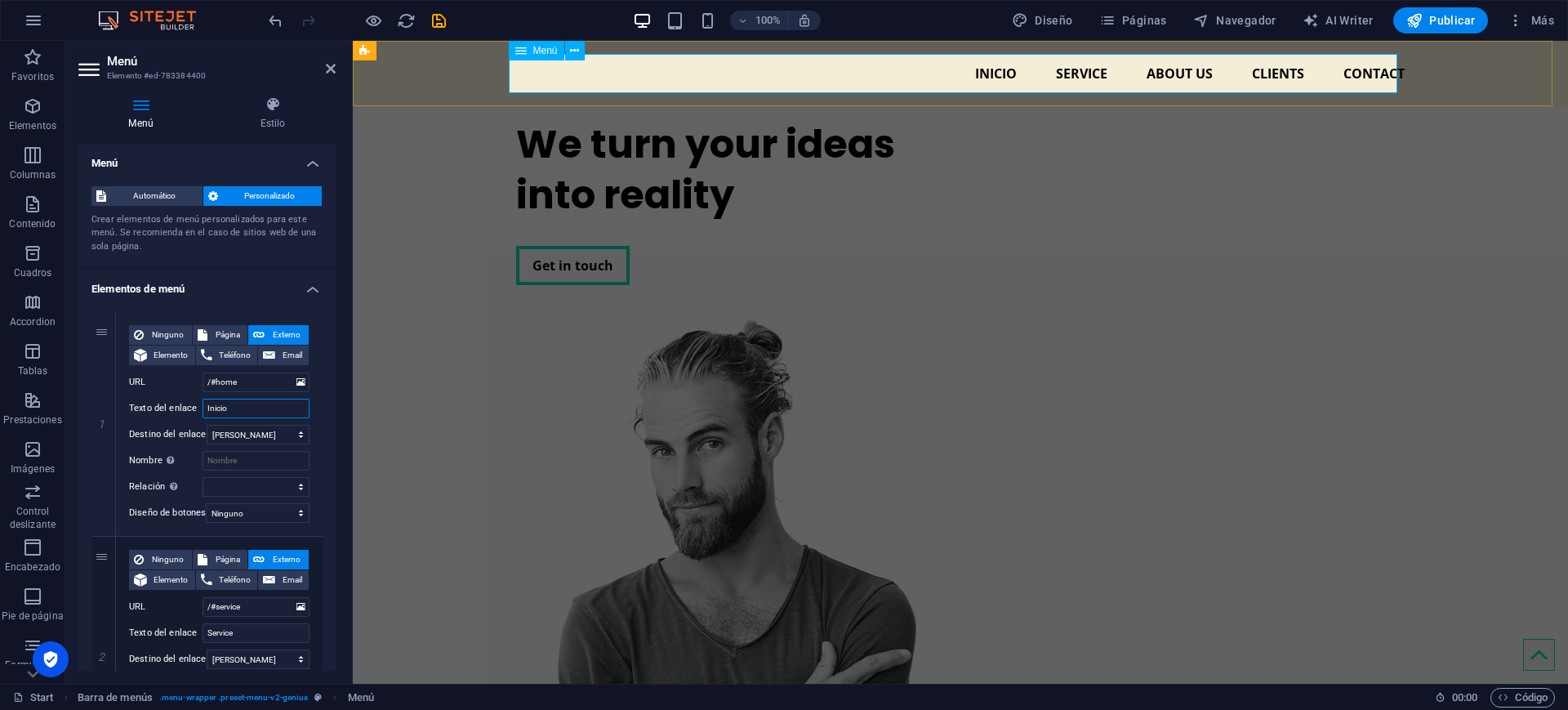 type on "Inicio" 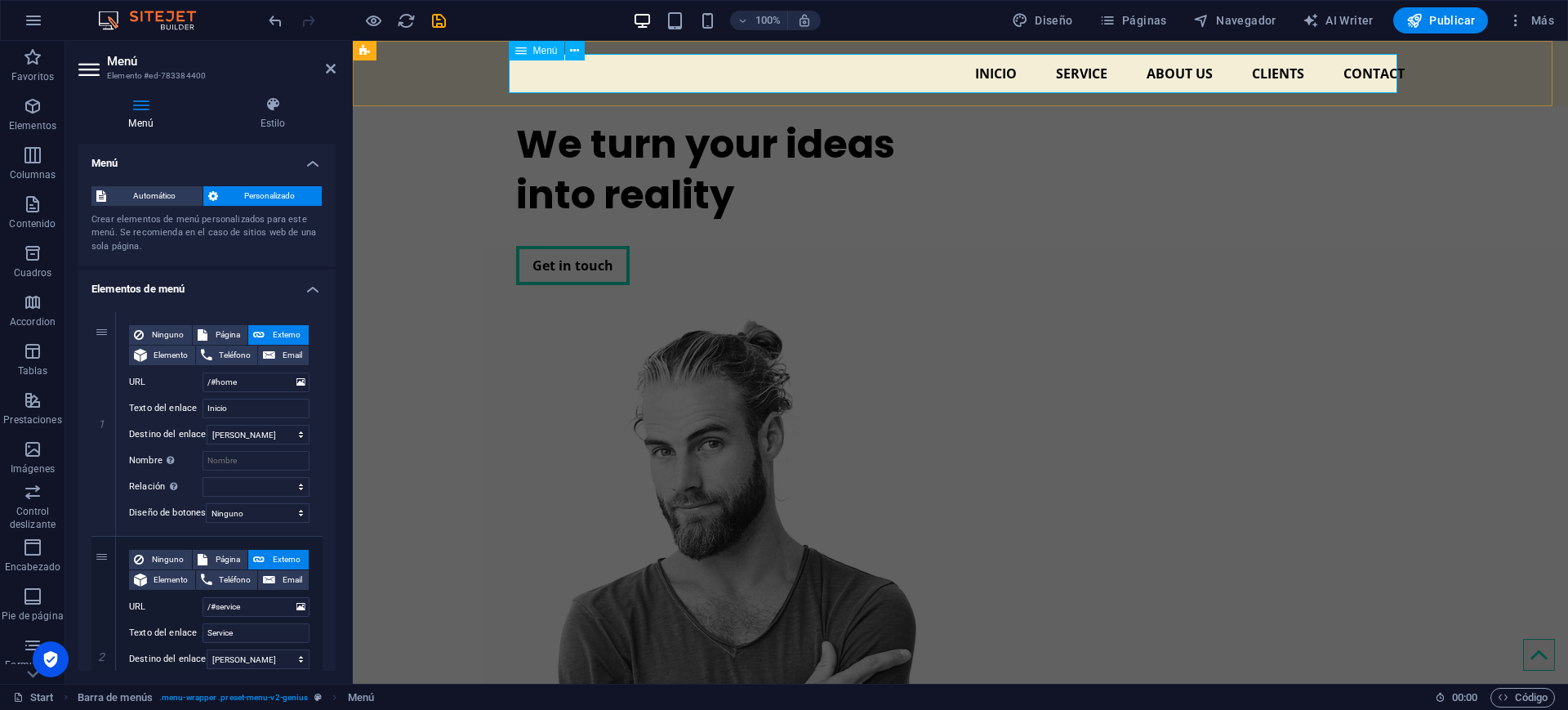 click on "Inicio Service About us Clients Contact" at bounding box center [960, 74] 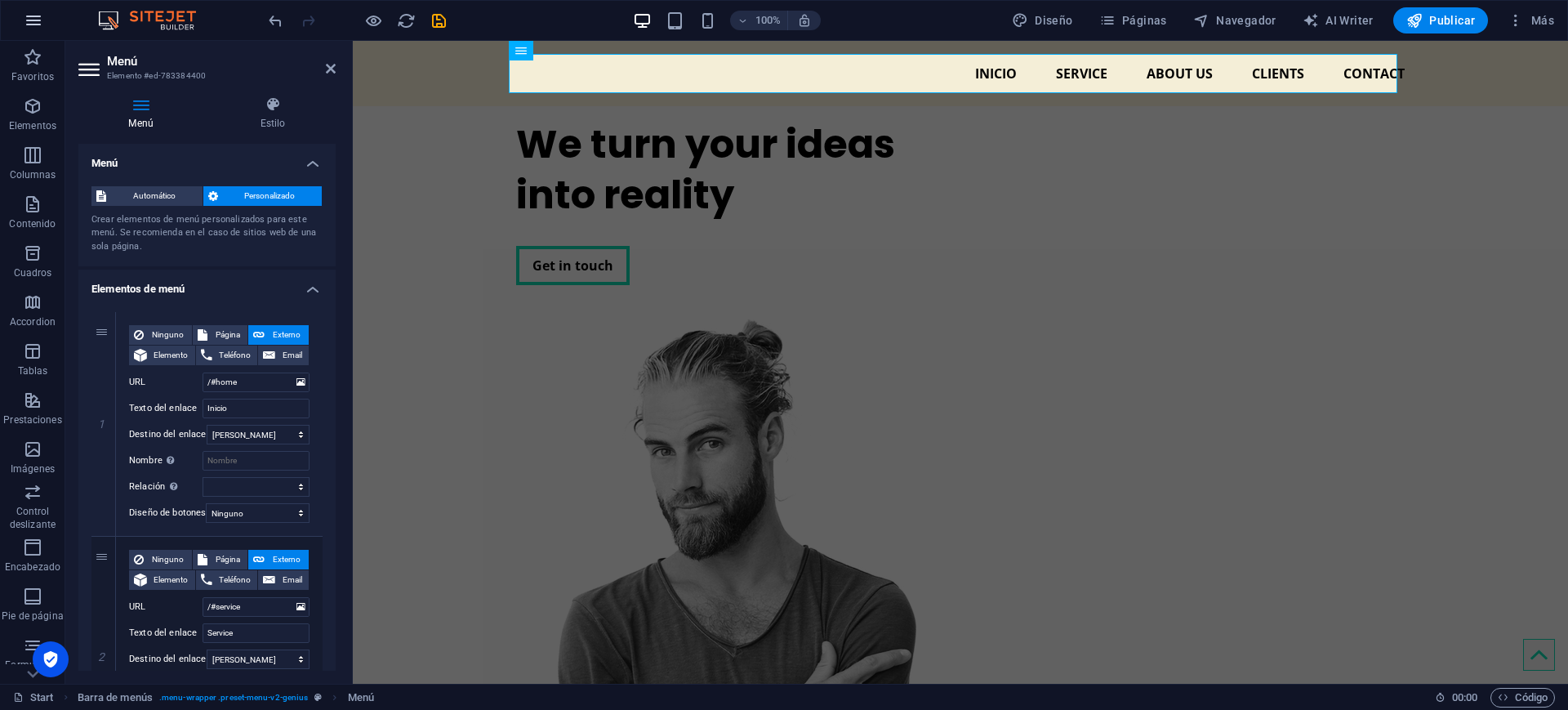 click at bounding box center [33, 20] 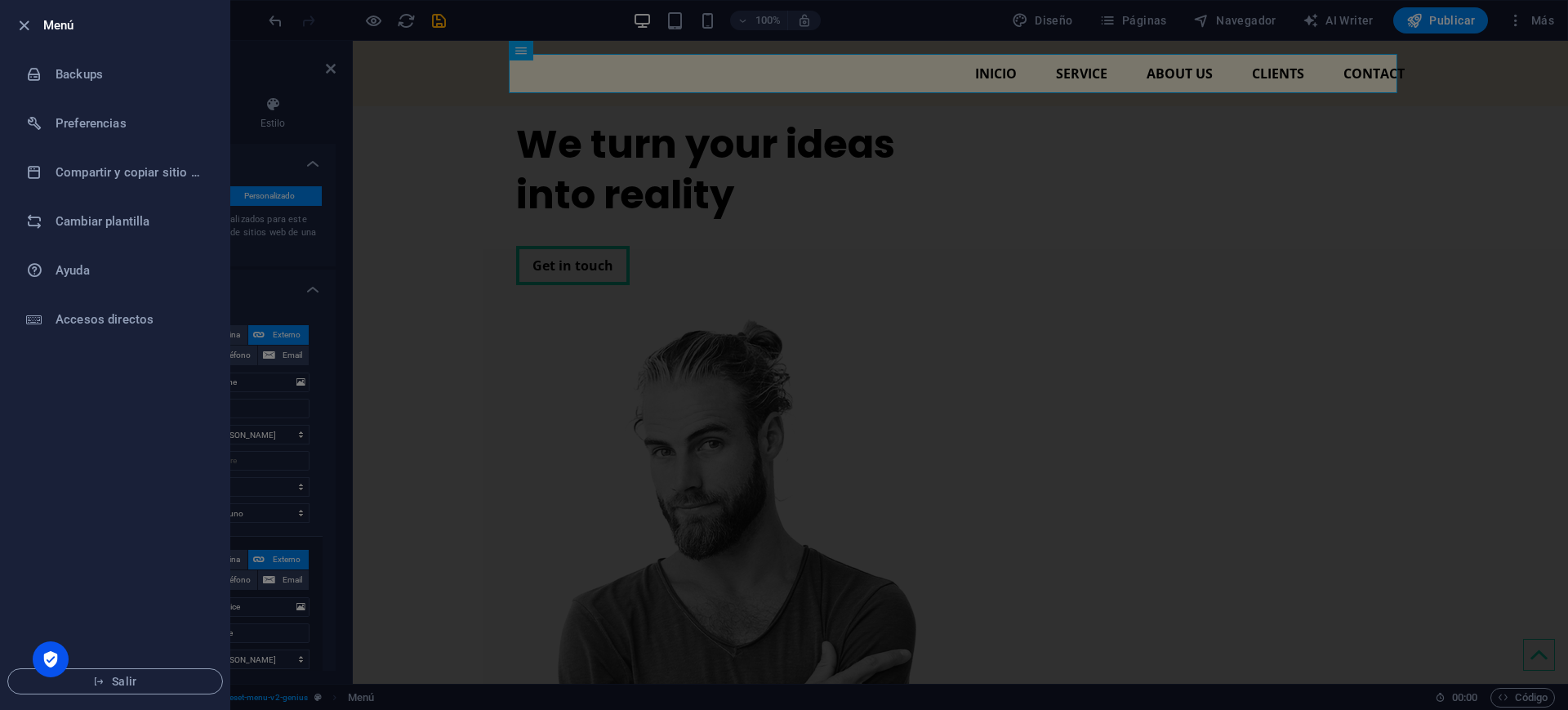 drag, startPoint x: 153, startPoint y: 658, endPoint x: 155, endPoint y: 685, distance: 27.07397 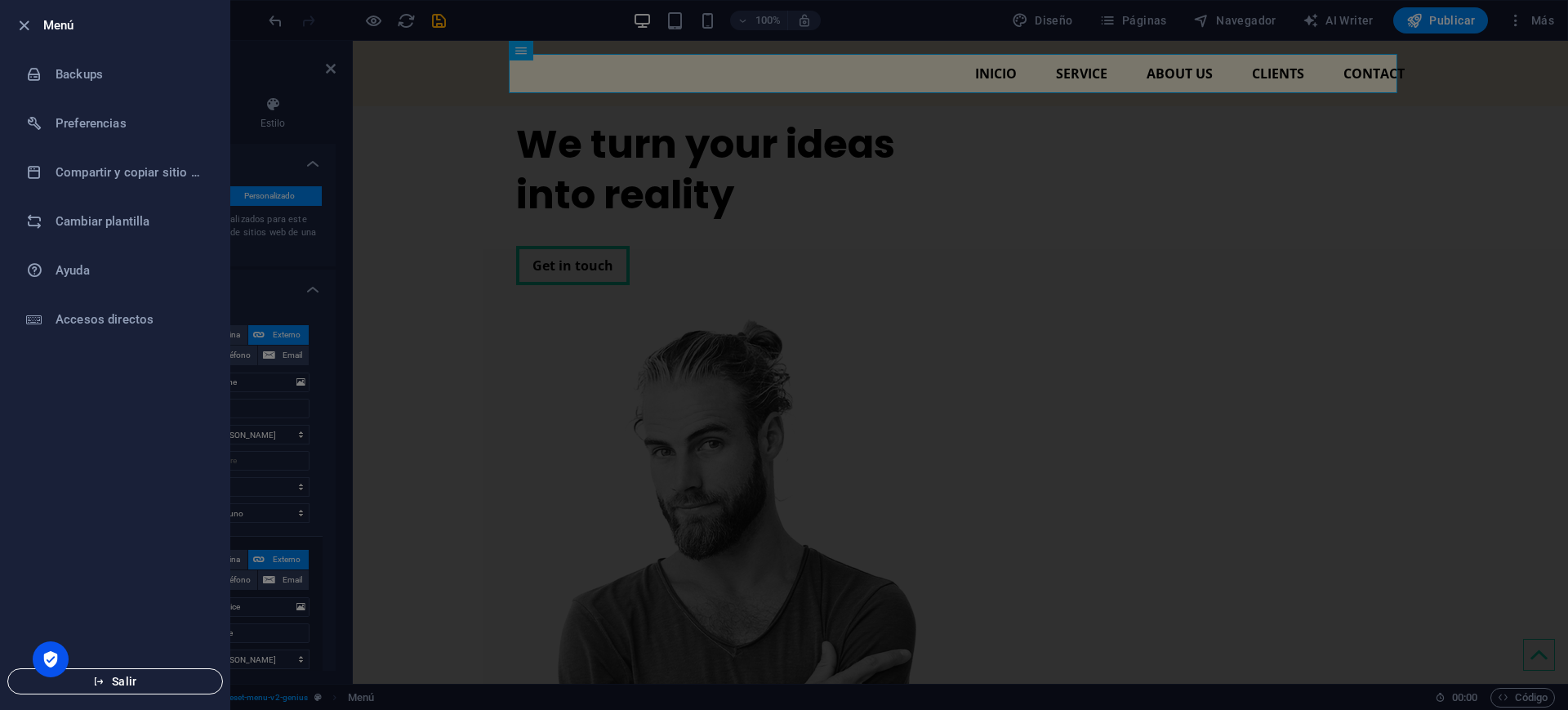 click on "Salir" at bounding box center [115, 681] 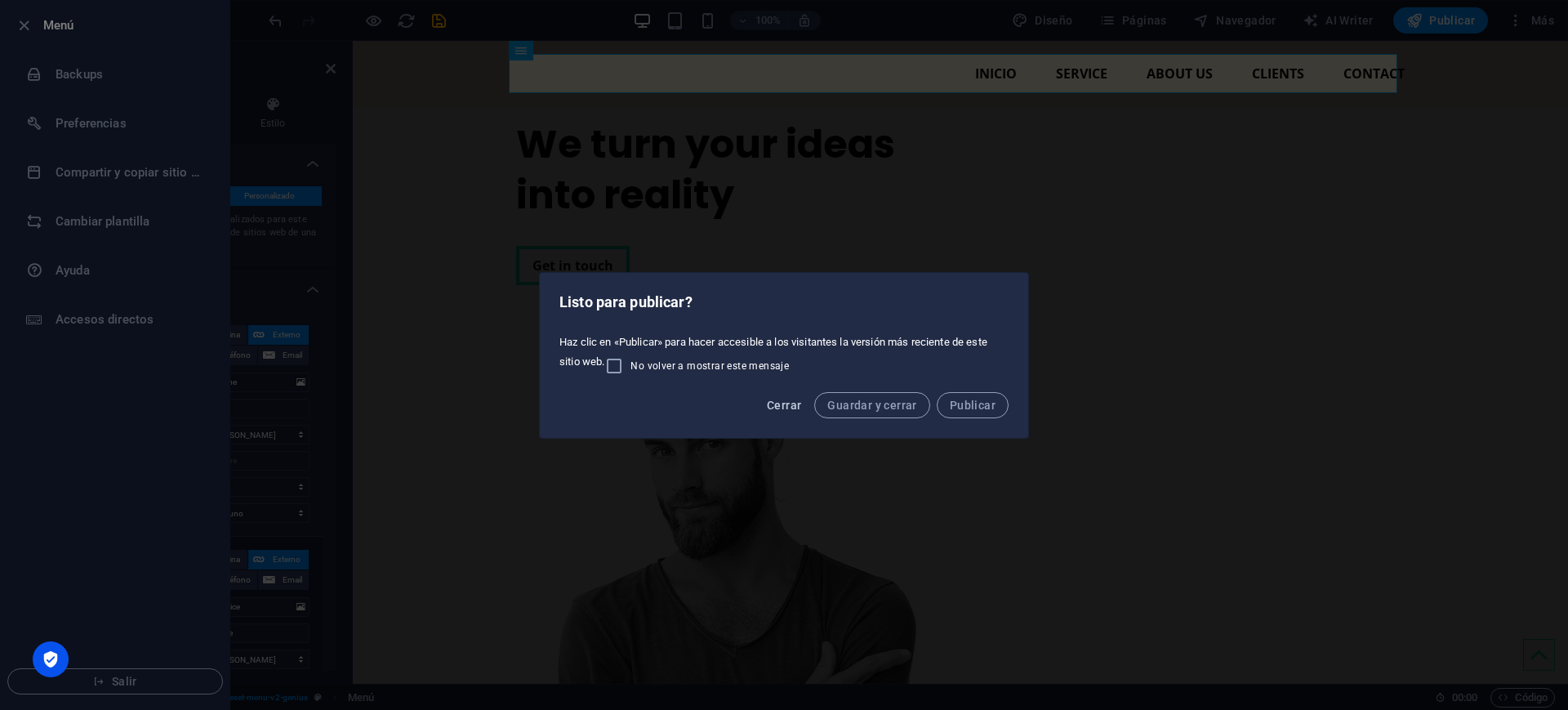 click on "Cerrar" at bounding box center (784, 405) 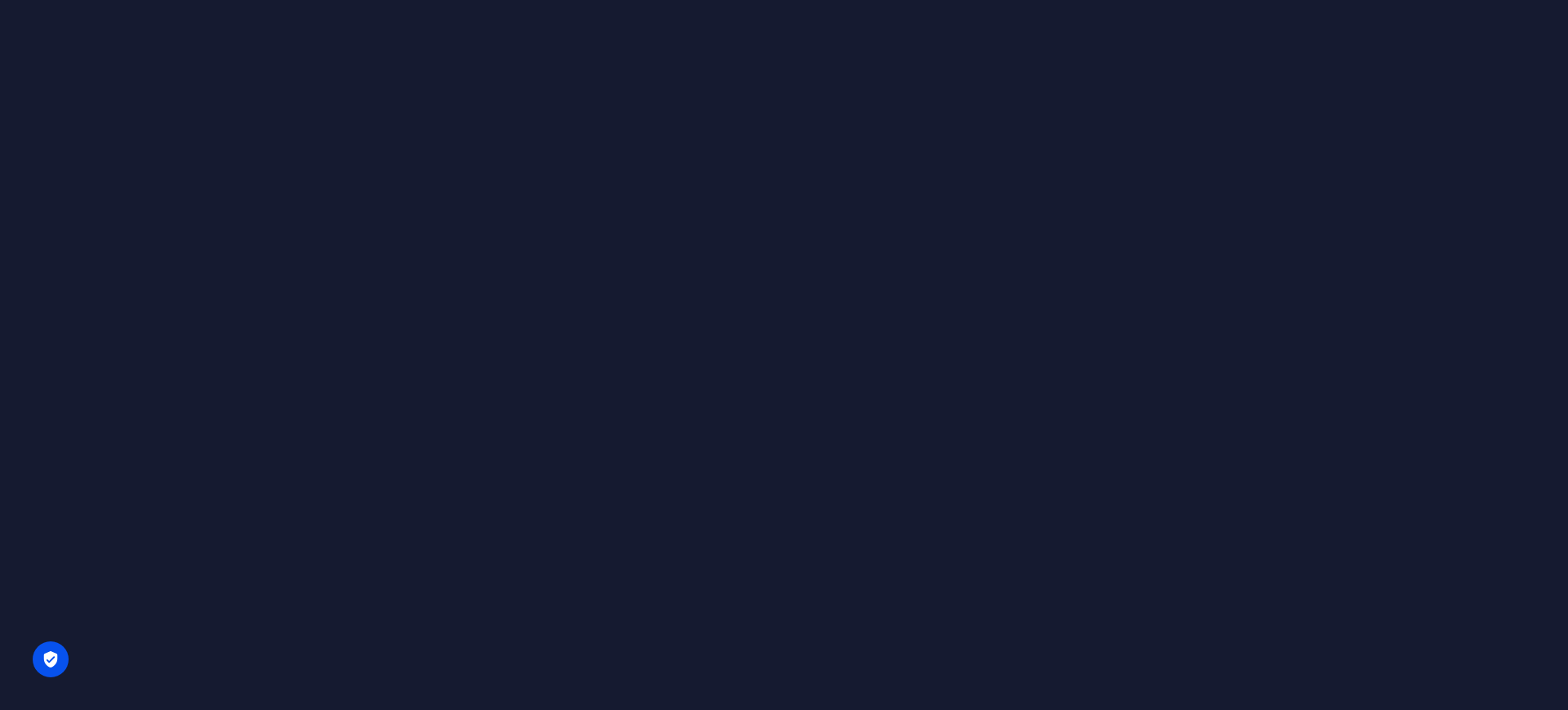 scroll, scrollTop: 0, scrollLeft: 0, axis: both 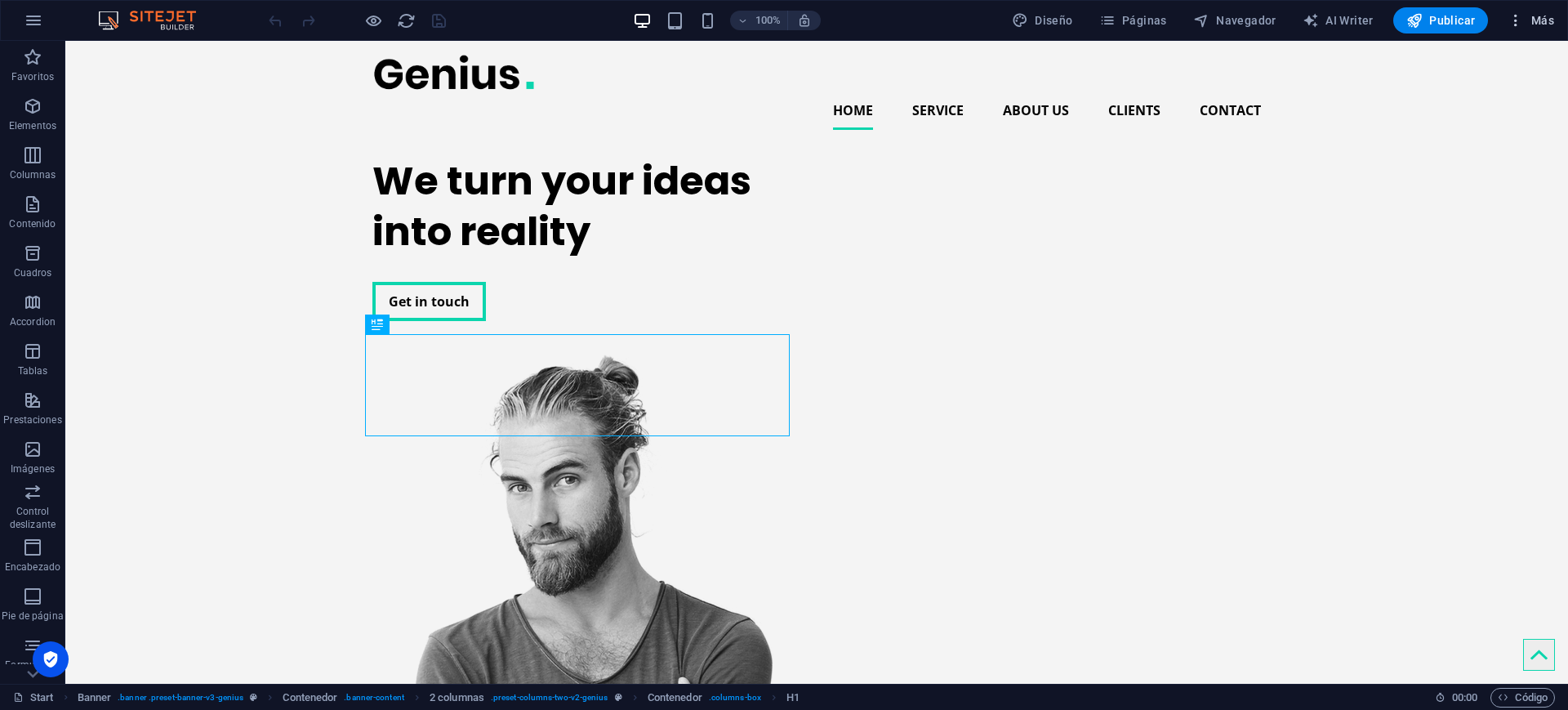click on "Más" at bounding box center (1530, 20) 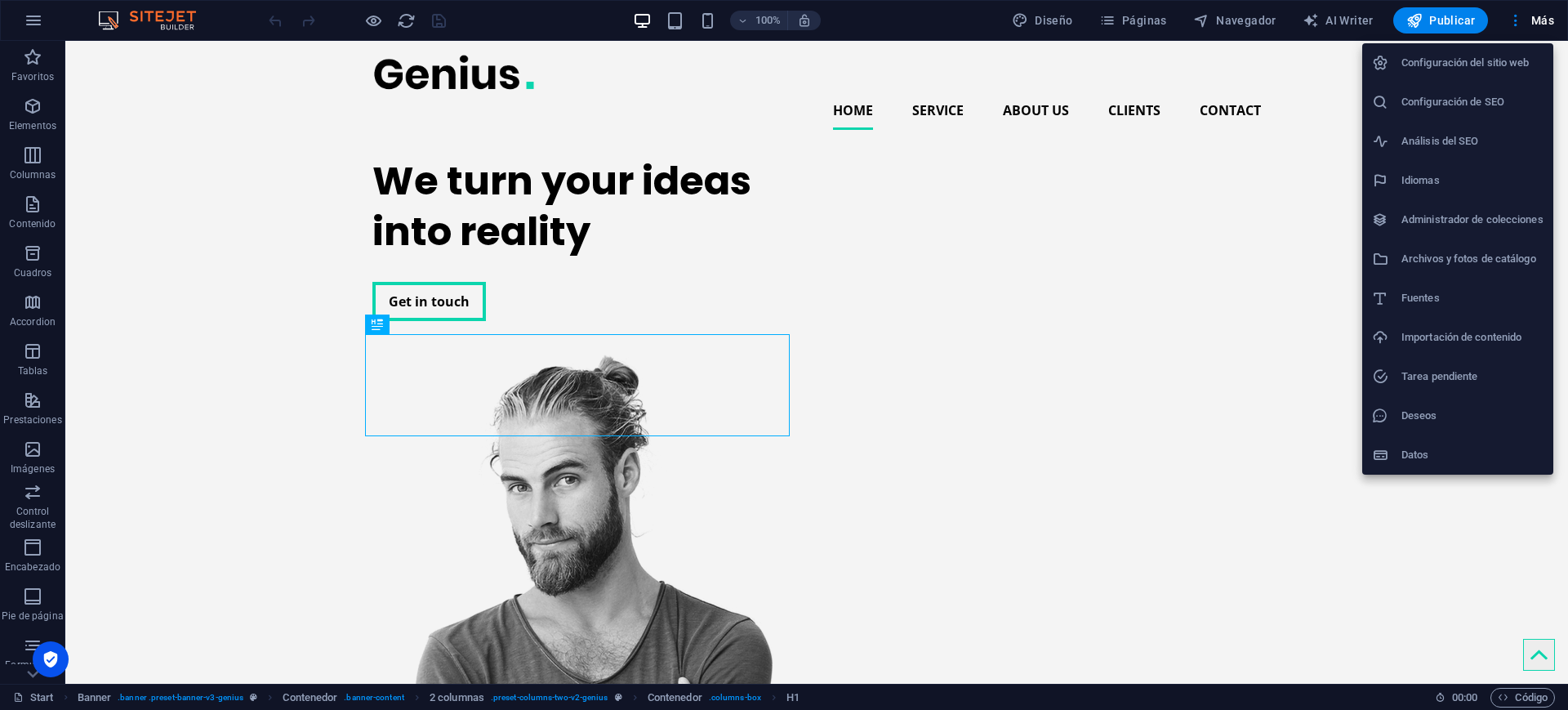 click on "Importación de contenido" at bounding box center (1472, 337) 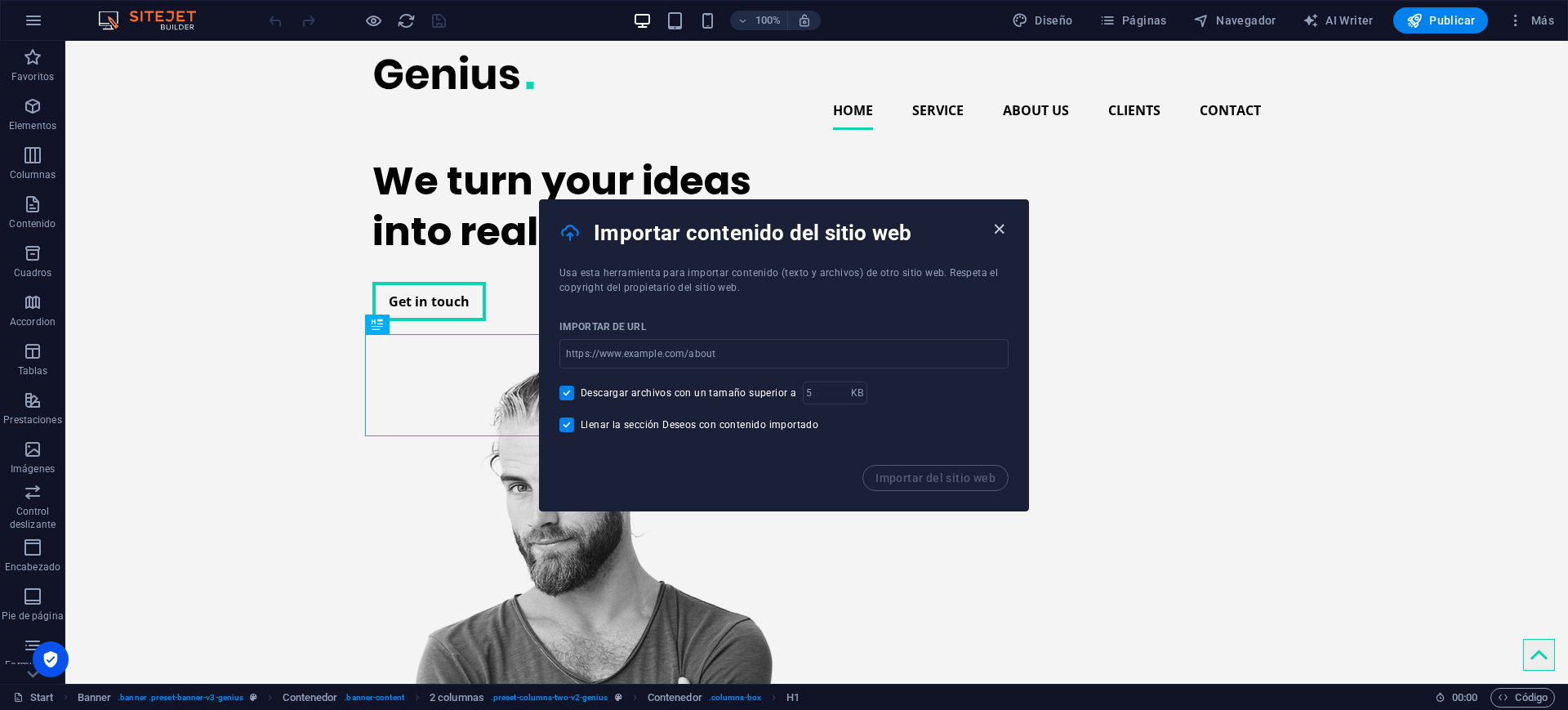 click at bounding box center [999, 229] 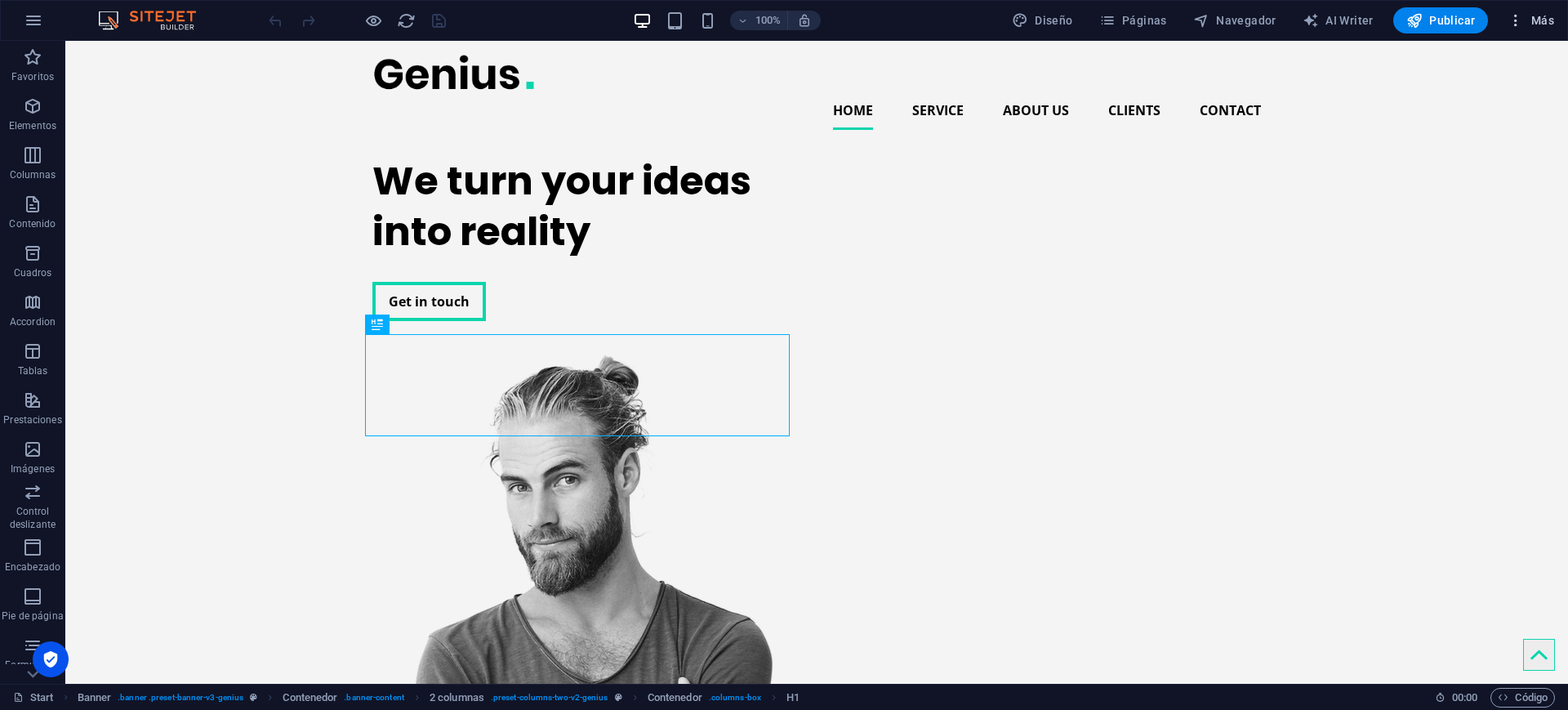 click at bounding box center (1516, 20) 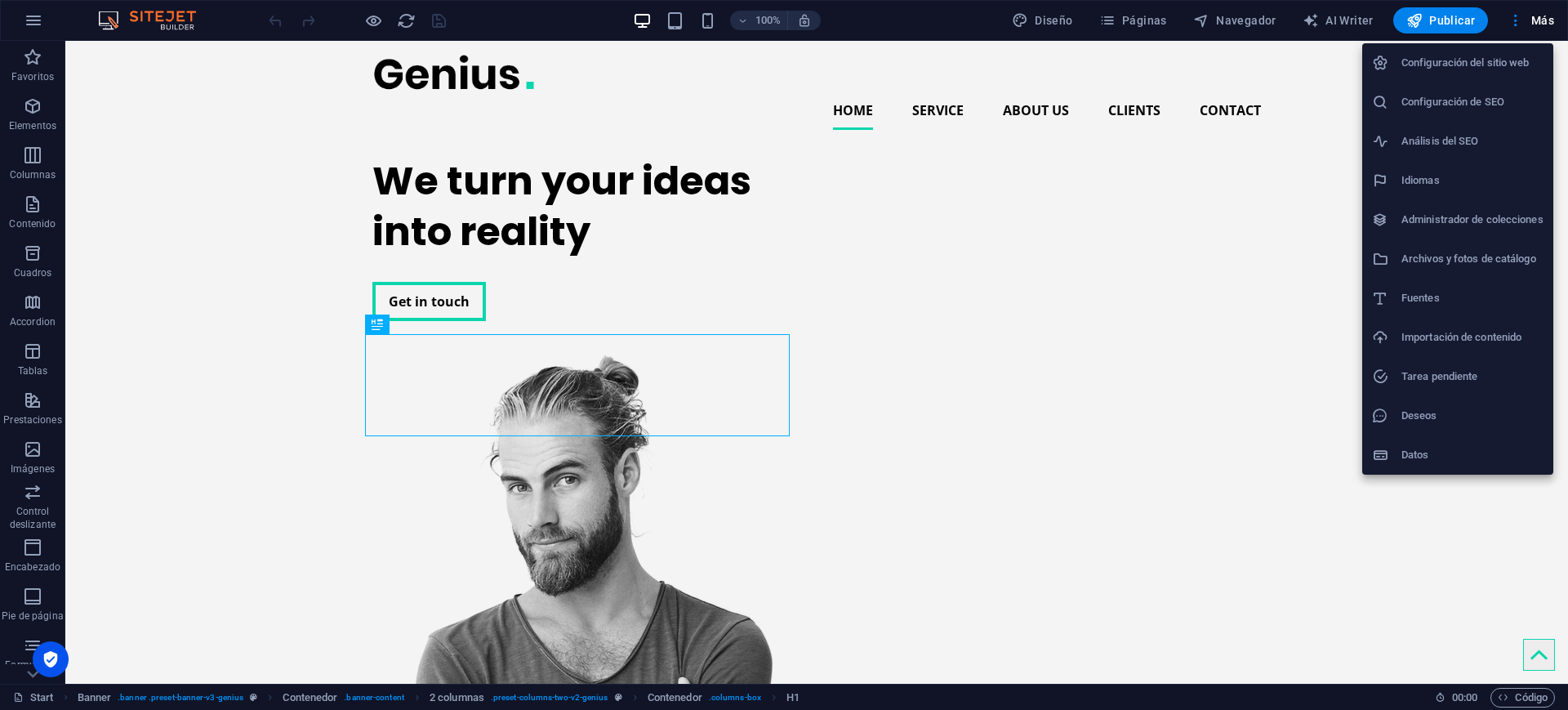 click on "Configuración del sitio web" at bounding box center [1472, 63] 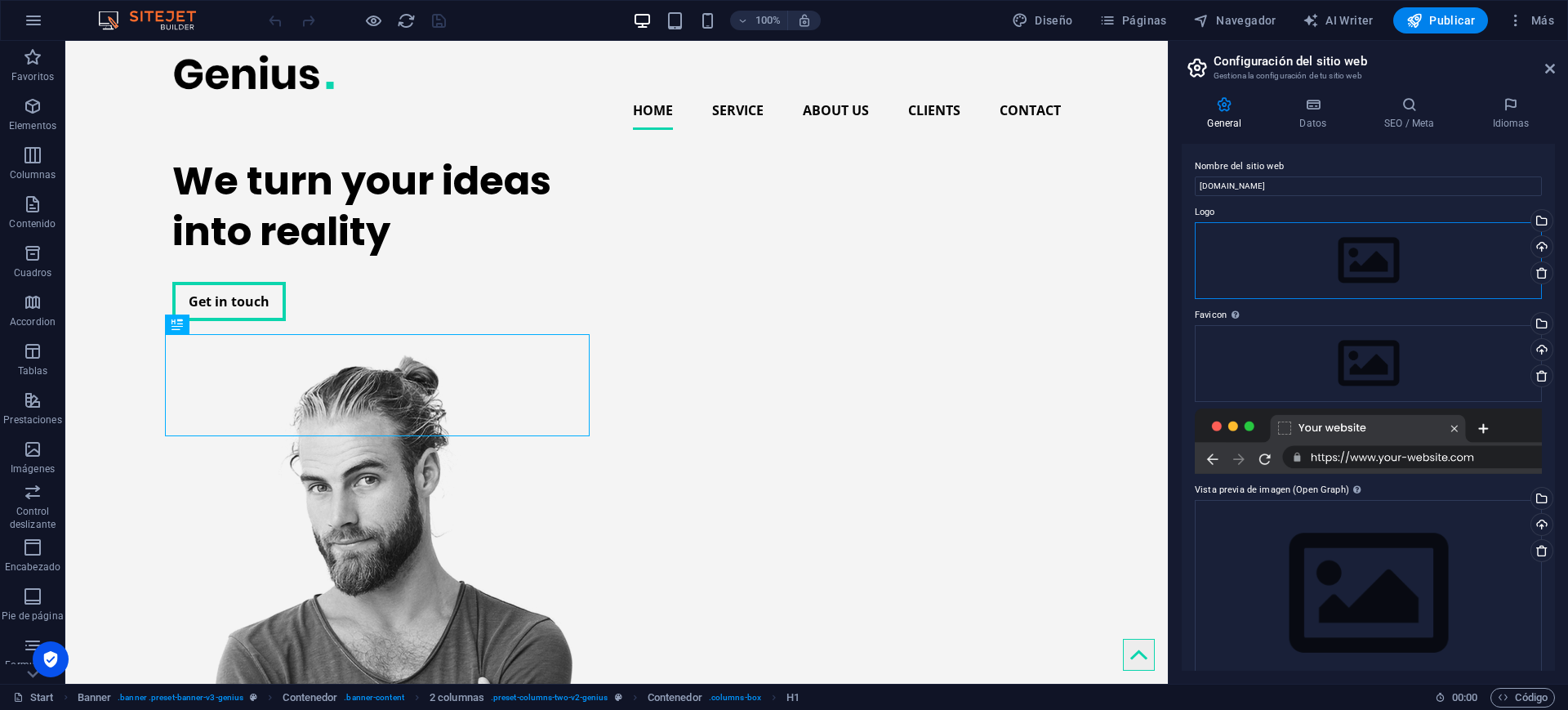 click on "Arrastra archivos aquí, haz clic para escoger archivos o  selecciona archivos de Archivos o de nuestra galería gratuita de fotos y vídeos" at bounding box center [1368, 261] 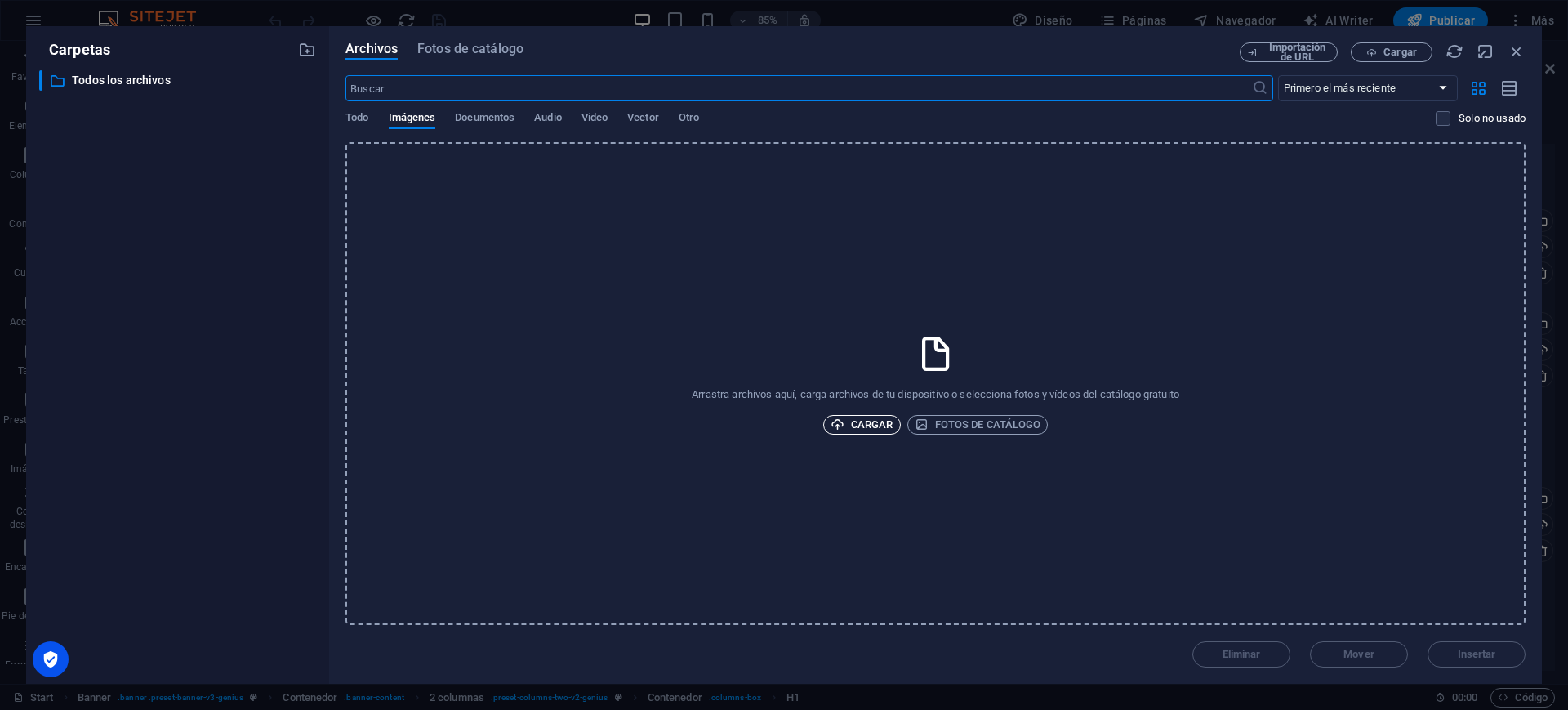 click on "Cargar" at bounding box center (862, 425) 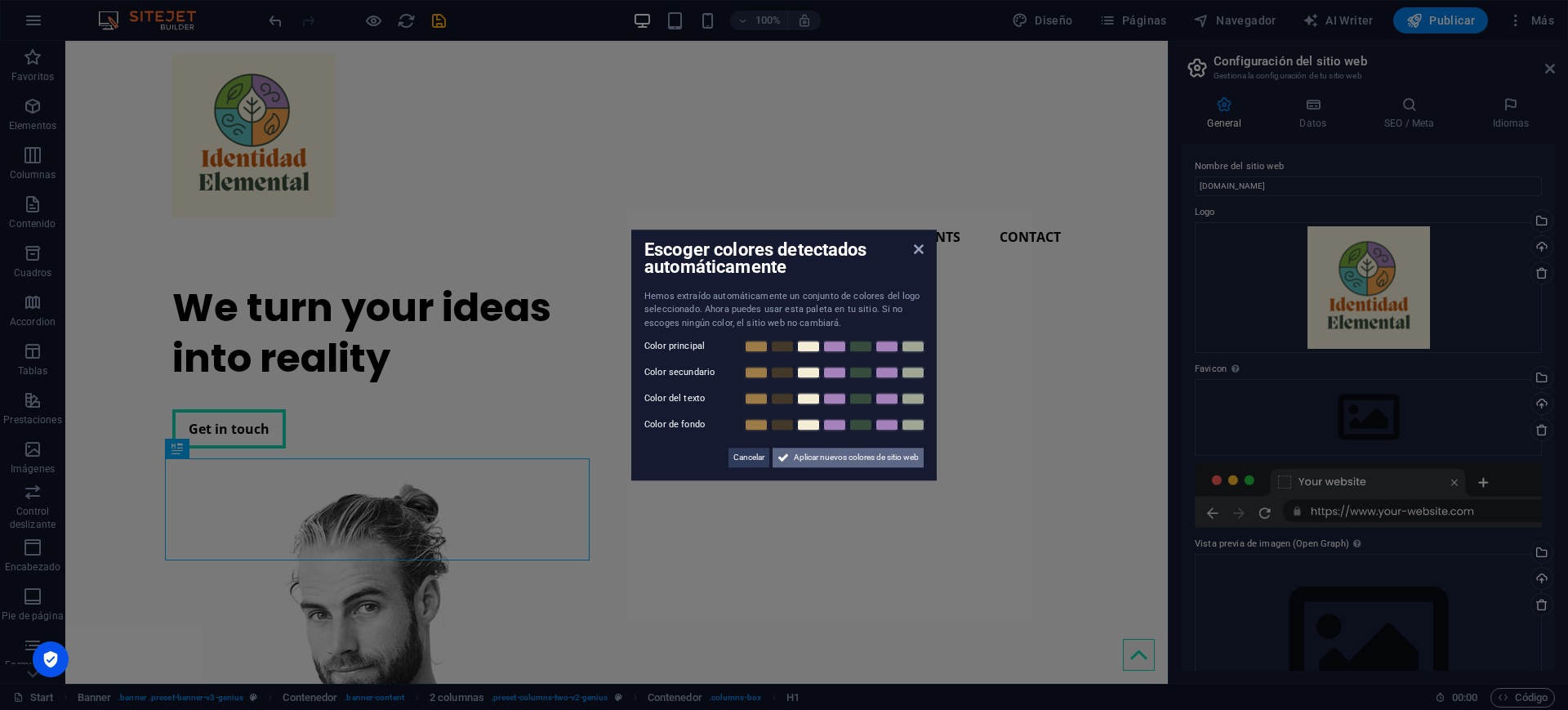 click on "Aplicar nuevos colores de sitio web" at bounding box center (856, 458) 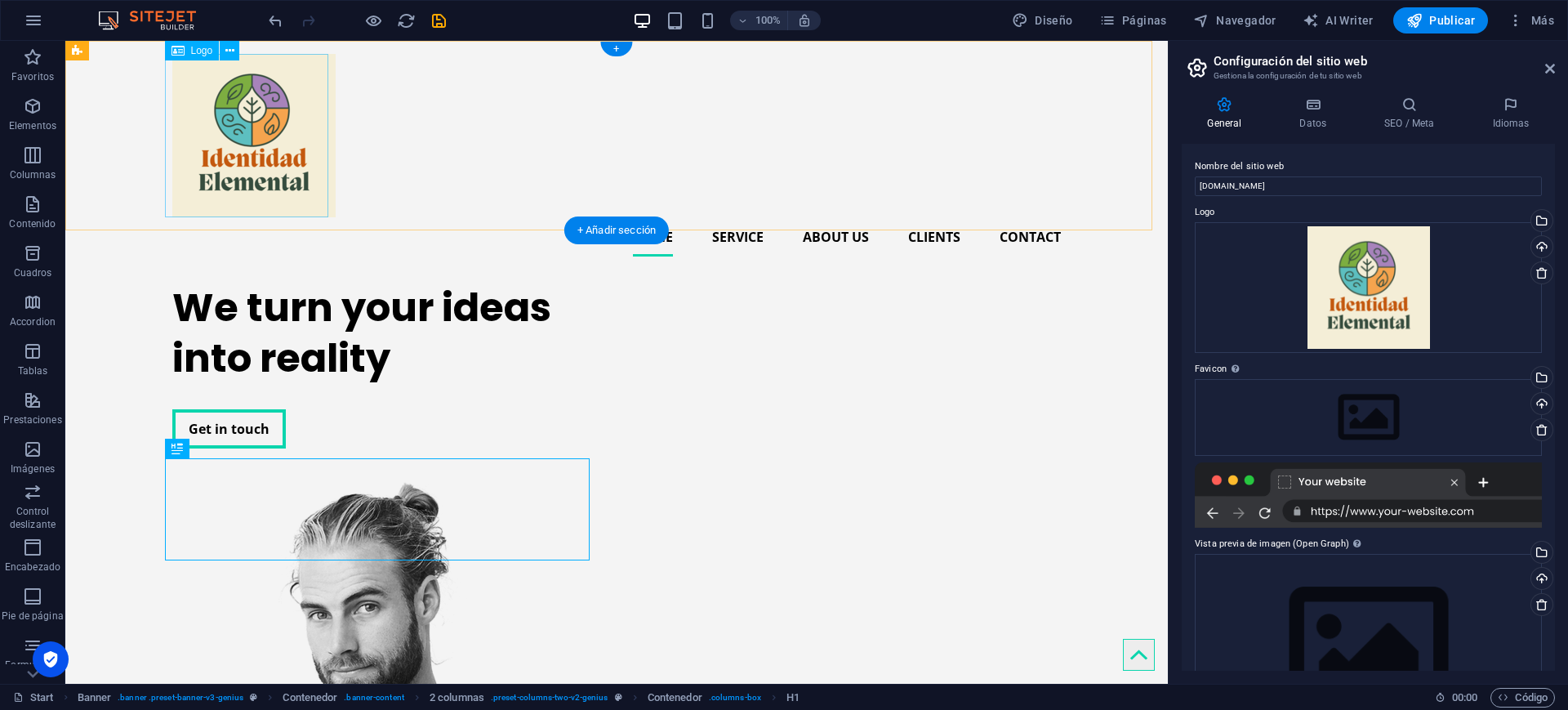 click at bounding box center [617, 136] 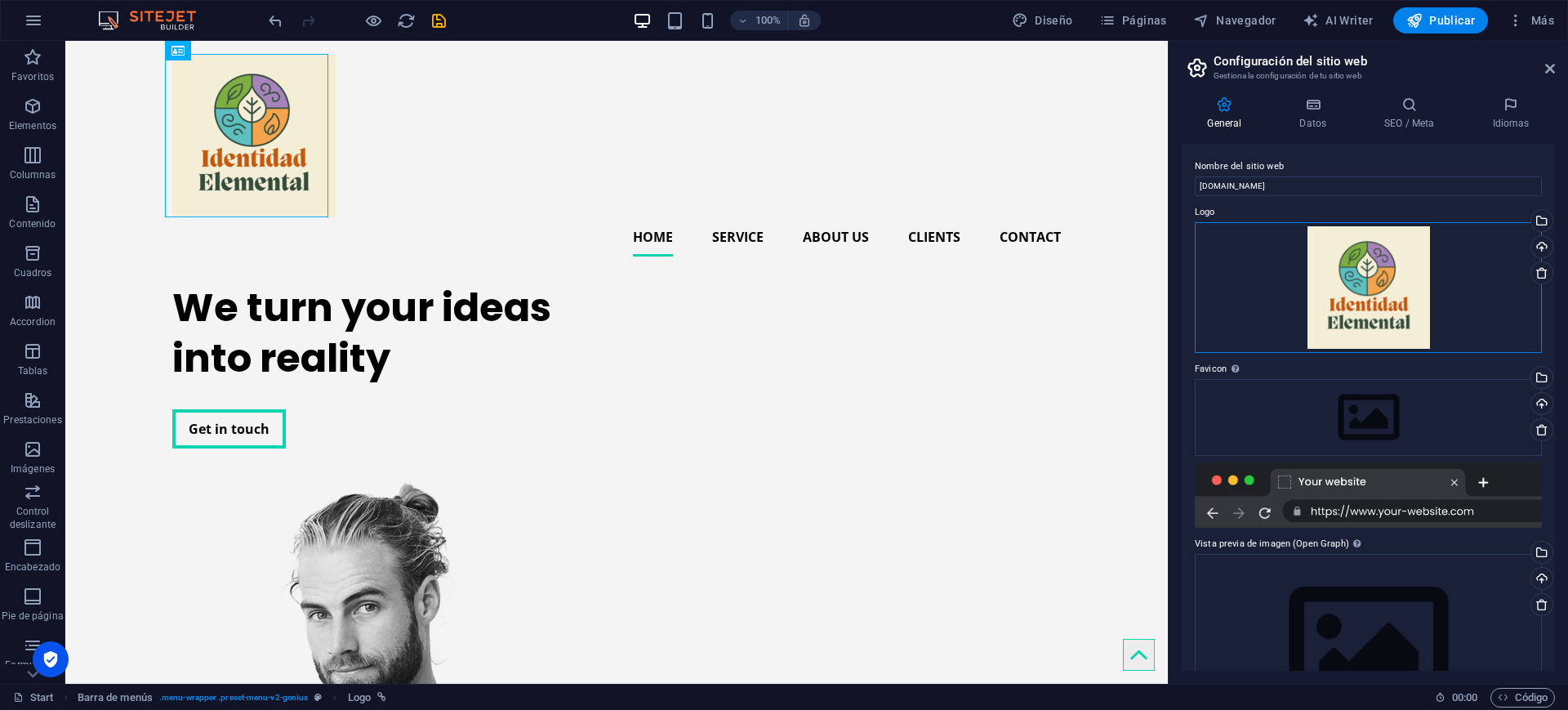 click on "Arrastra archivos aquí, haz clic para escoger archivos o  selecciona archivos de Archivos o de nuestra galería gratuita de fotos y vídeos" at bounding box center [1368, 288] 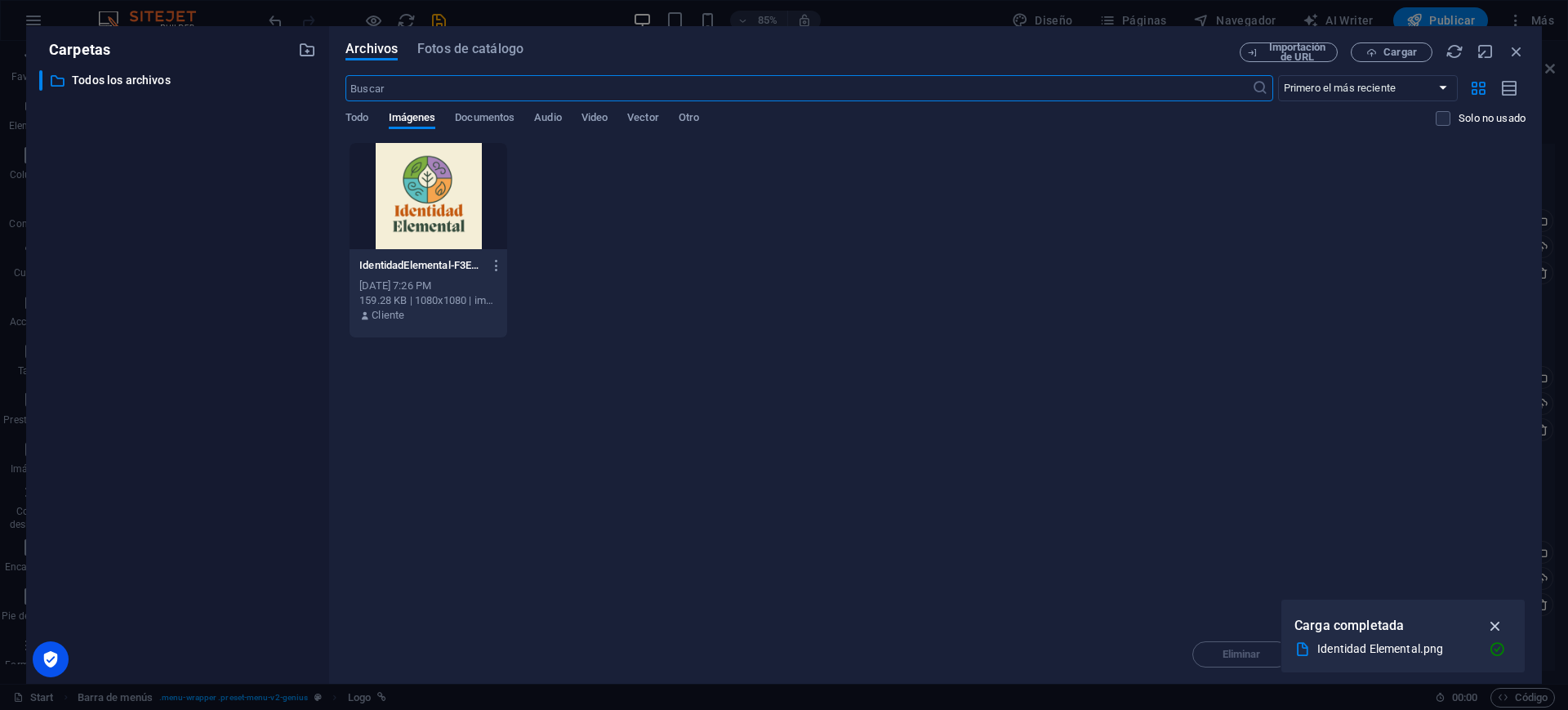 click at bounding box center [1495, 626] 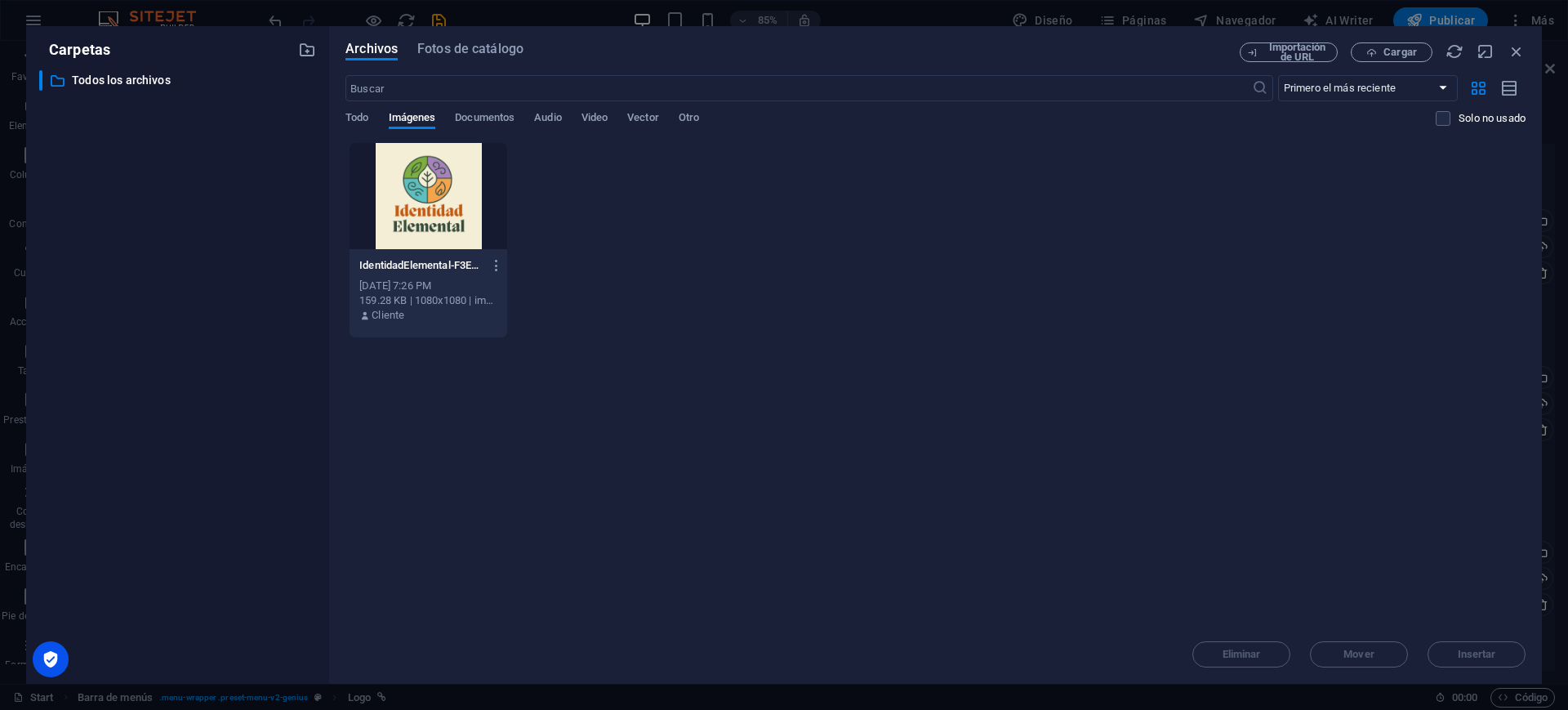 click on "Eliminar Mover Insertar" at bounding box center (935, 646) 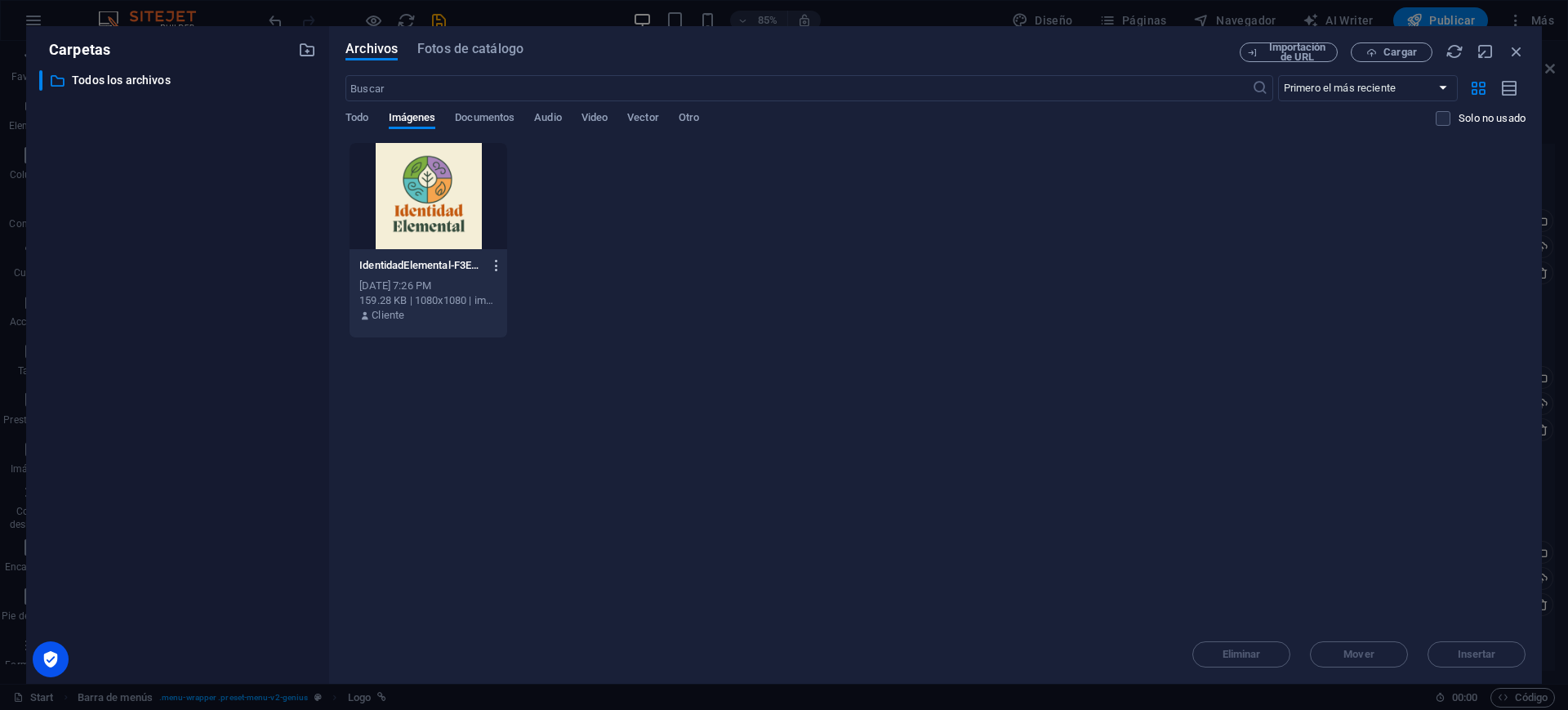 click at bounding box center [493, 266] 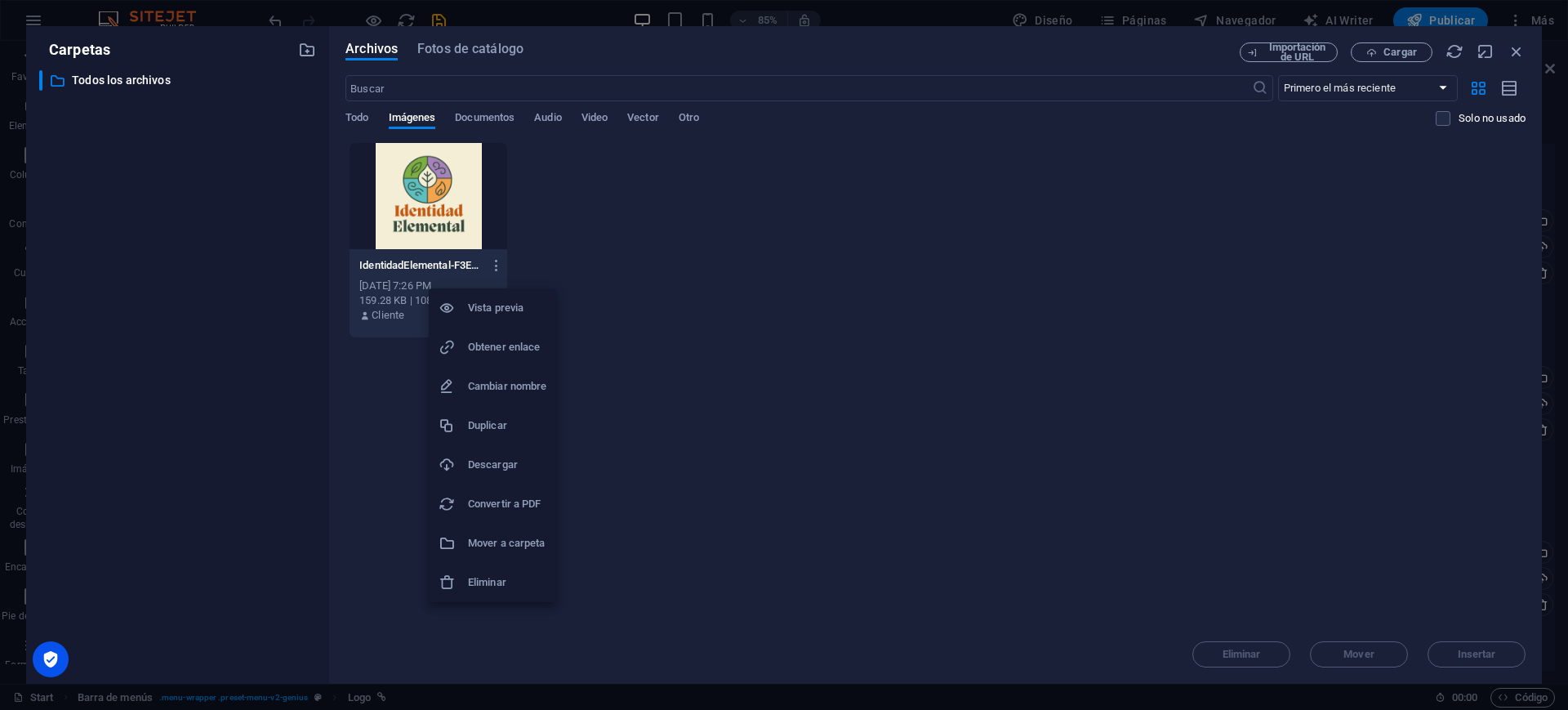 click on "Eliminar" at bounding box center (492, 583) 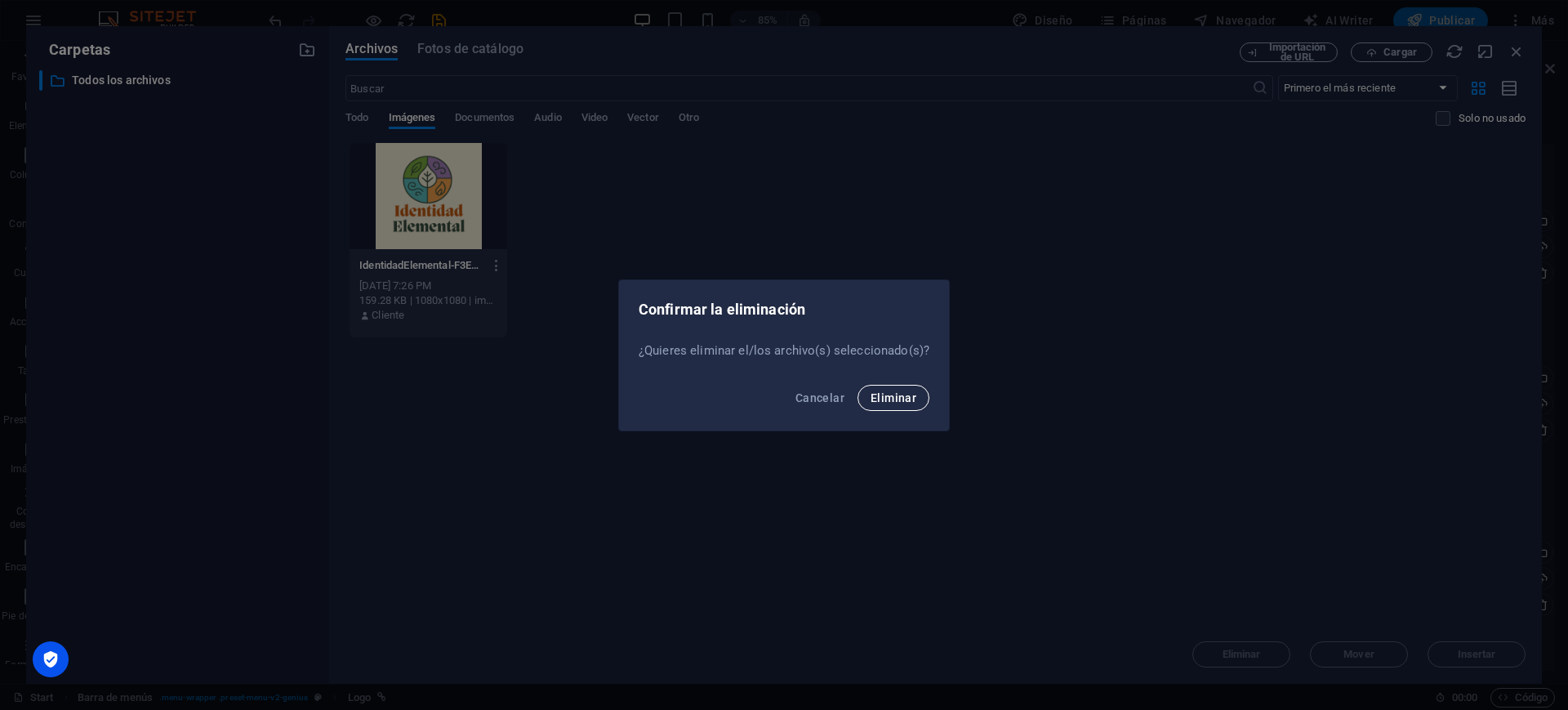 click on "Eliminar" at bounding box center (893, 398) 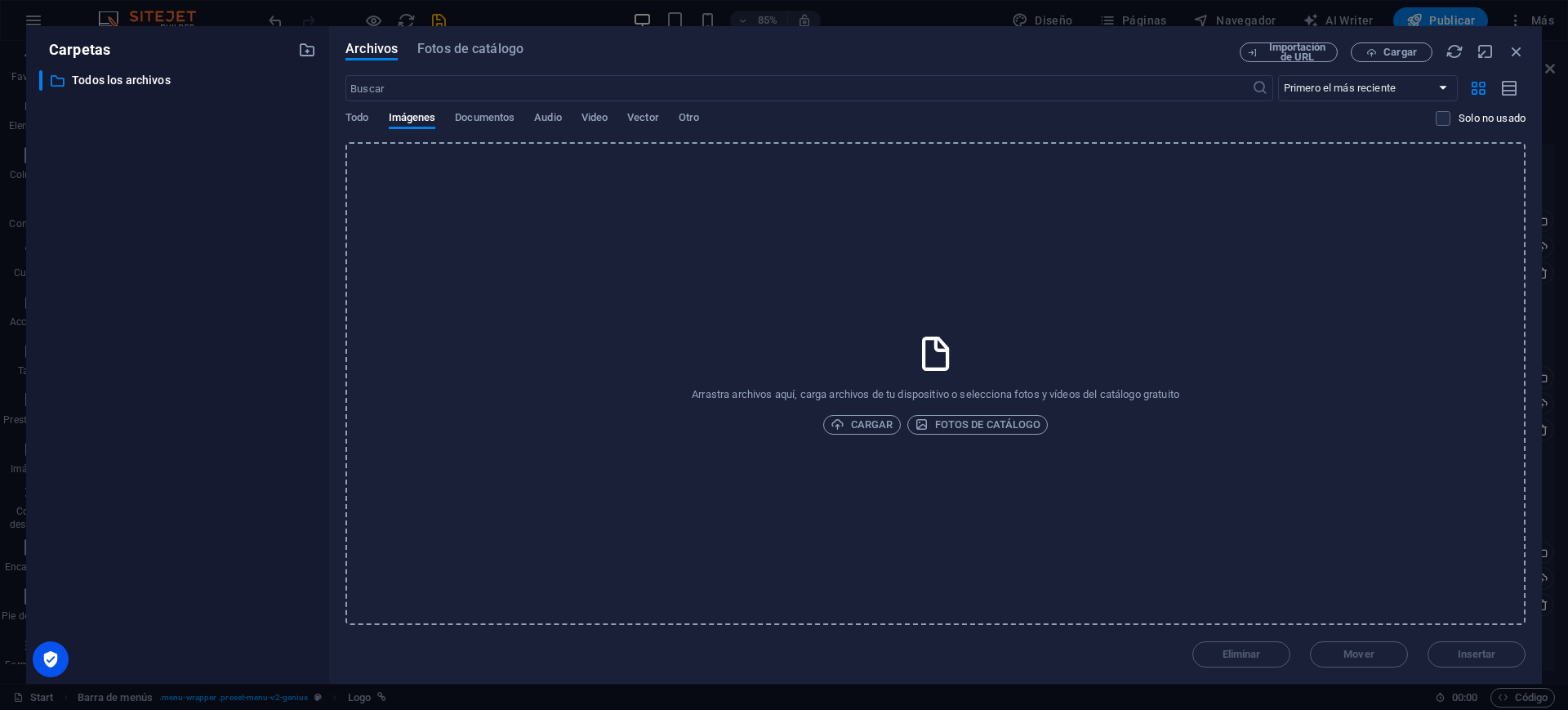 click on "Arrastra archivos aquí, carga archivos de tu dispositivo o selecciona fotos y vídeos del catálogo gratuito Cargar Fotos de catálogo" at bounding box center [935, 383] 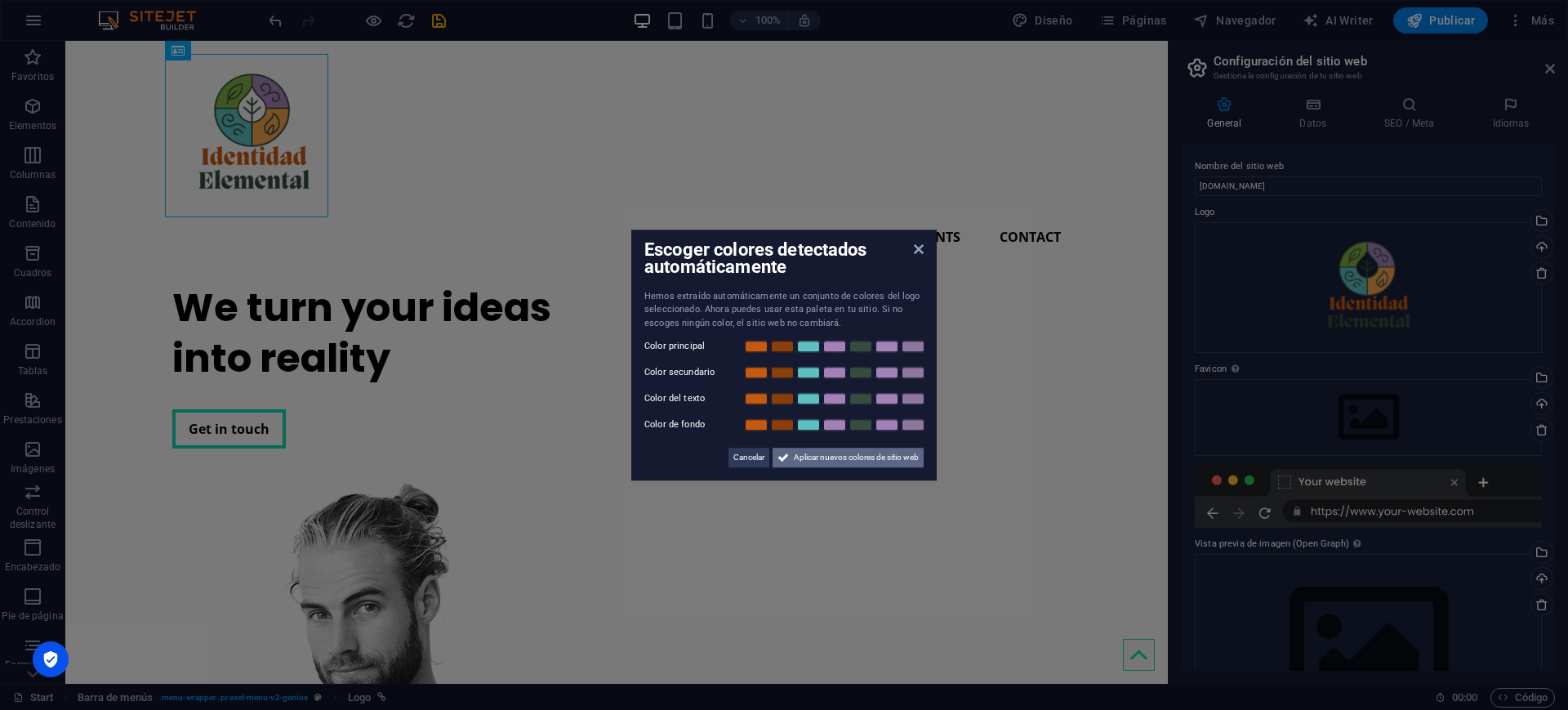 click on "Aplicar nuevos colores de sitio web" at bounding box center [856, 458] 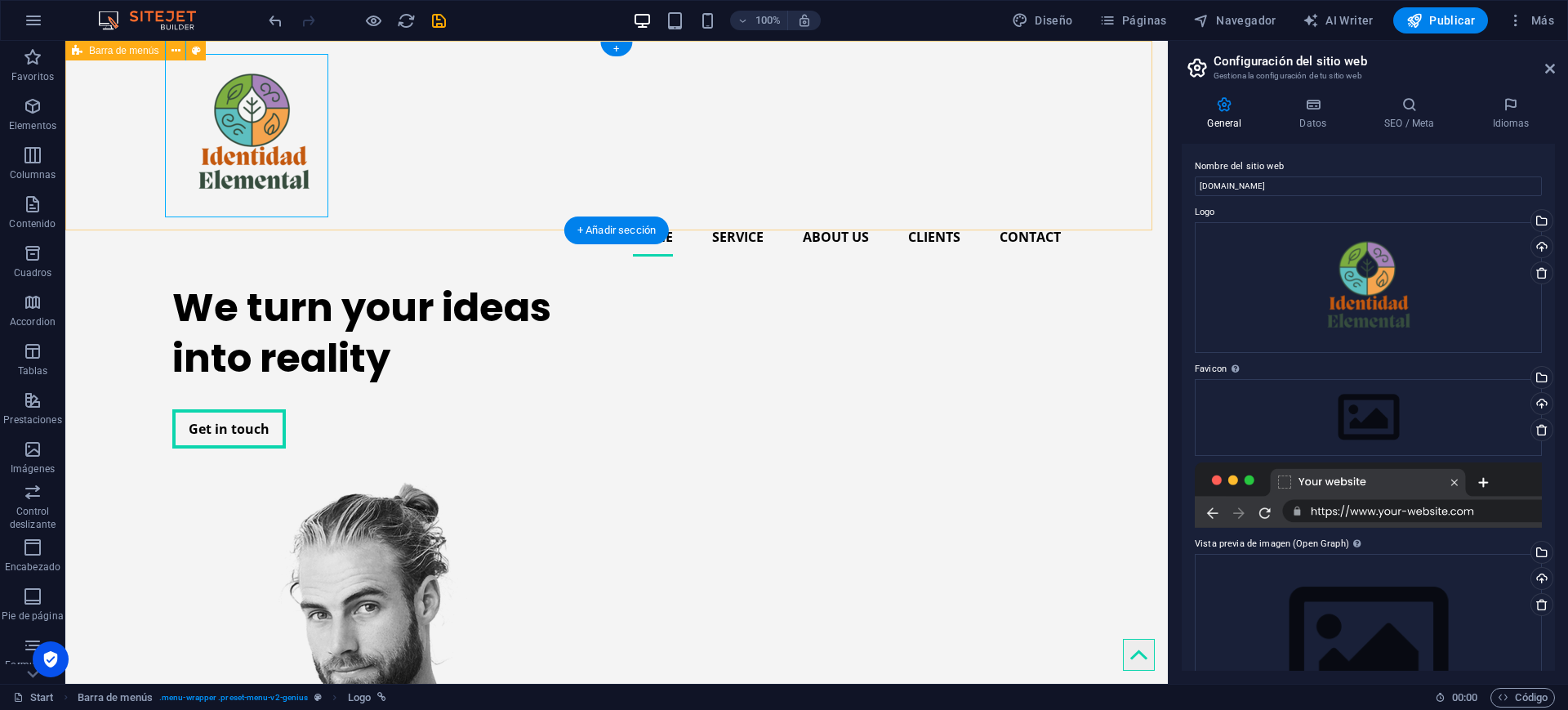 click on "We turn your ideas into reality  Get in touch" at bounding box center [385, 365] 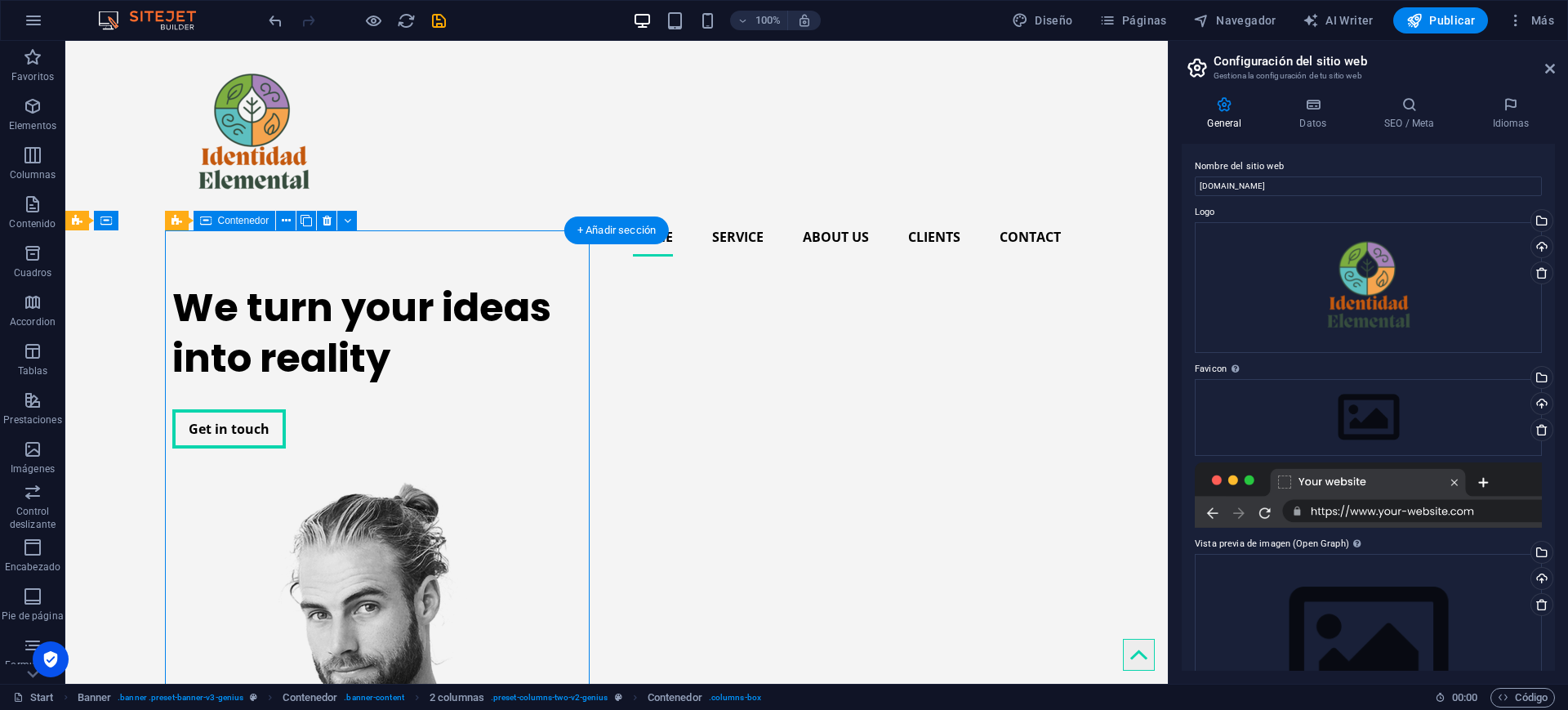 drag, startPoint x: 439, startPoint y: 231, endPoint x: 441, endPoint y: 223, distance: 8.246211 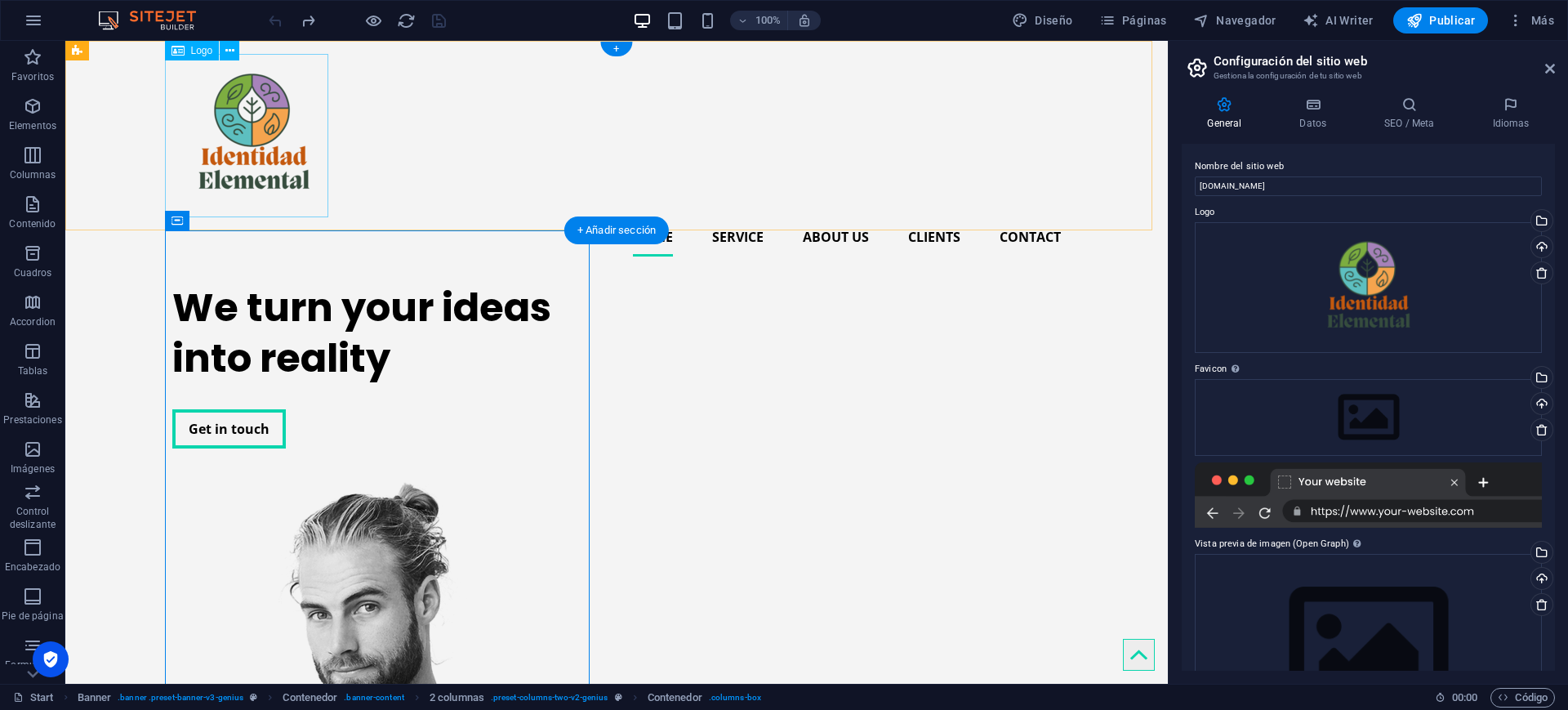 click at bounding box center [617, 136] 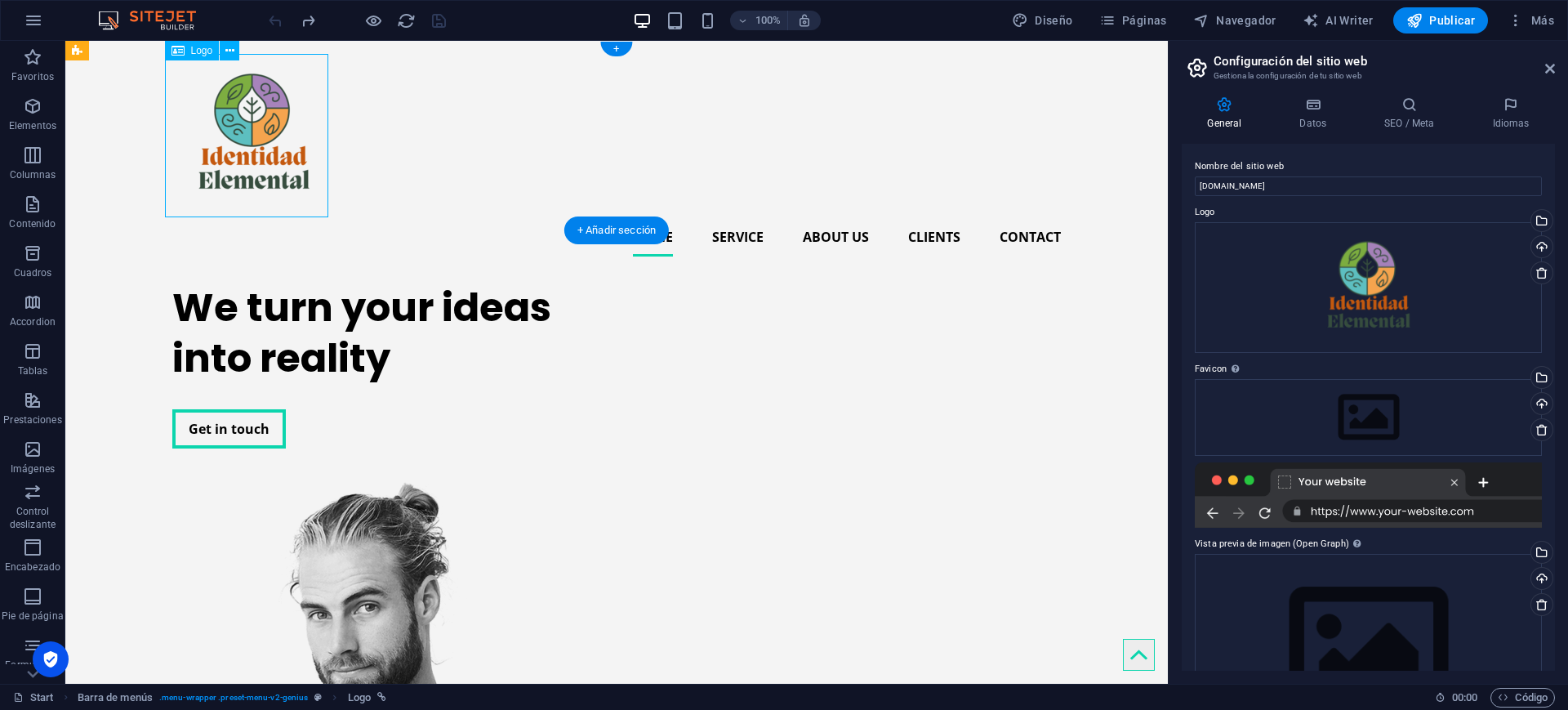 click at bounding box center (617, 136) 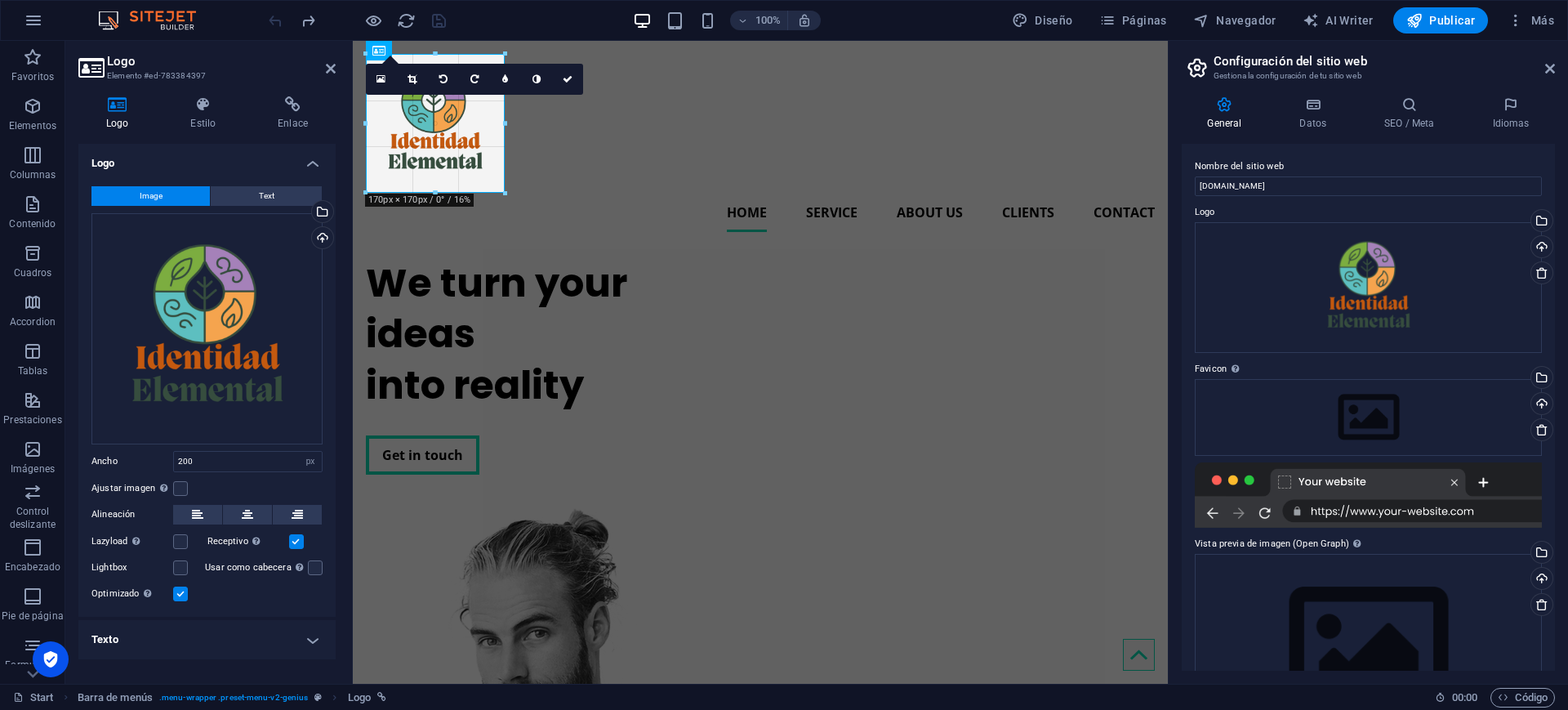 drag, startPoint x: 364, startPoint y: 218, endPoint x: 42, endPoint y: 136, distance: 332.277 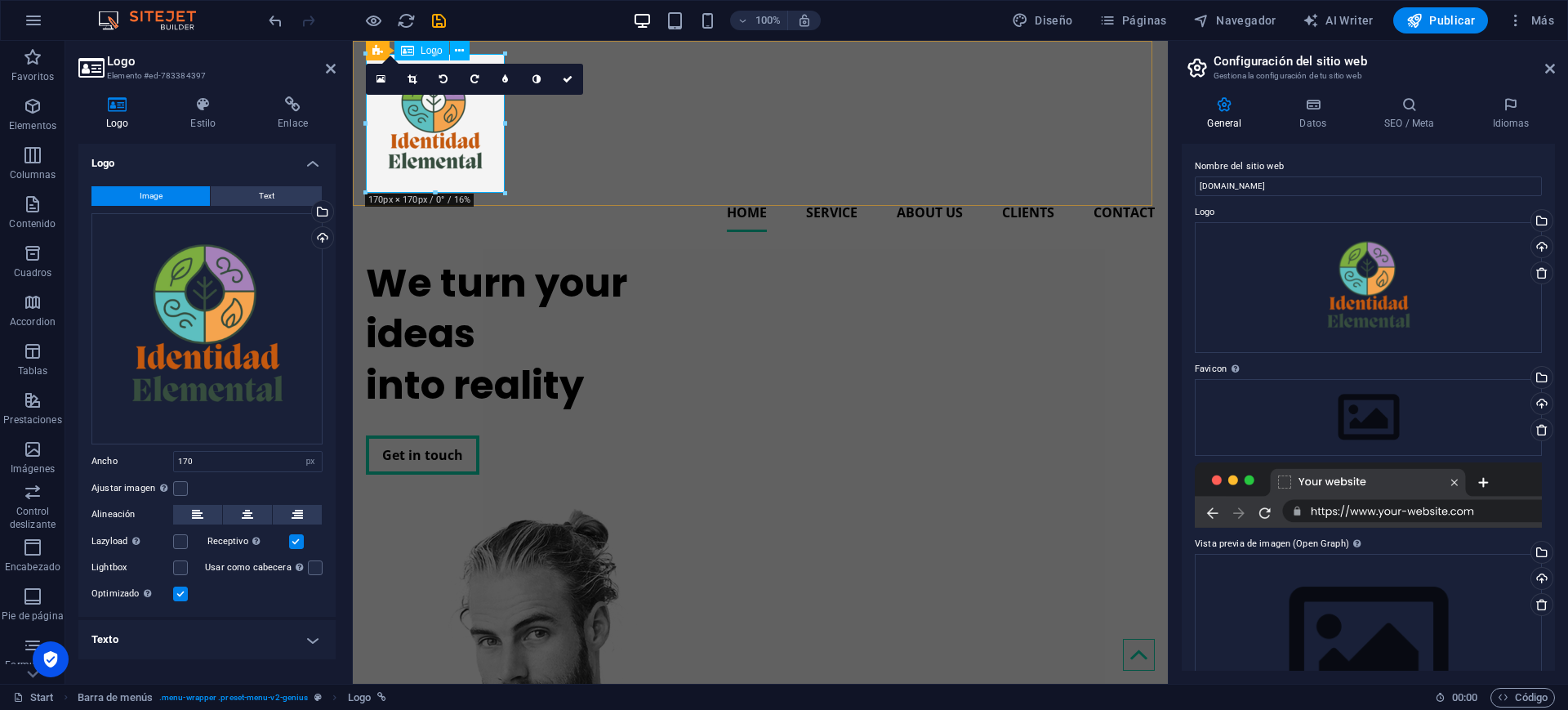 click at bounding box center (760, 123) 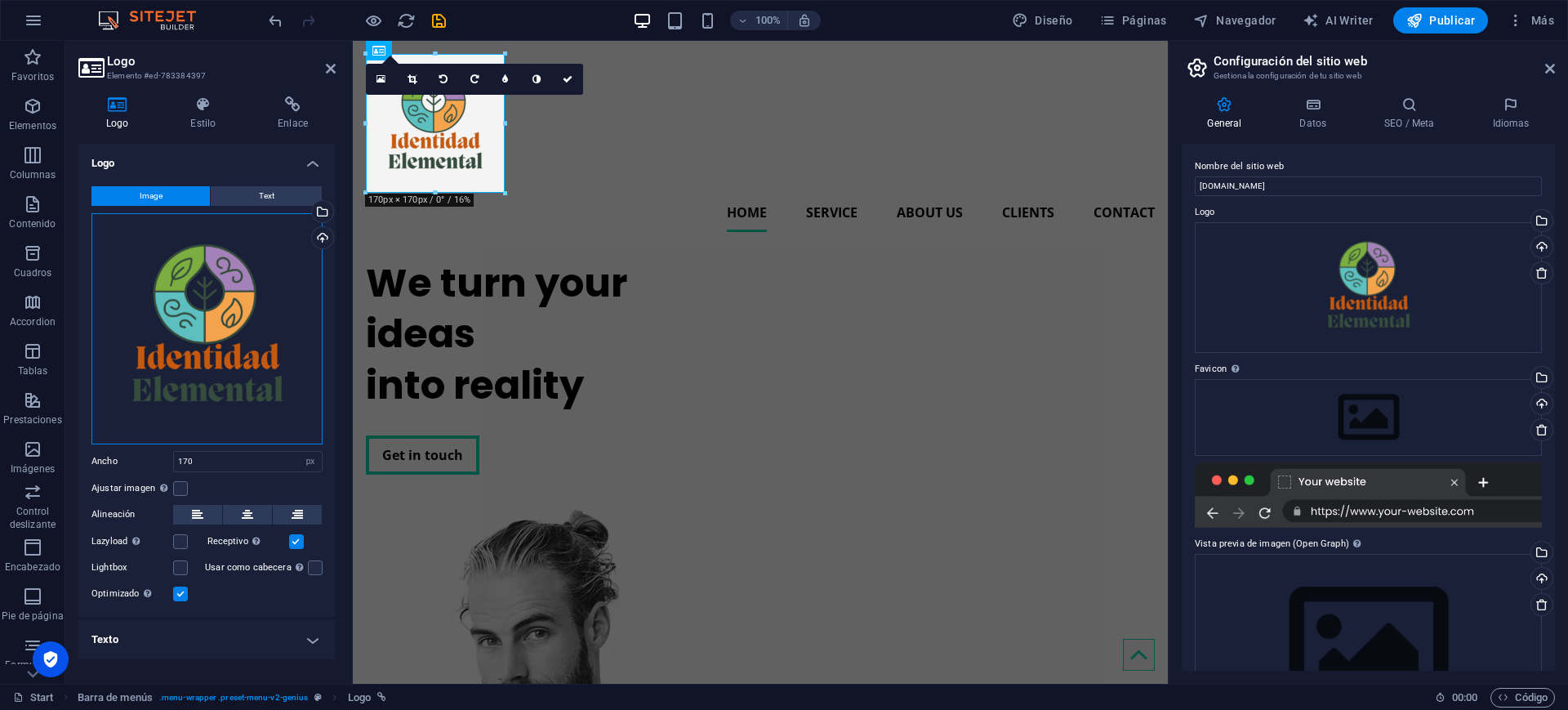 click on "Arrastra archivos aquí, haz clic para escoger archivos o  selecciona archivos de Archivos o de nuestra galería gratuita de fotos y vídeos" at bounding box center [207, 328] 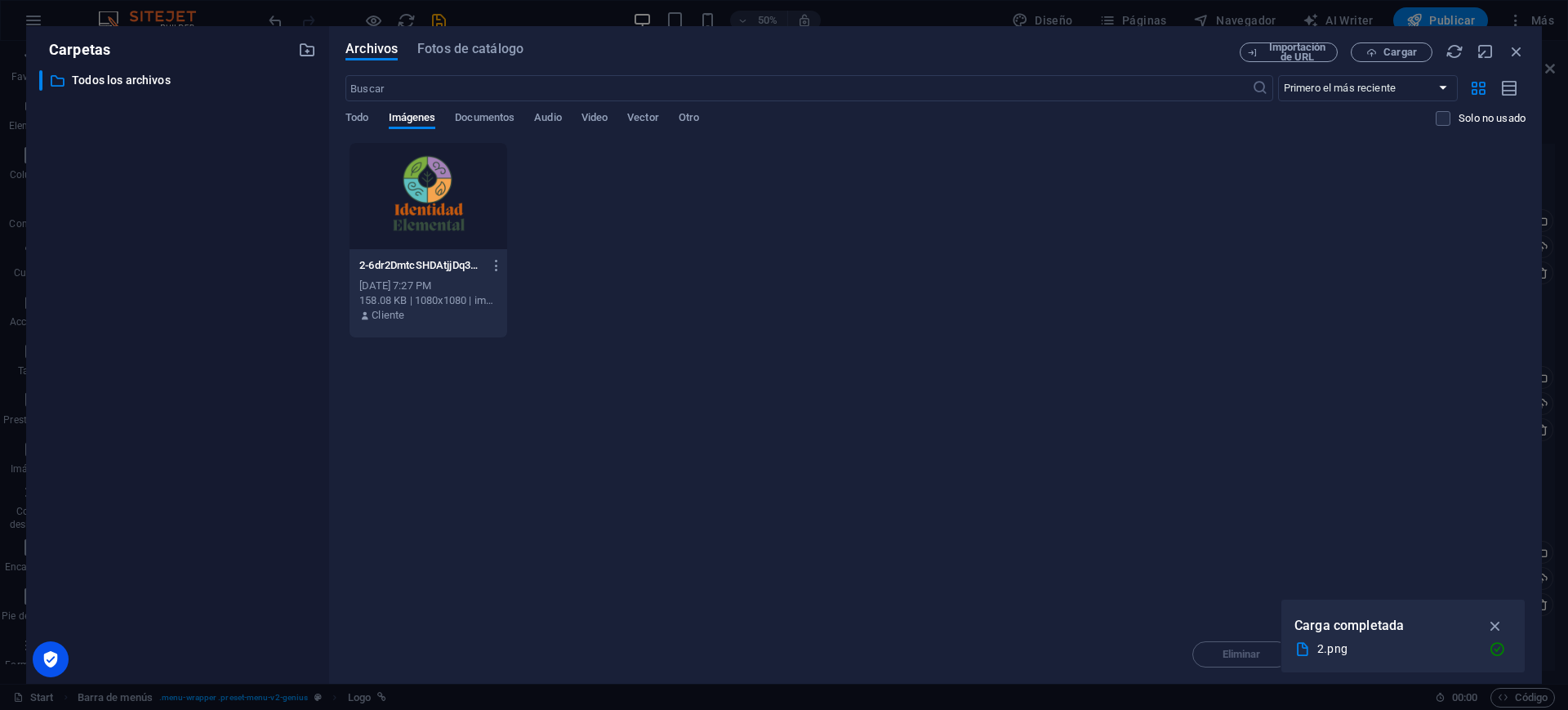 click at bounding box center (428, 196) 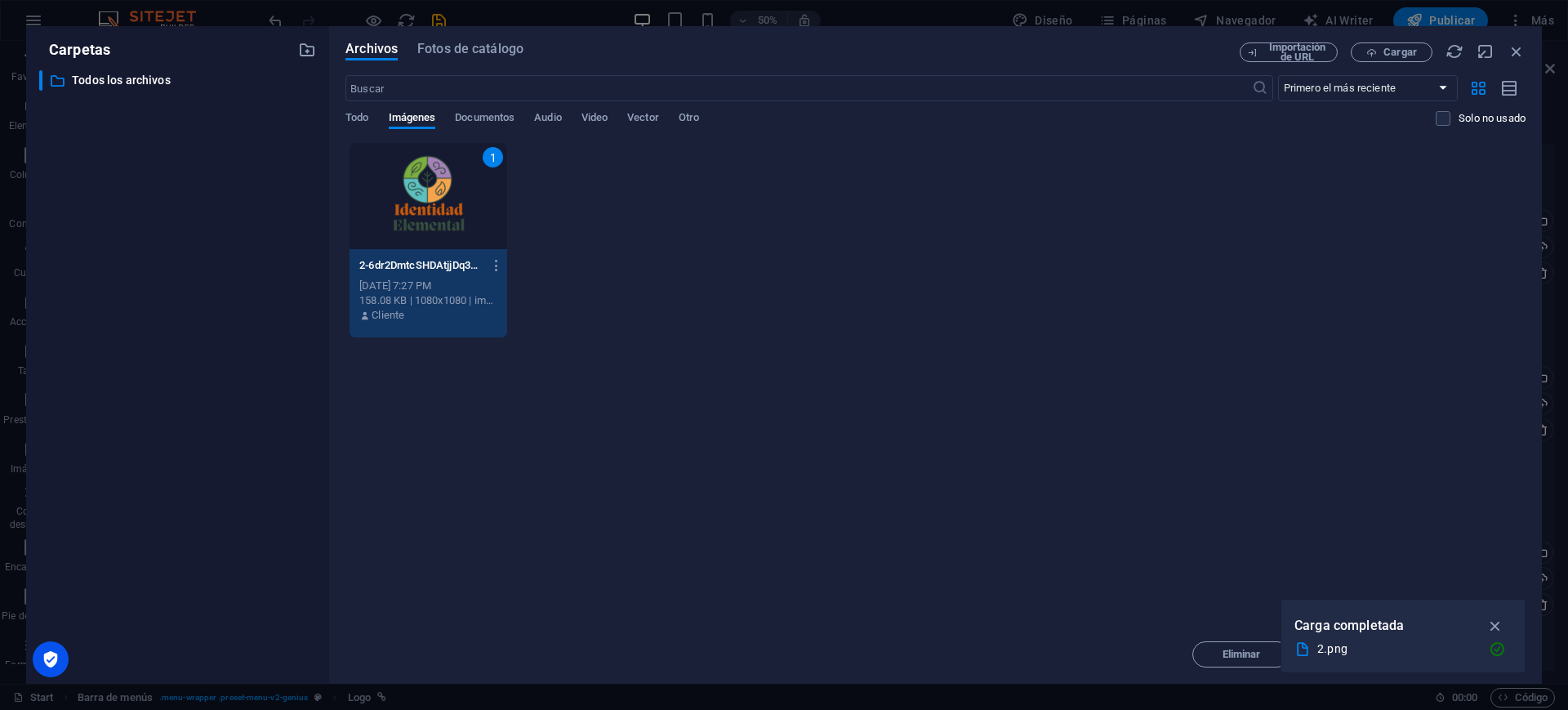 click on "1" at bounding box center [428, 196] 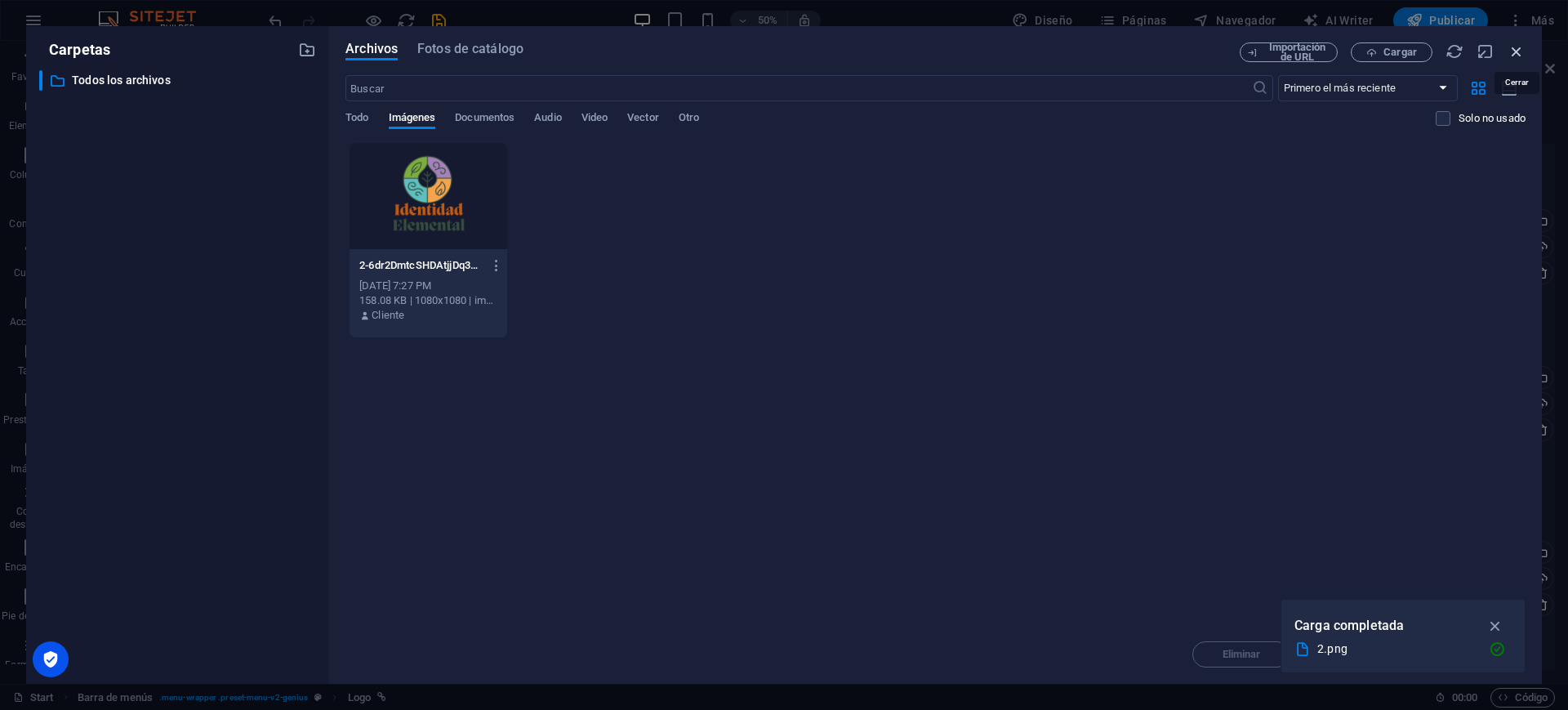 click at bounding box center (1517, 51) 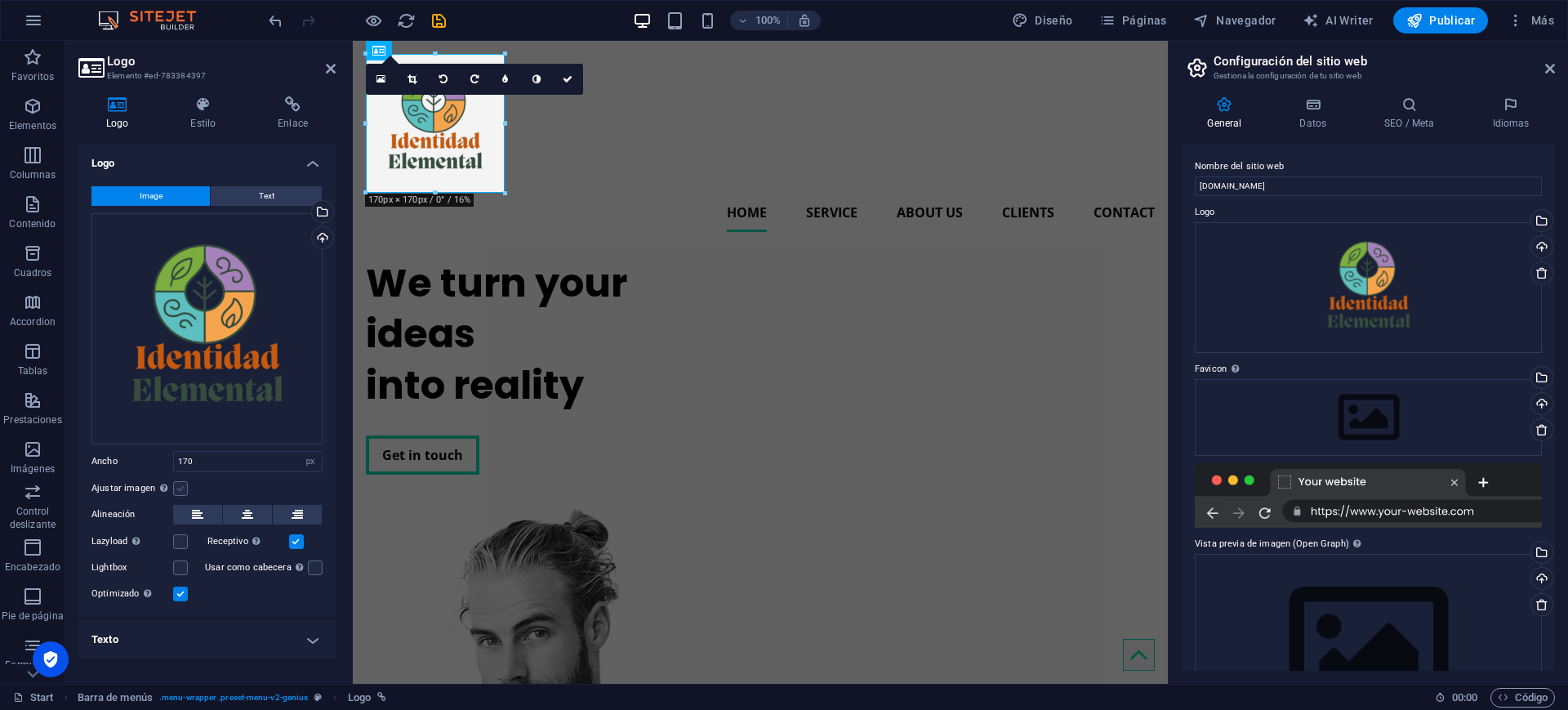 click at bounding box center (180, 489) 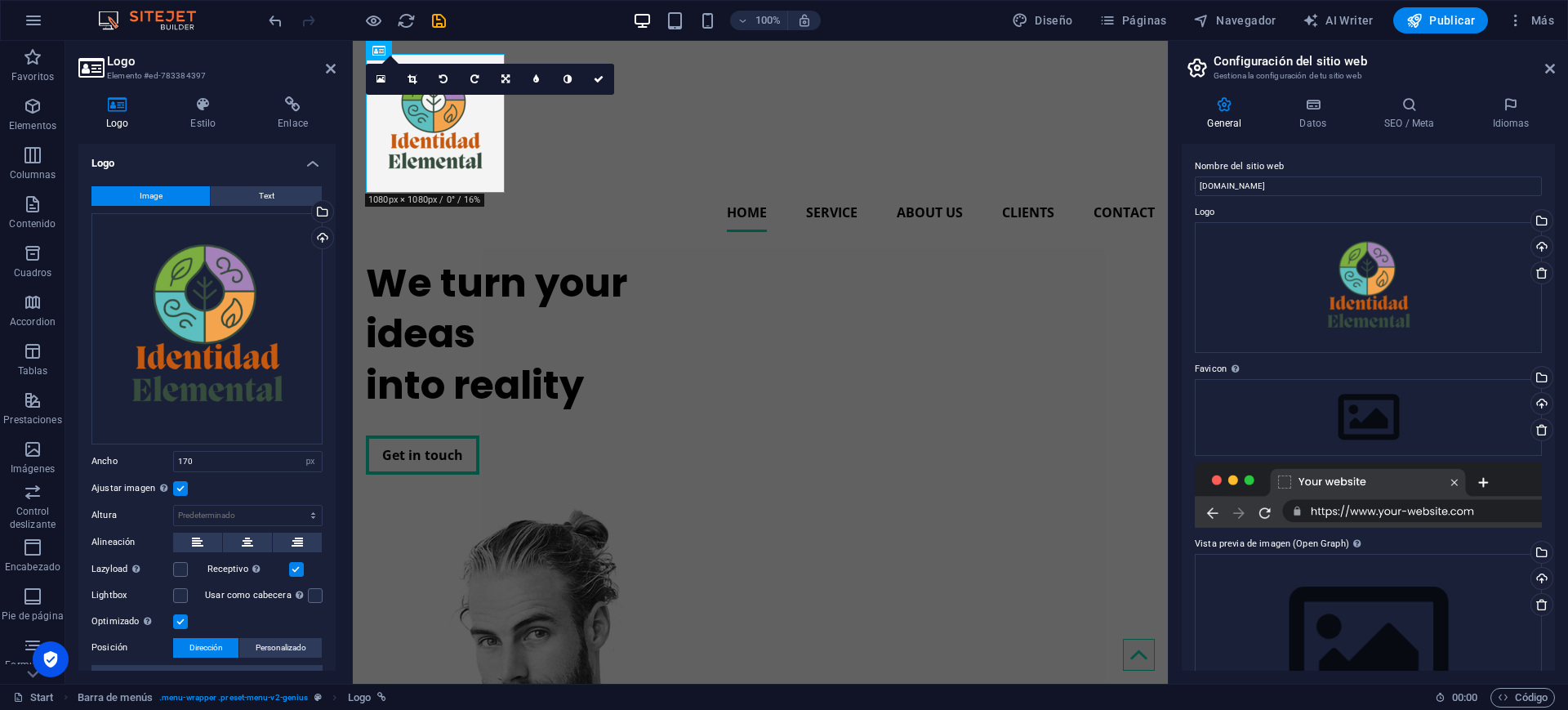 click at bounding box center [180, 489] 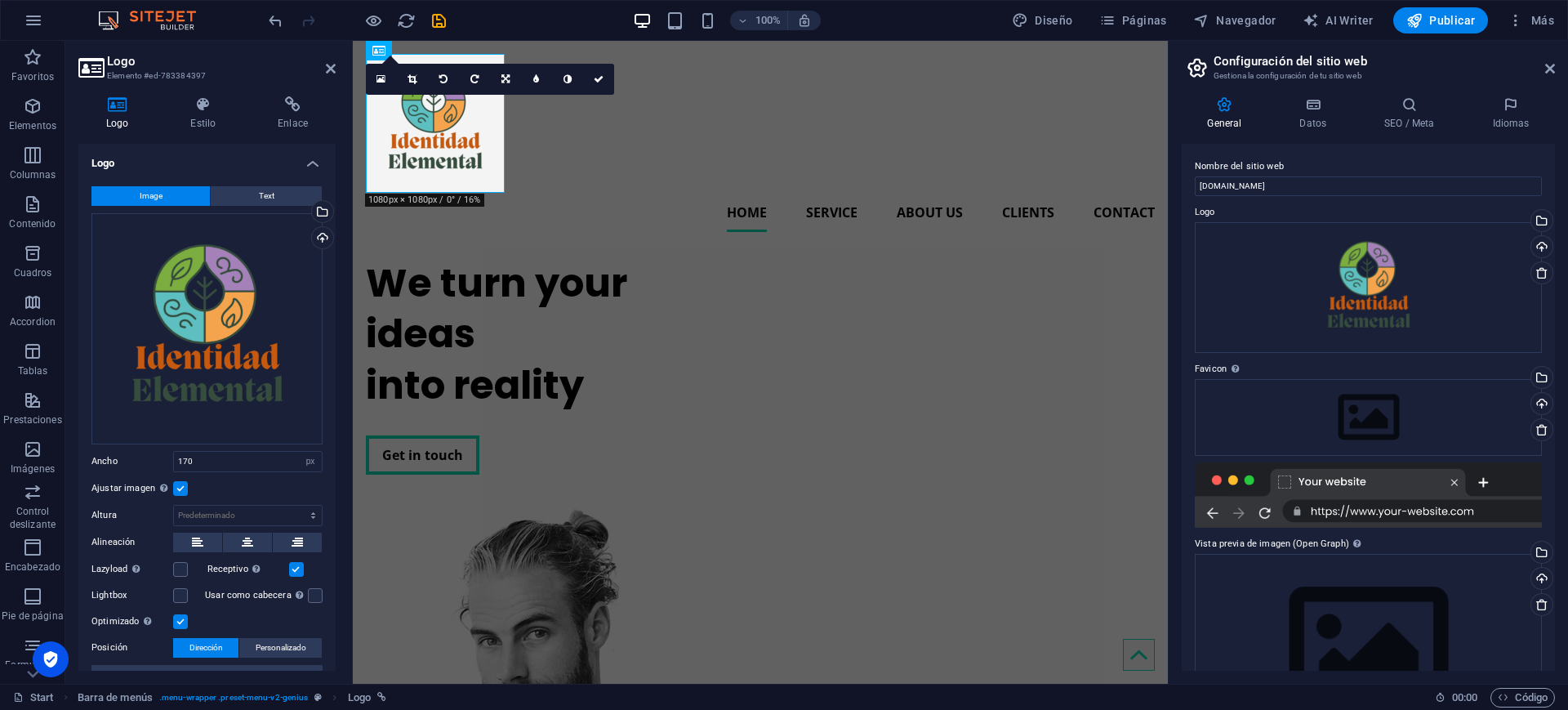 click on "Ajustar imagen Ajustar imagen automáticamente a un ancho y alto fijo" at bounding box center [0, 0] 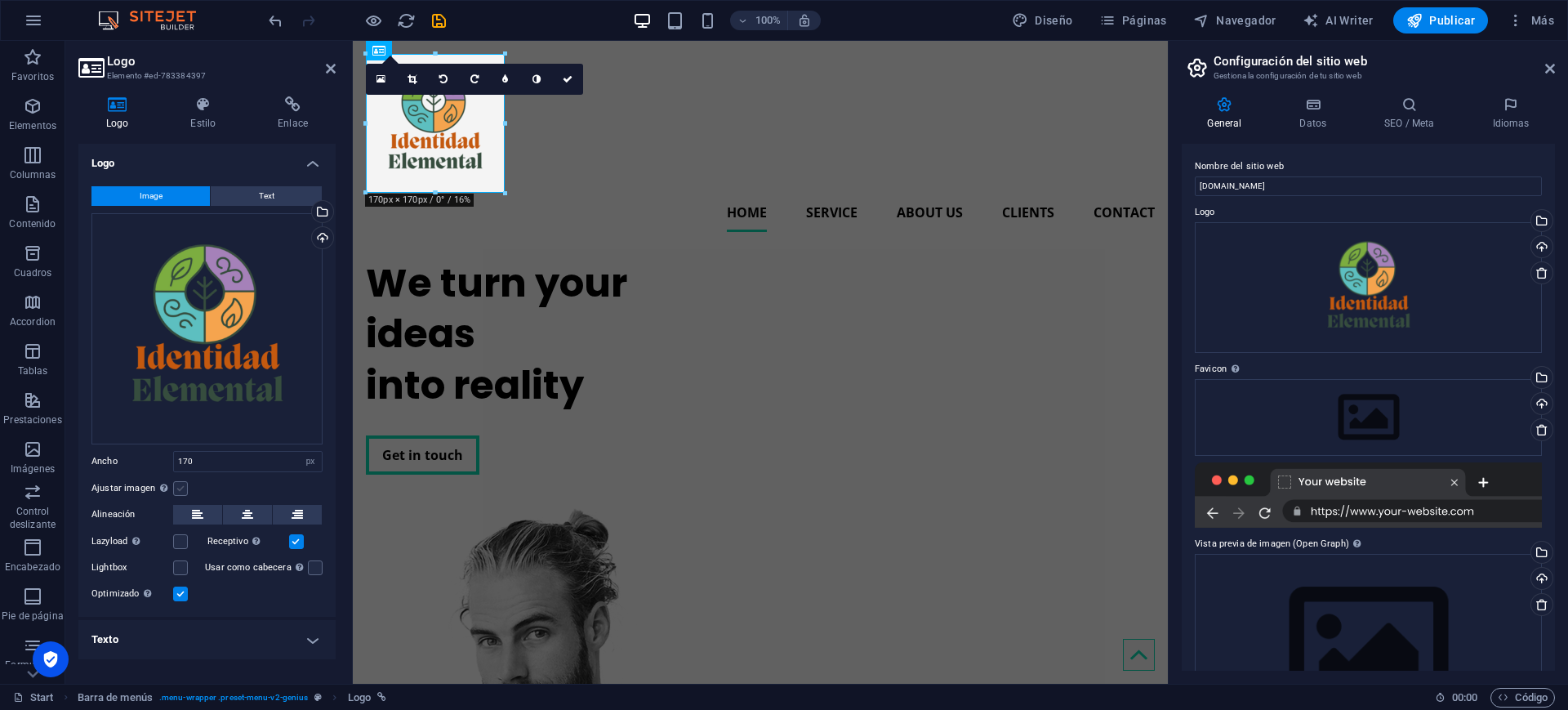 click at bounding box center [180, 489] 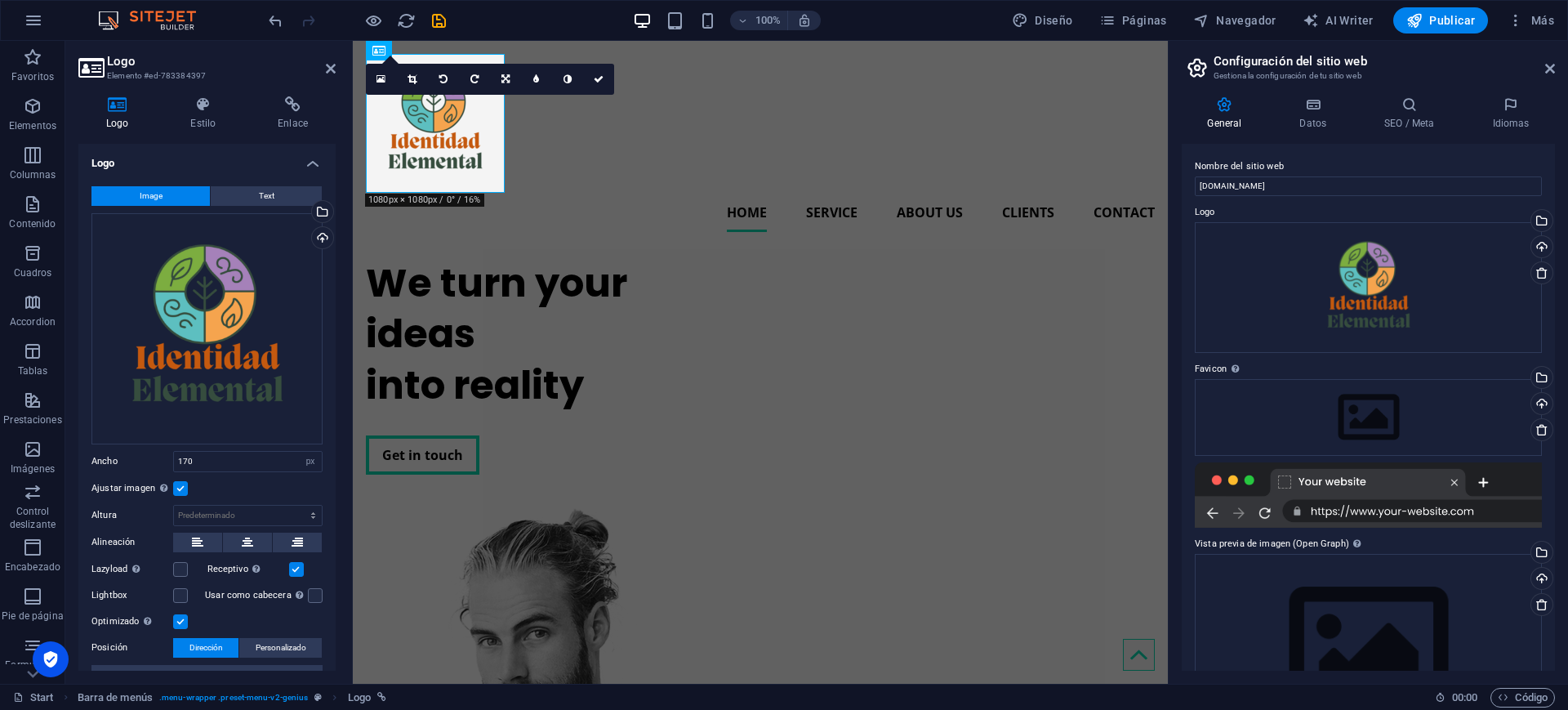 click at bounding box center (180, 489) 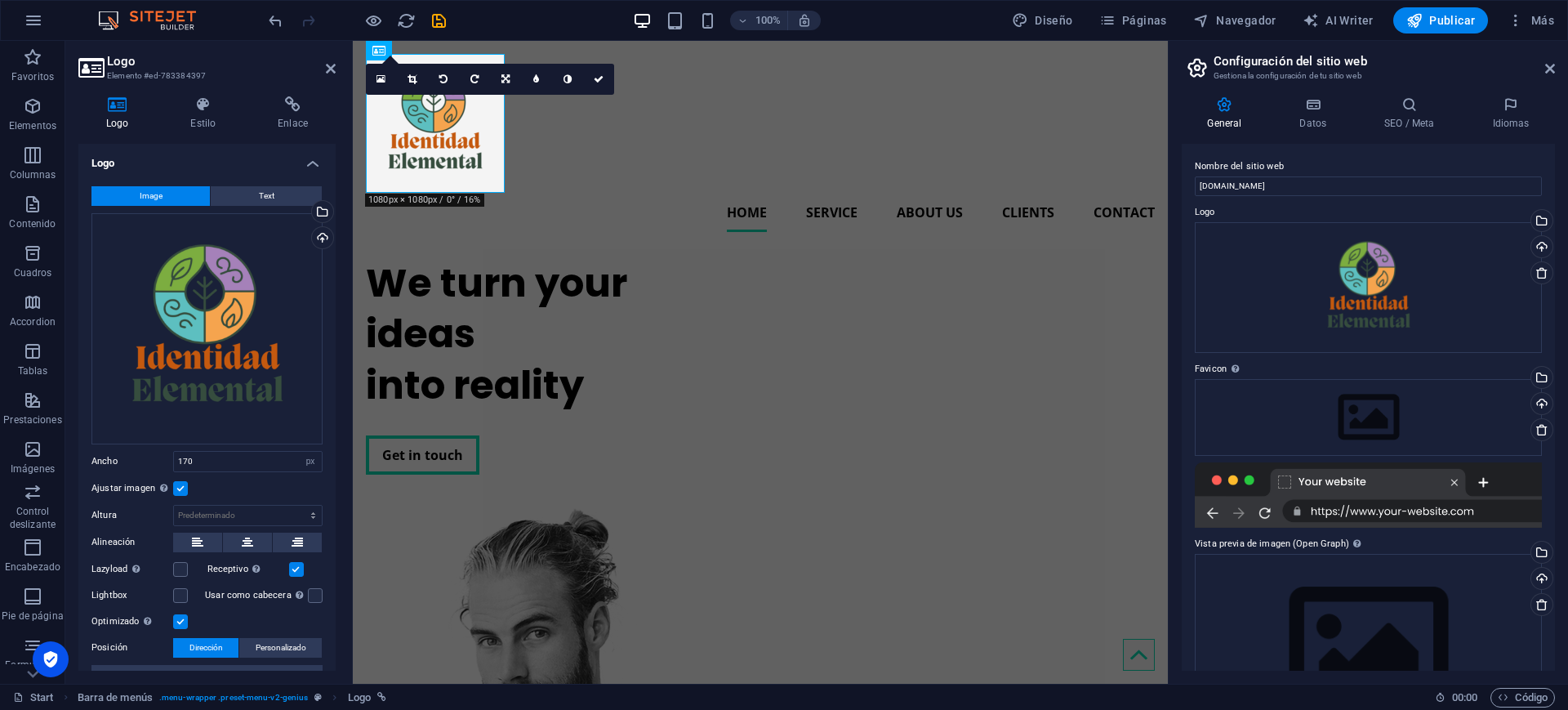 click on "Ajustar imagen Ajustar imagen automáticamente a un ancho y alto fijo" at bounding box center (0, 0) 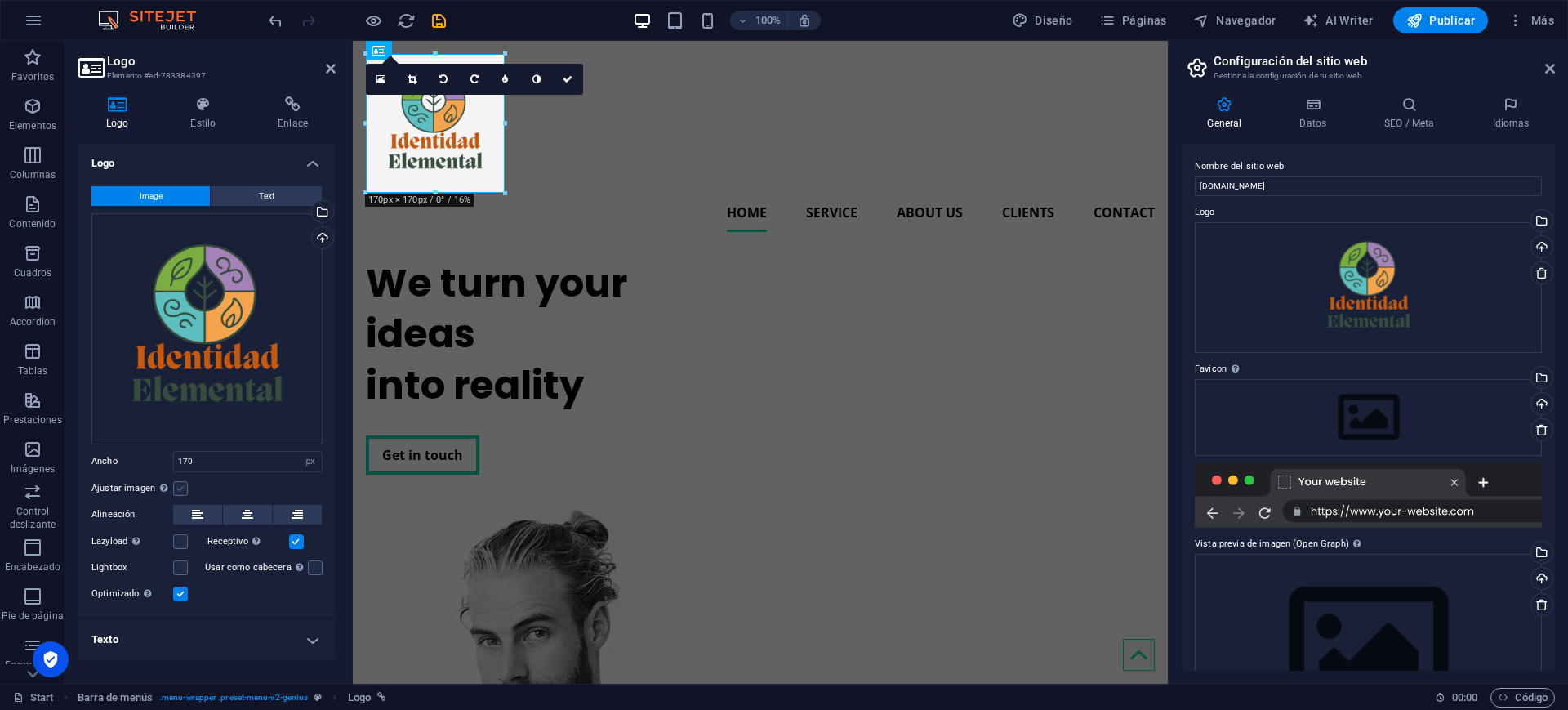 click at bounding box center [180, 489] 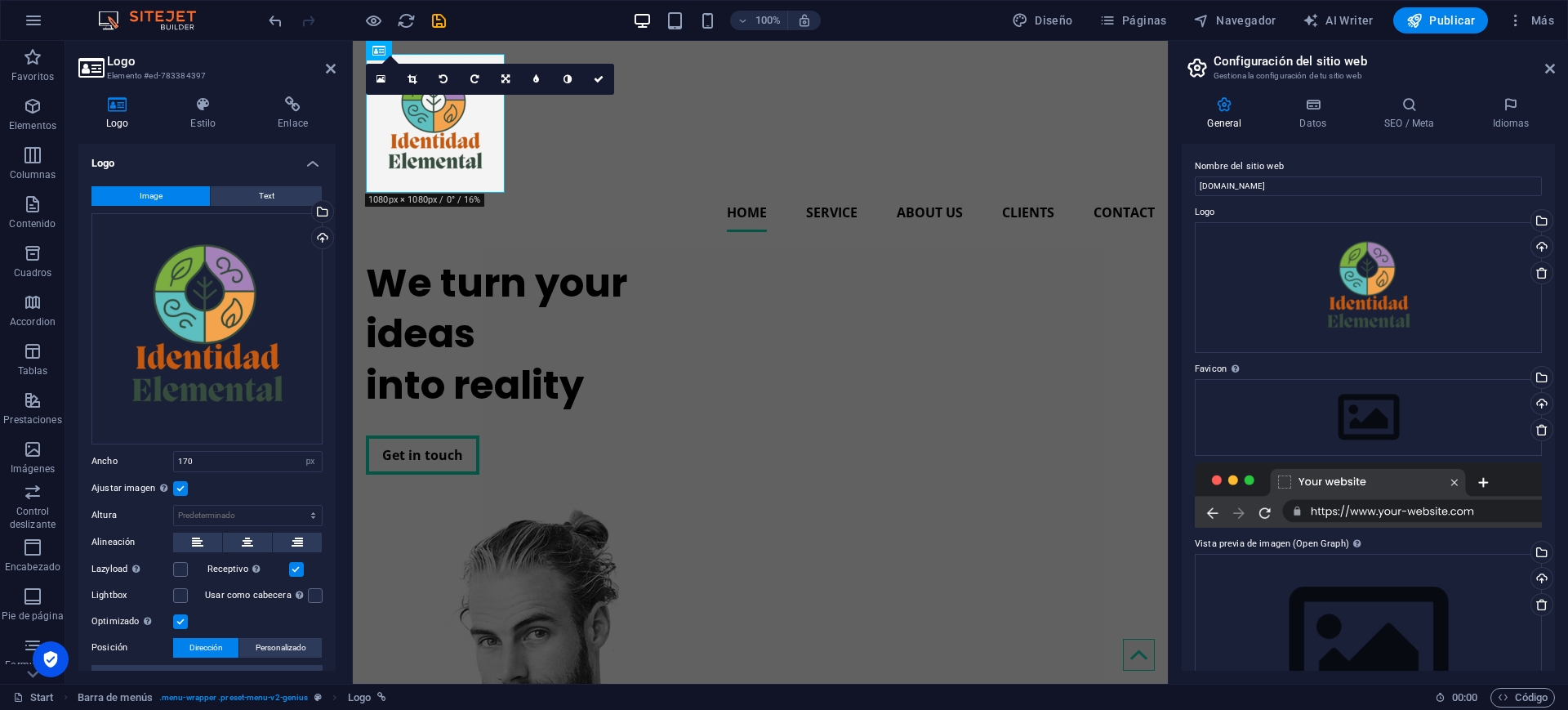 click at bounding box center (180, 489) 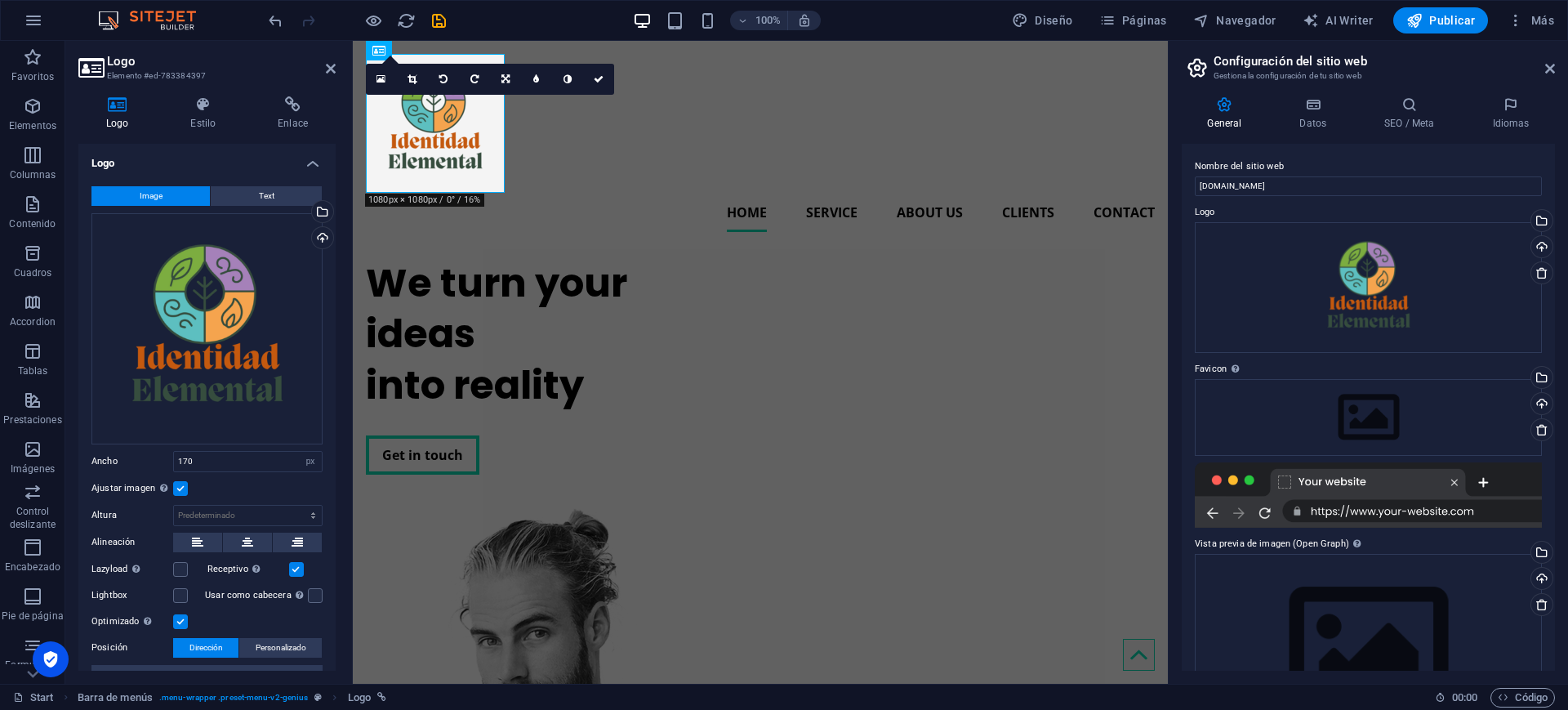 click on "Ajustar imagen Ajustar imagen automáticamente a un ancho y alto fijo" at bounding box center (0, 0) 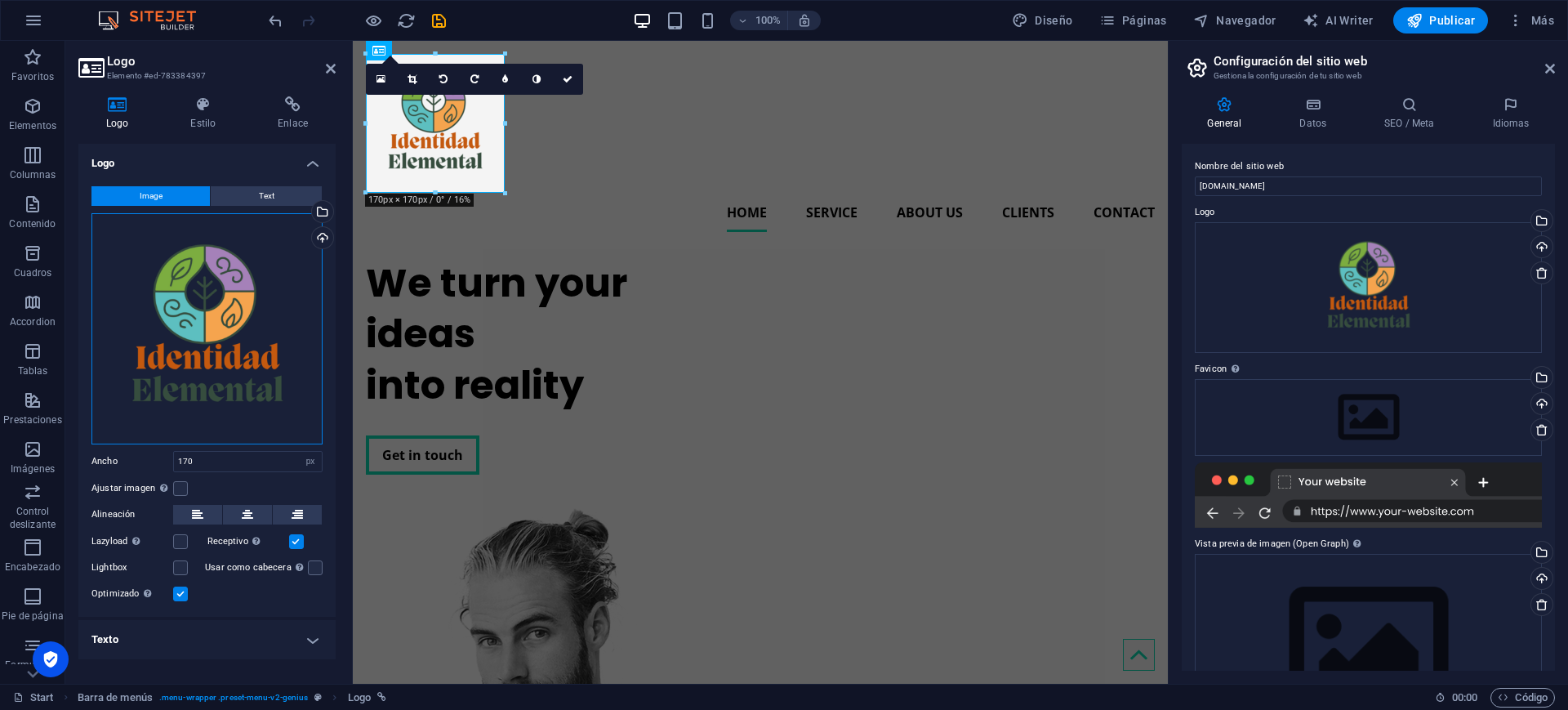 click on "Arrastra archivos aquí, haz clic para escoger archivos o  selecciona archivos de Archivos o de nuestra galería gratuita de fotos y vídeos" at bounding box center [207, 328] 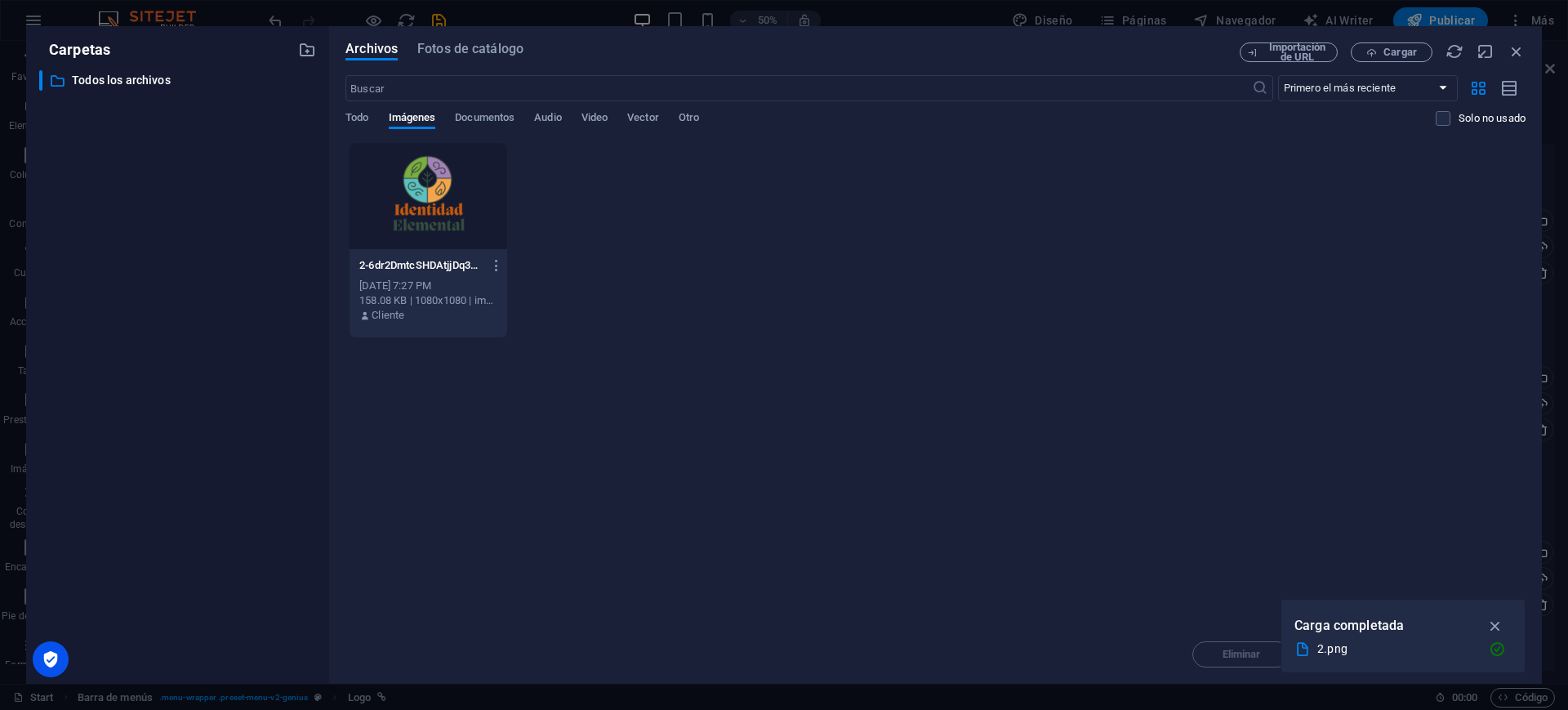 click on "​ Todos los archivos Todos los archivos" at bounding box center (177, 370) 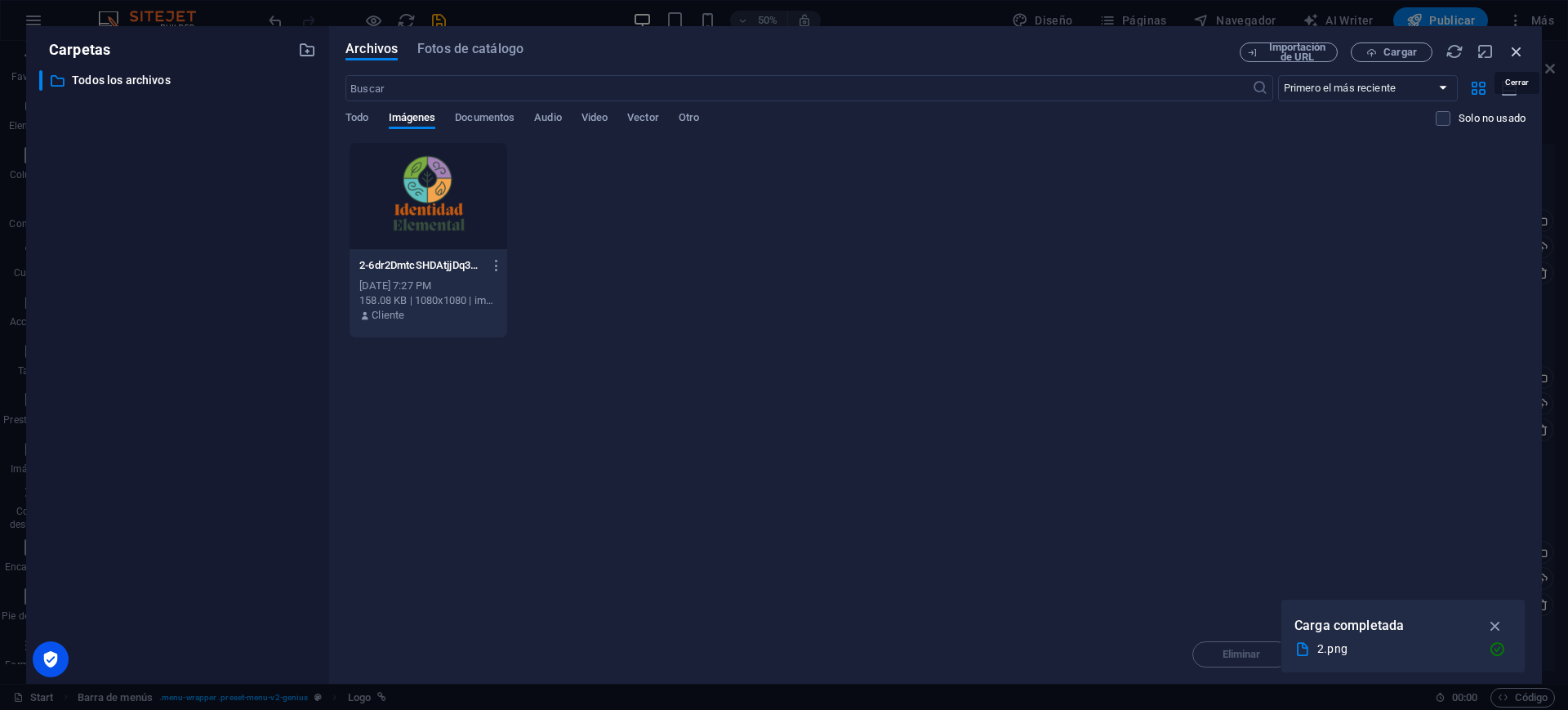 click at bounding box center [1517, 51] 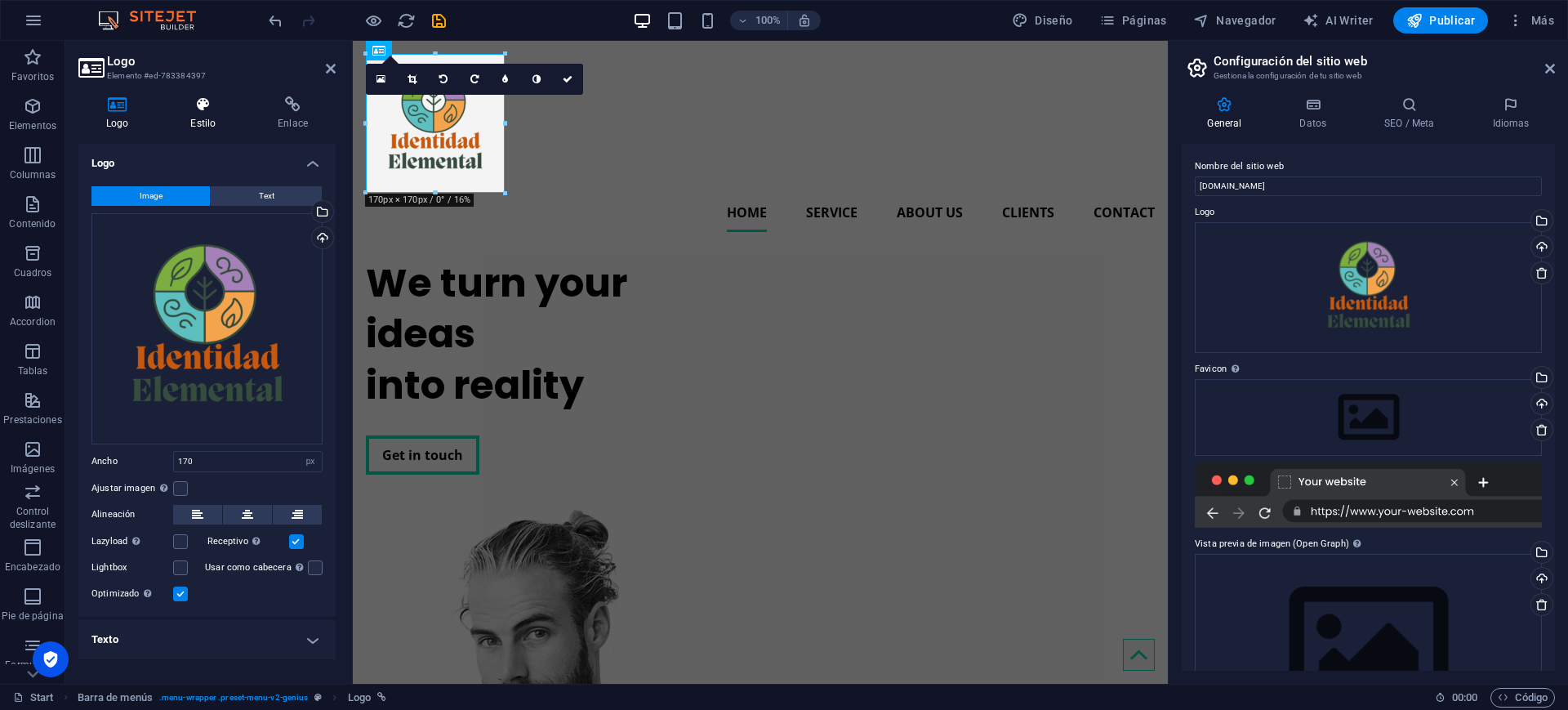 click on "Estilo" at bounding box center (206, 114) 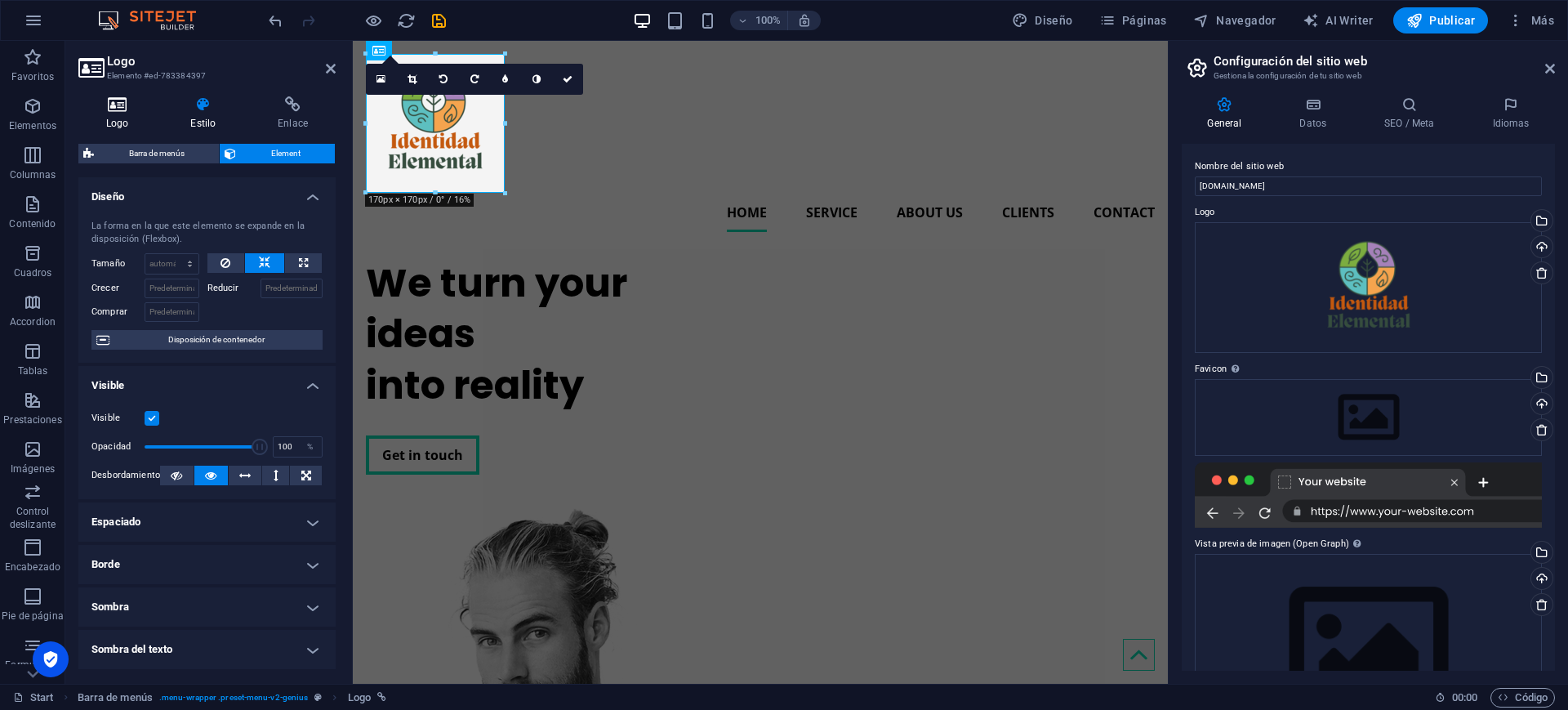 click on "Logo" at bounding box center (120, 114) 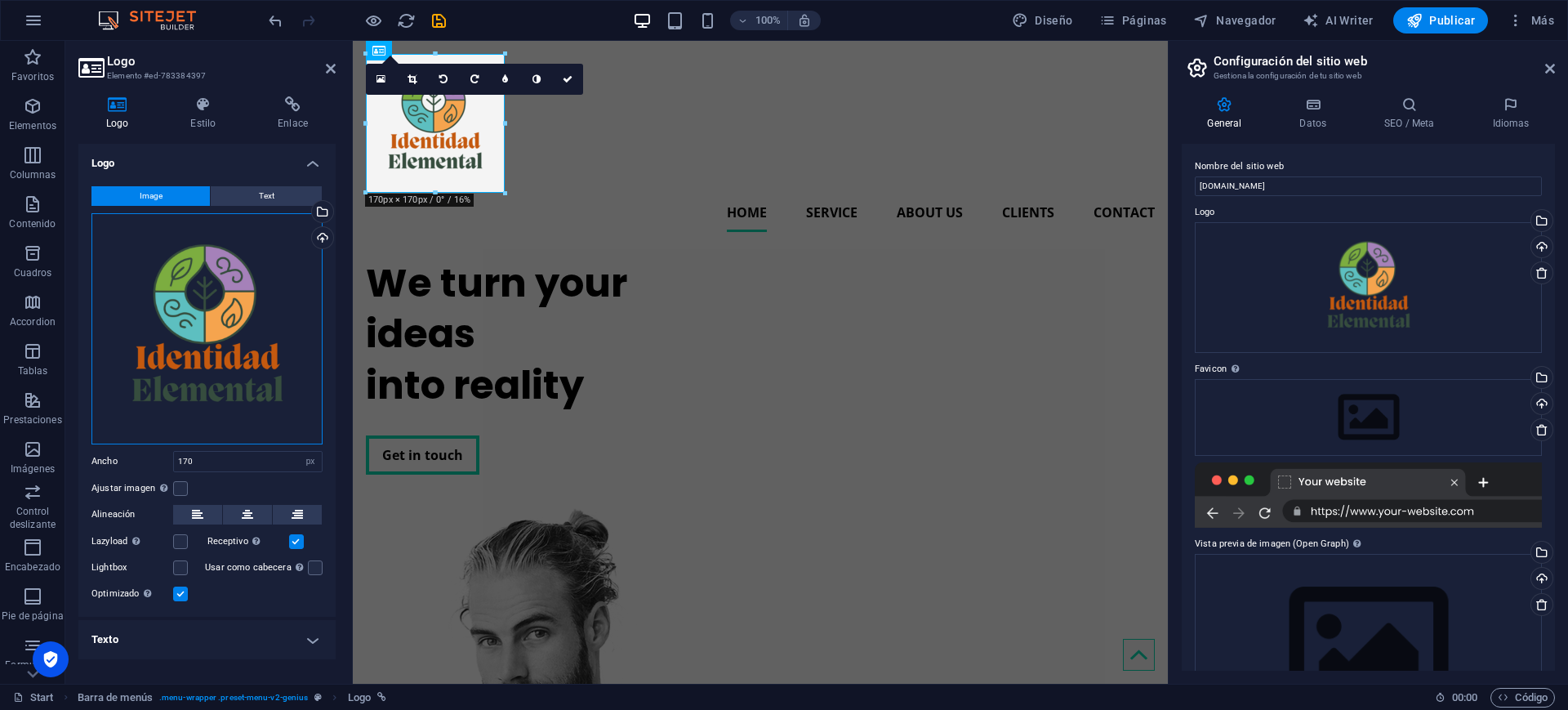 drag, startPoint x: 224, startPoint y: 353, endPoint x: 190, endPoint y: 379, distance: 42.801869 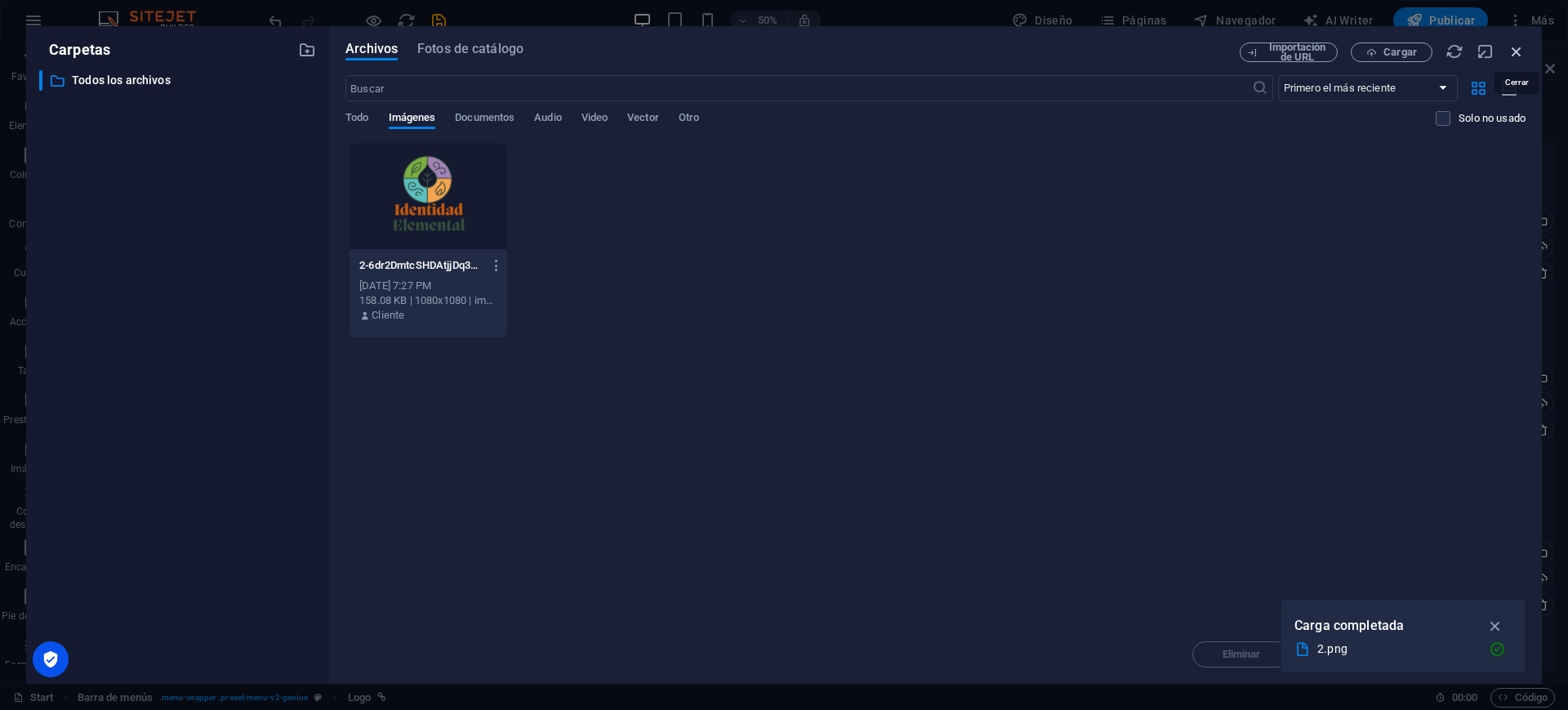 click at bounding box center [1517, 51] 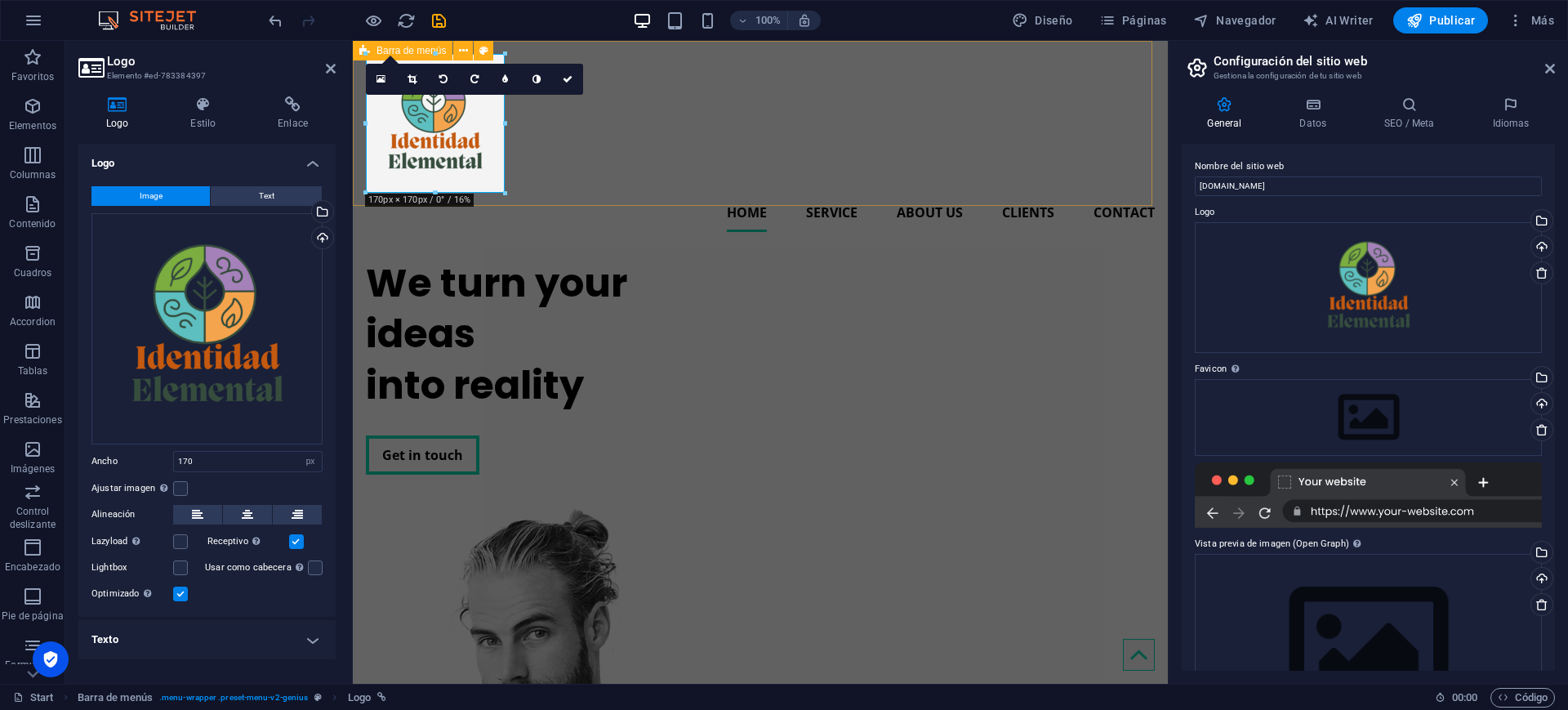 click on "Home Service About us Clients Contact" at bounding box center (760, 143) 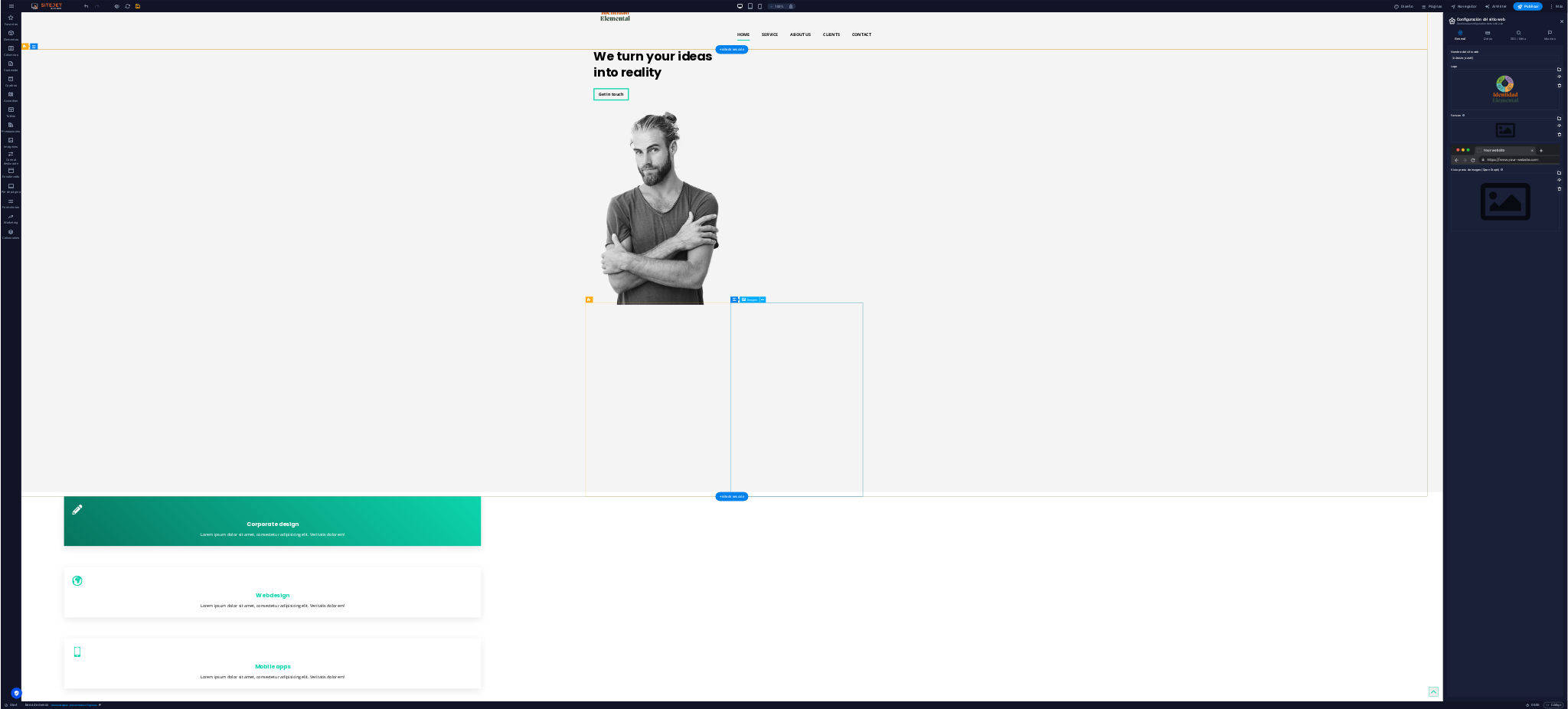 scroll, scrollTop: 0, scrollLeft: 0, axis: both 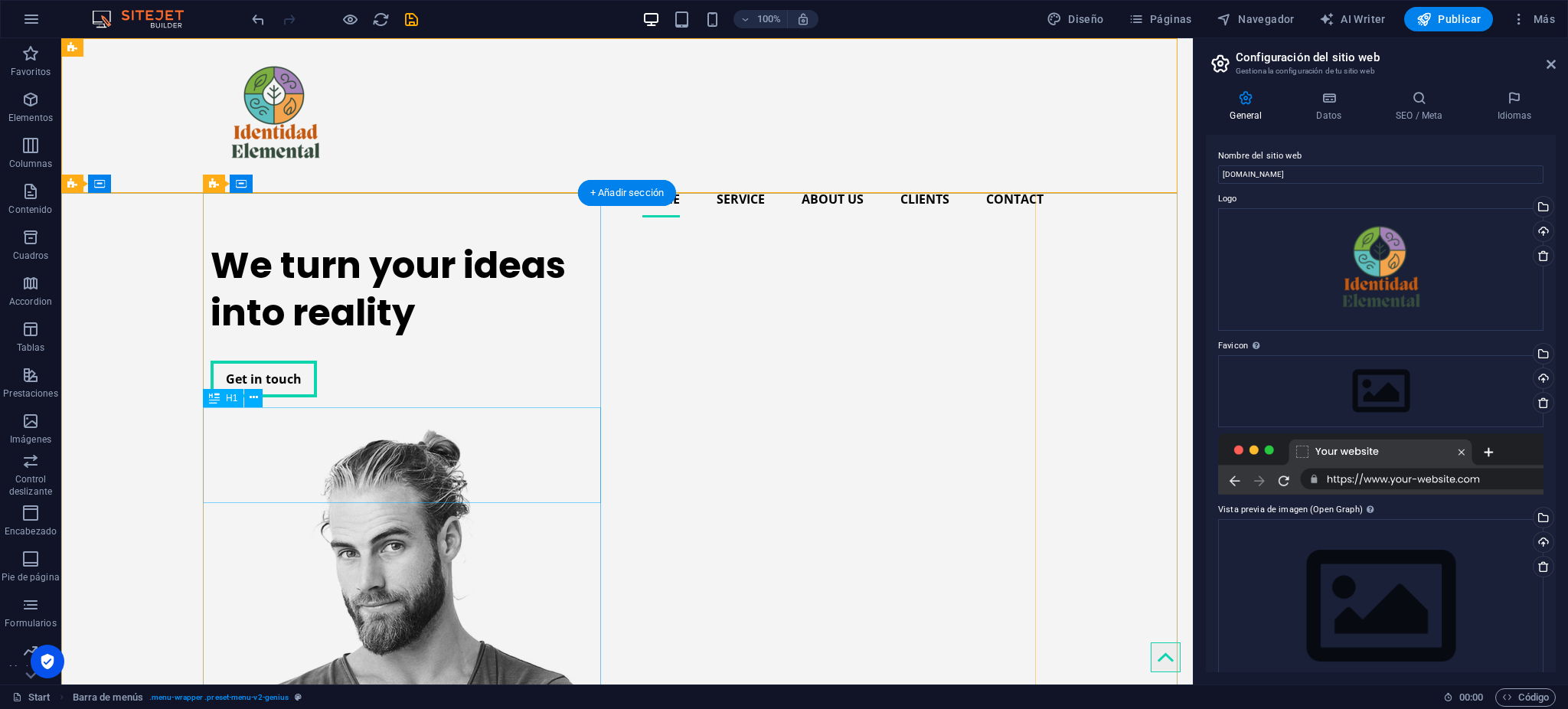 click on "We turn your ideas into reality" at bounding box center [410, 289] 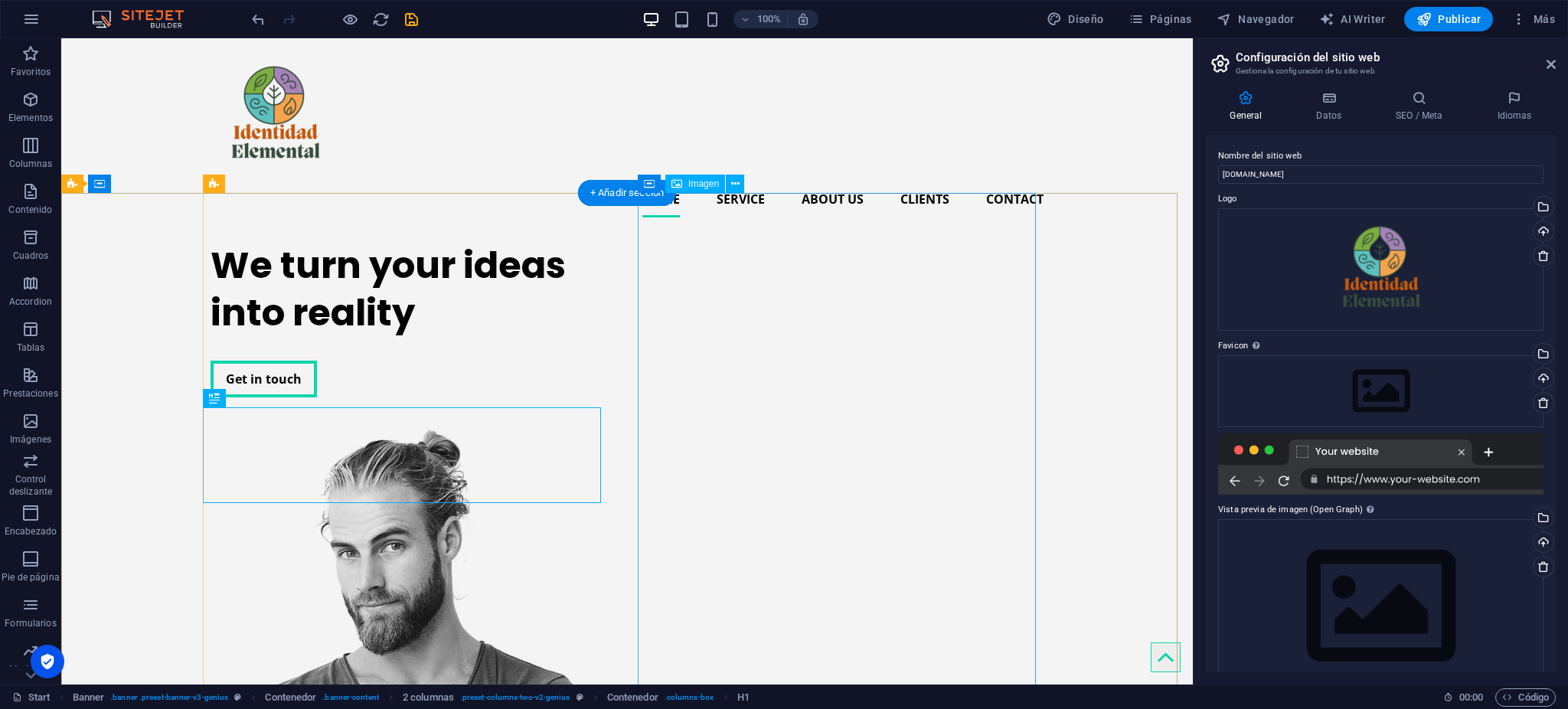 click at bounding box center [410, 719] 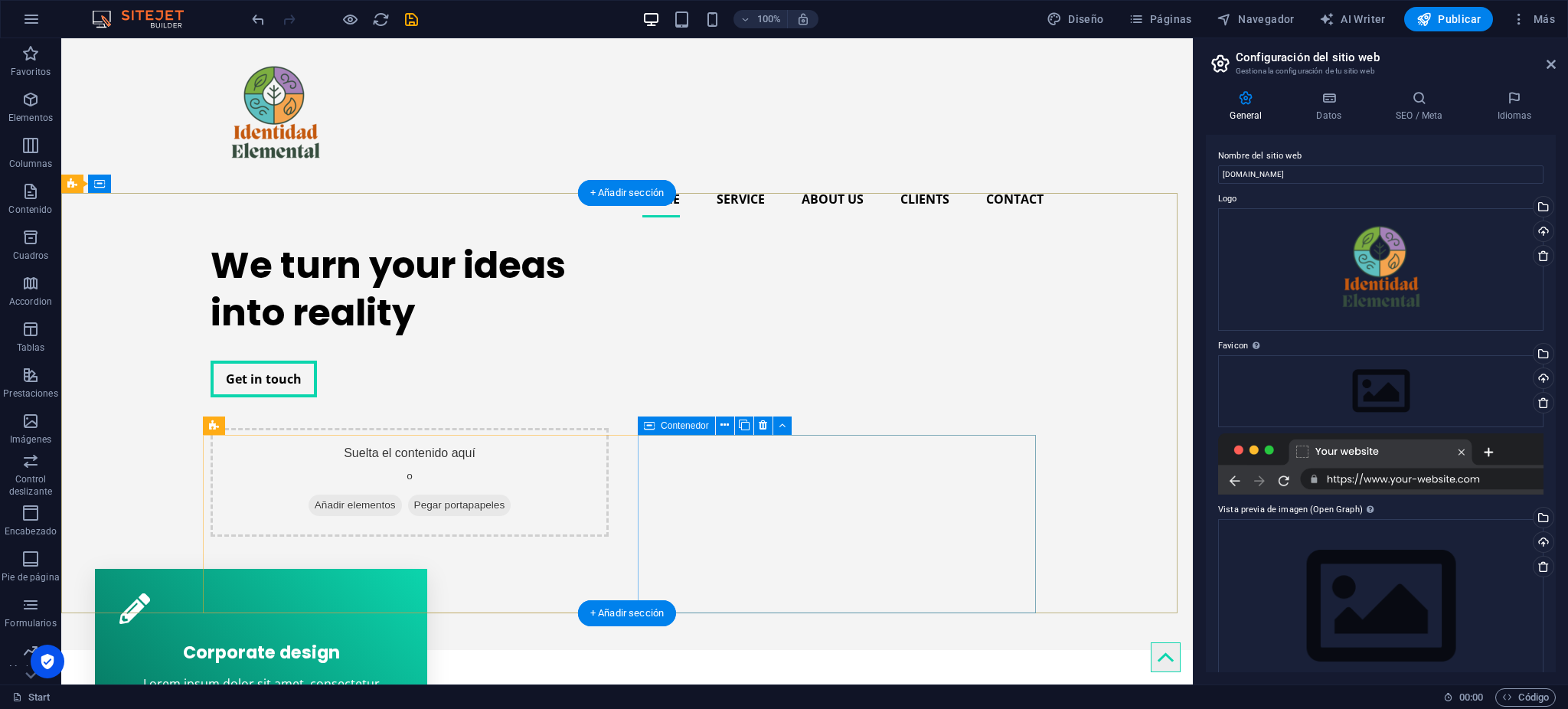 click on "Suelta el contenido aquí o  Añadir elementos  Pegar portapapeles" at bounding box center [410, 482] 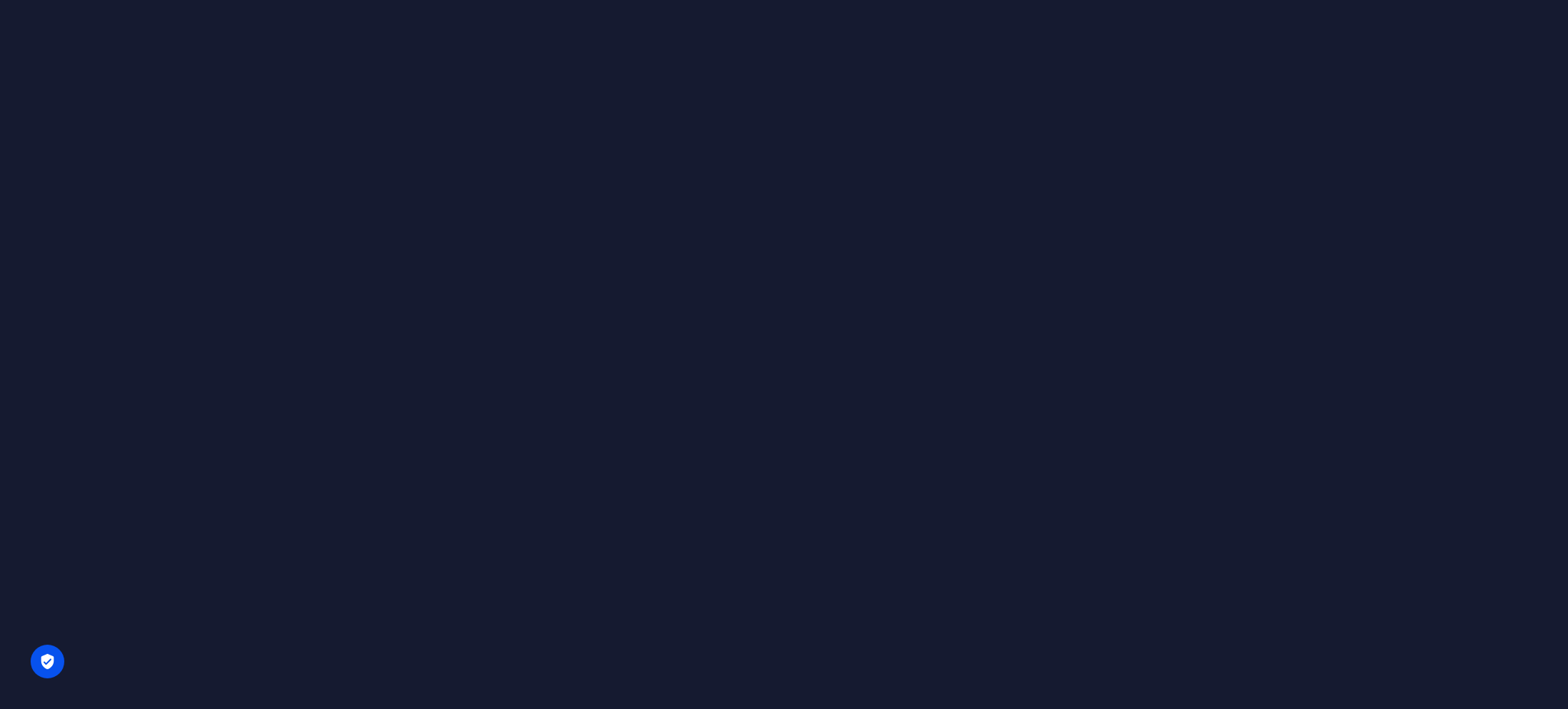 scroll, scrollTop: 0, scrollLeft: 0, axis: both 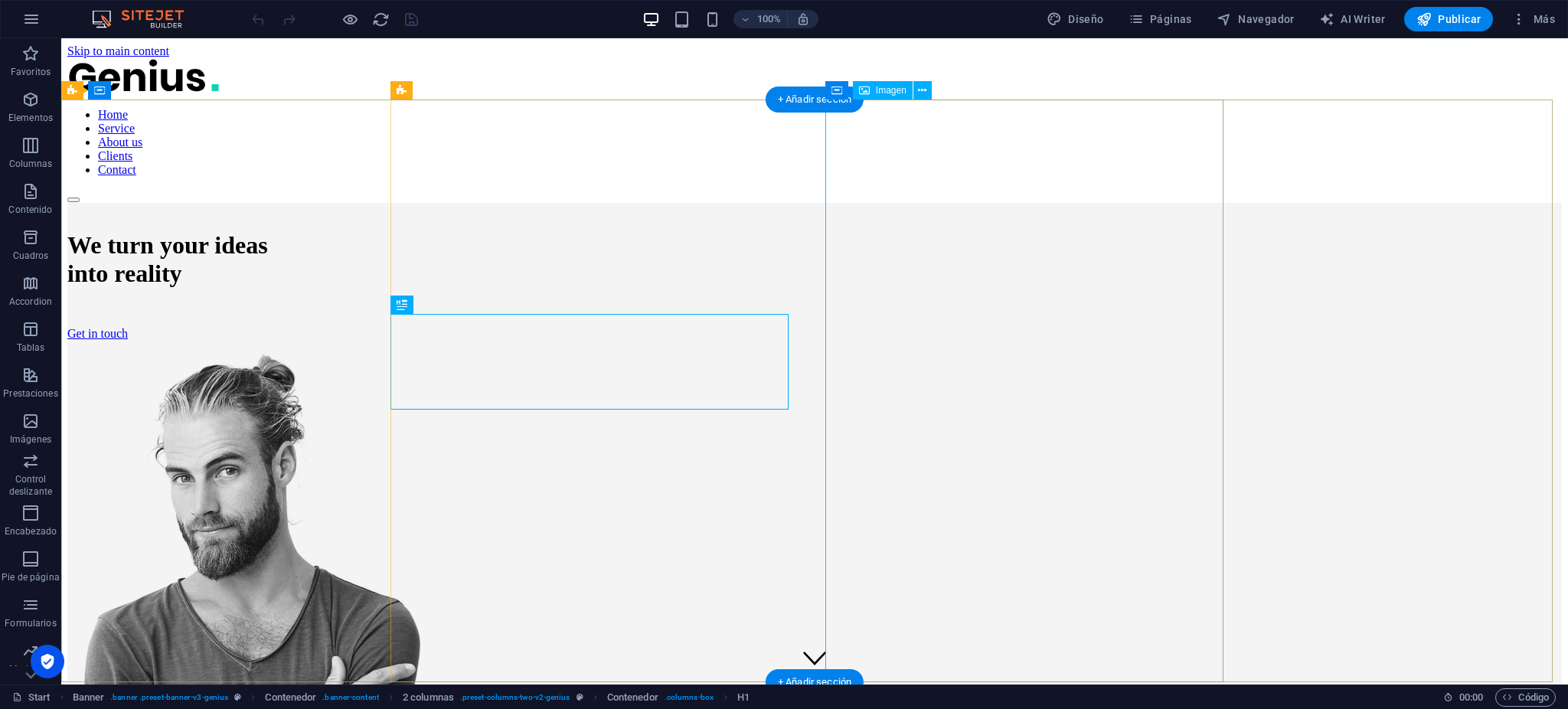 click at bounding box center (815, 645) 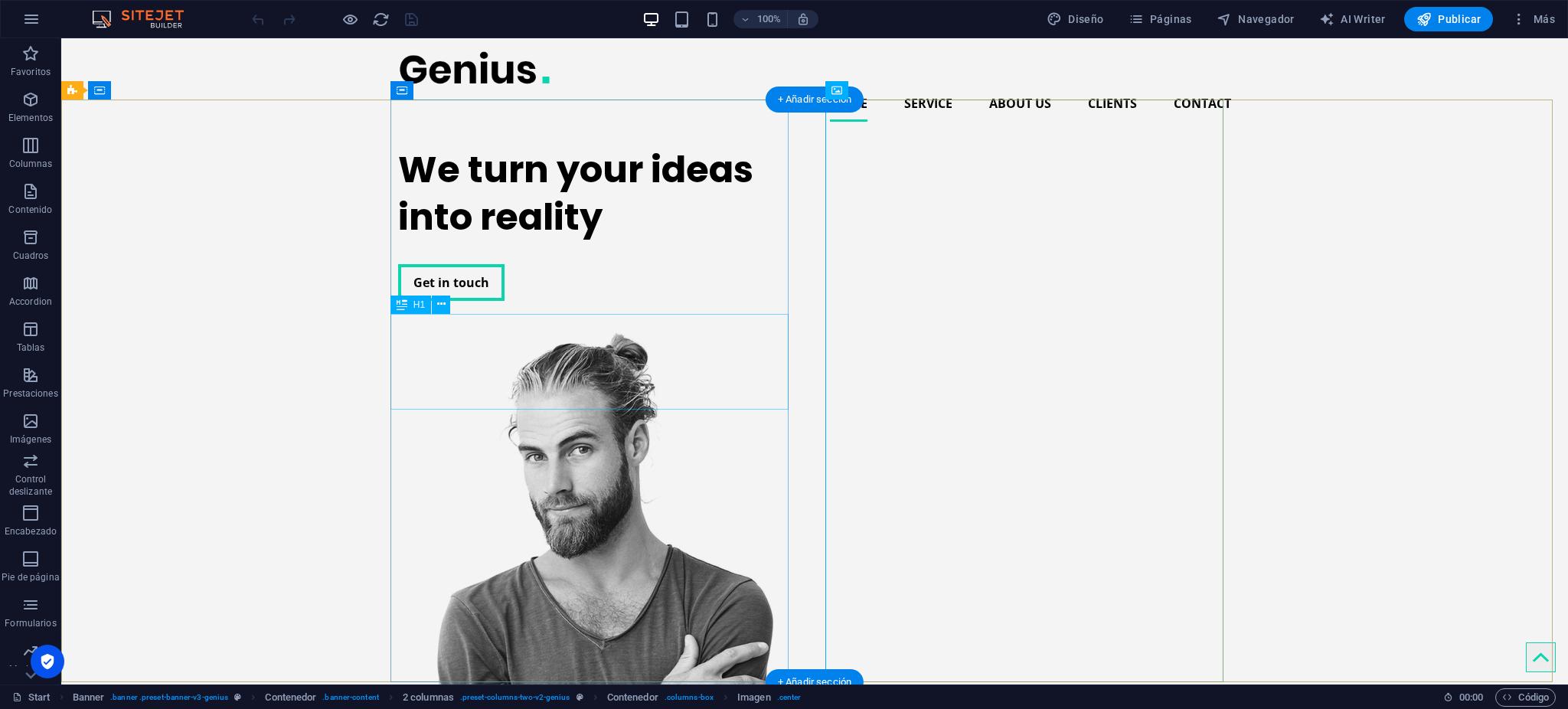 click on "We turn your ideas into reality" at bounding box center [597, 194] 